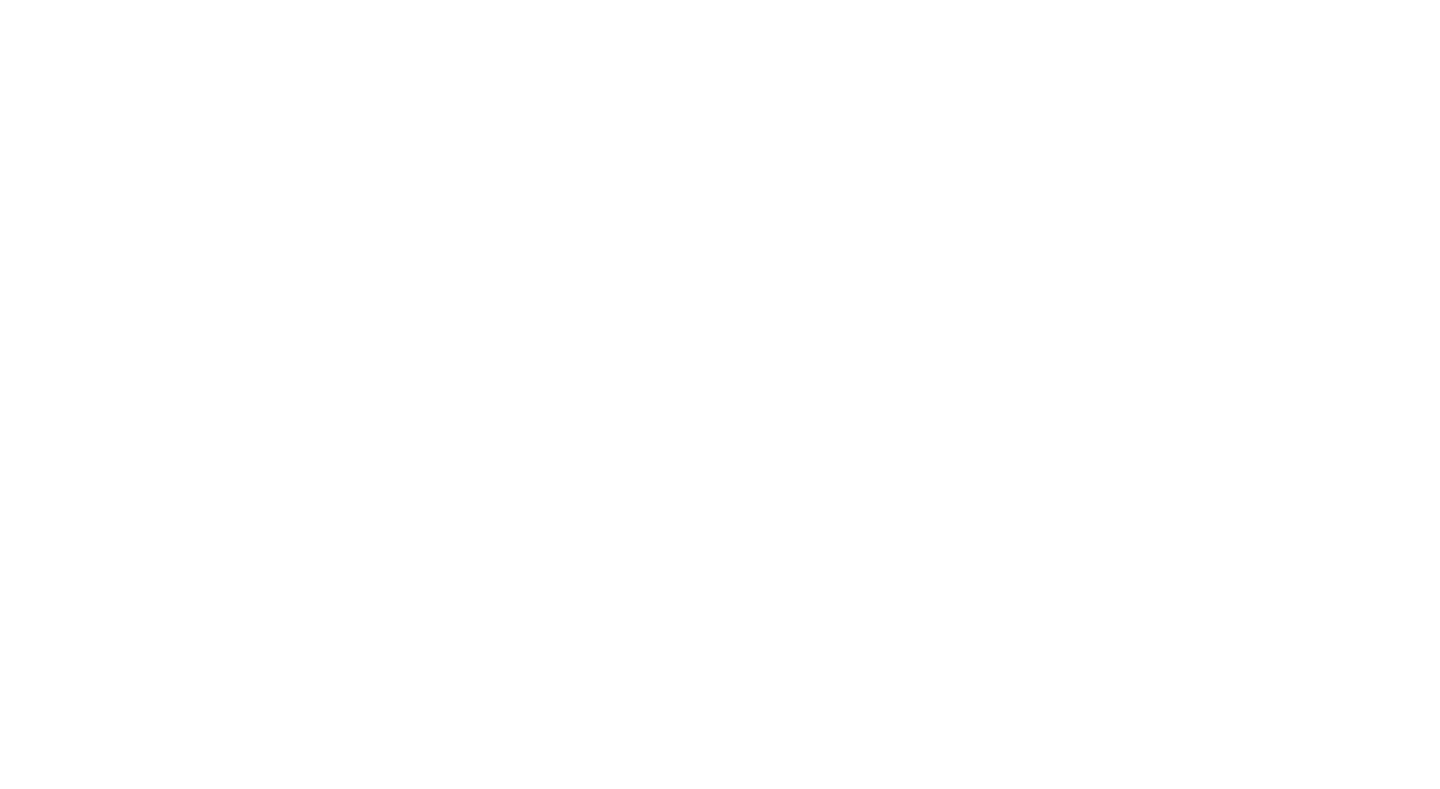 scroll, scrollTop: 0, scrollLeft: 0, axis: both 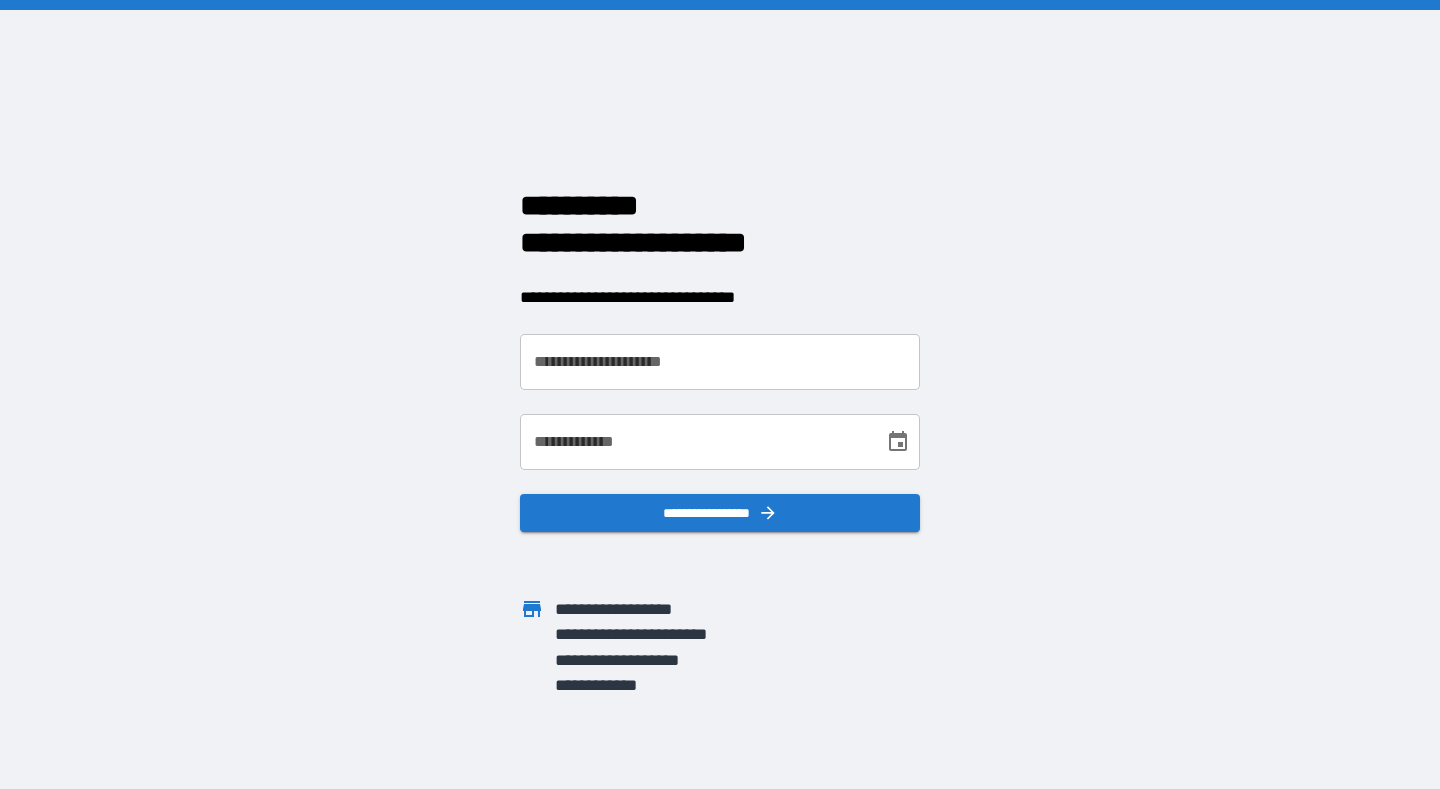 click on "**********" at bounding box center [720, 362] 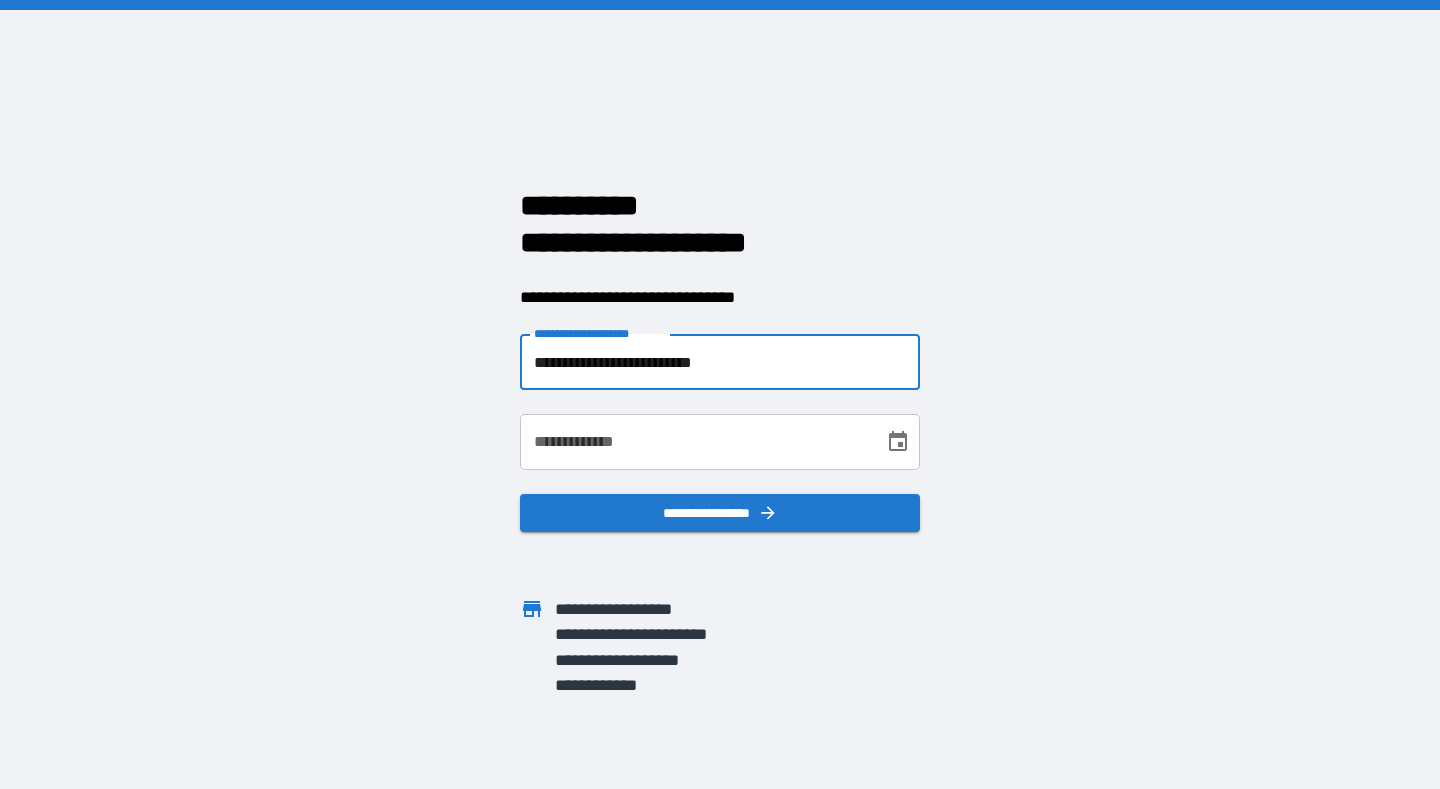 type on "**********" 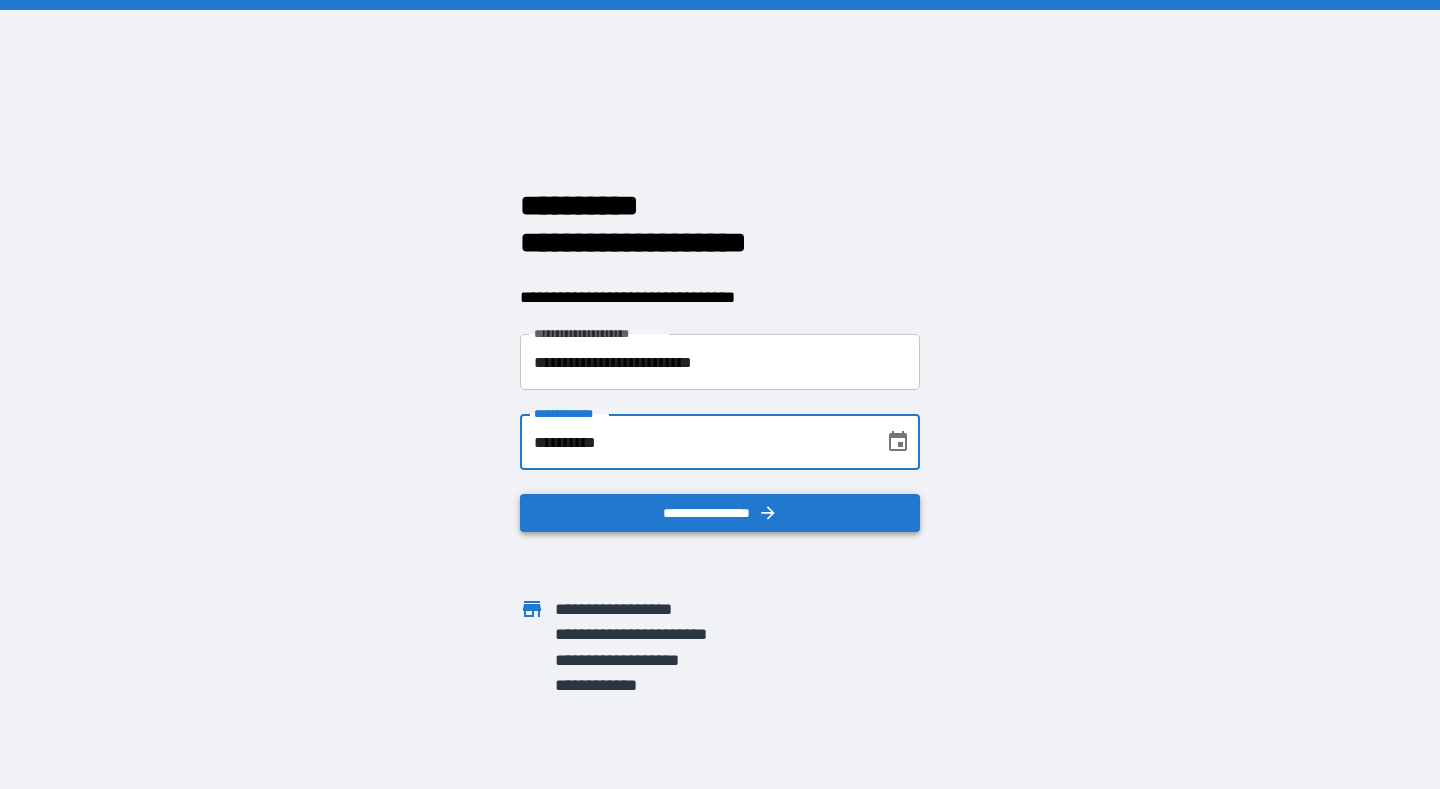 type on "**********" 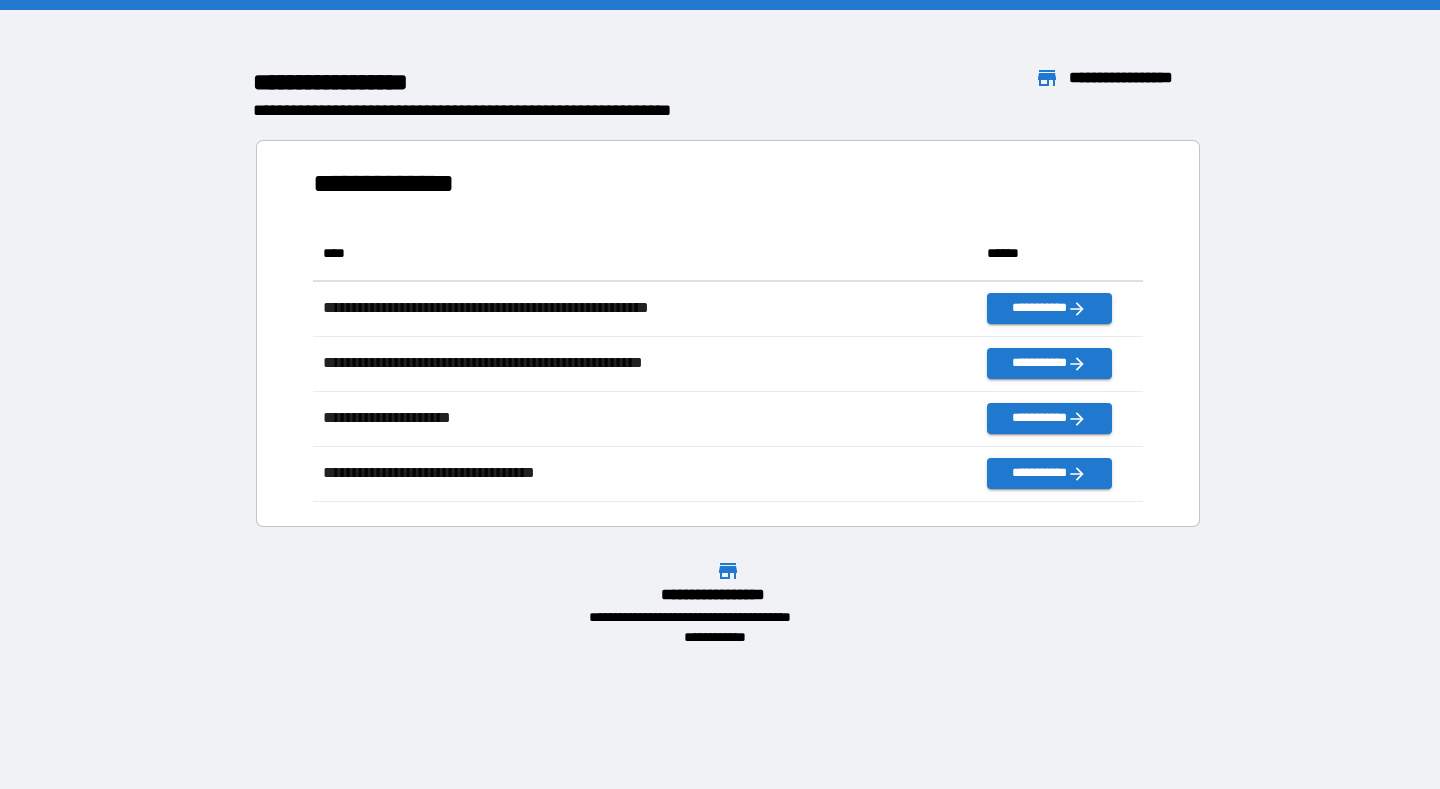 scroll, scrollTop: 1, scrollLeft: 1, axis: both 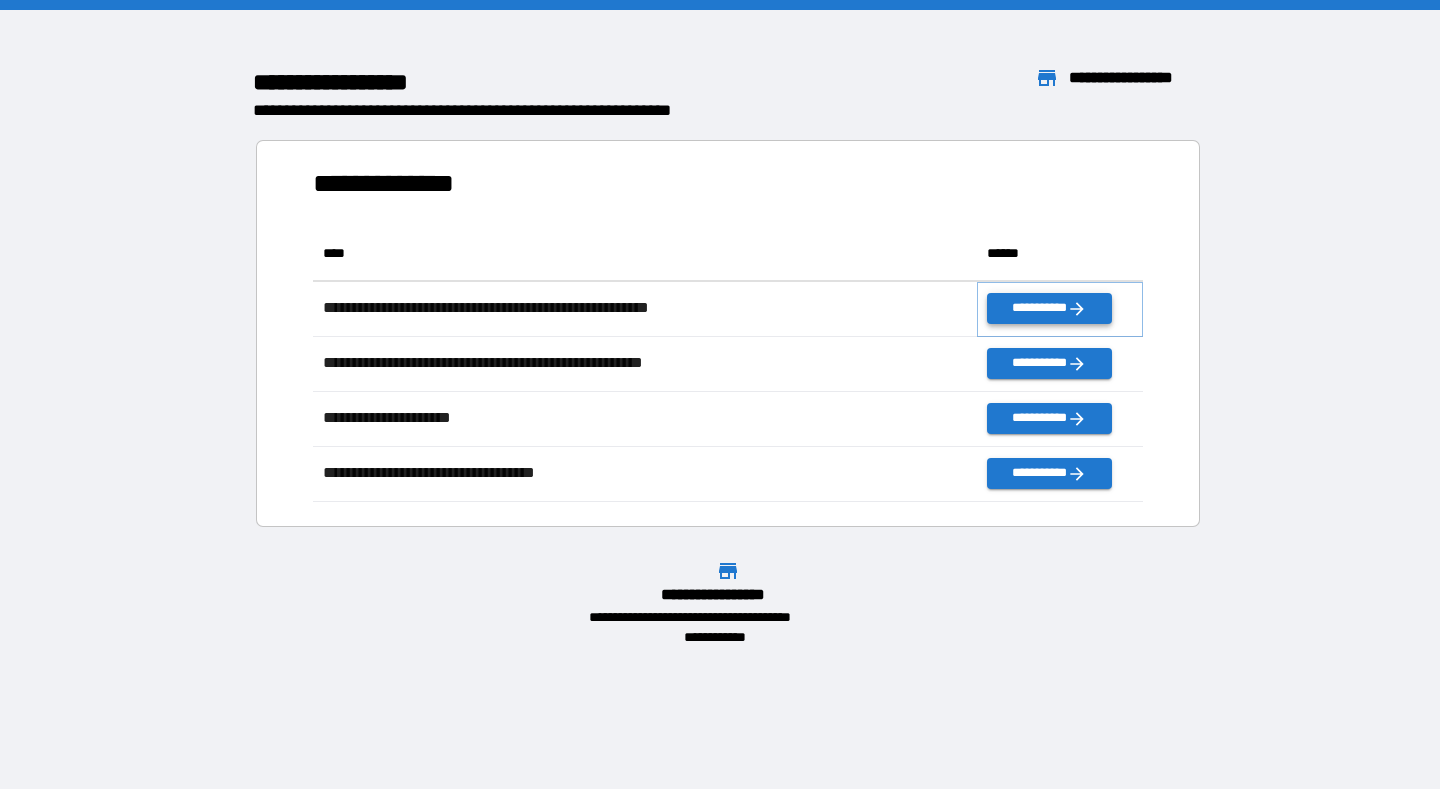 click on "**********" at bounding box center (1049, 308) 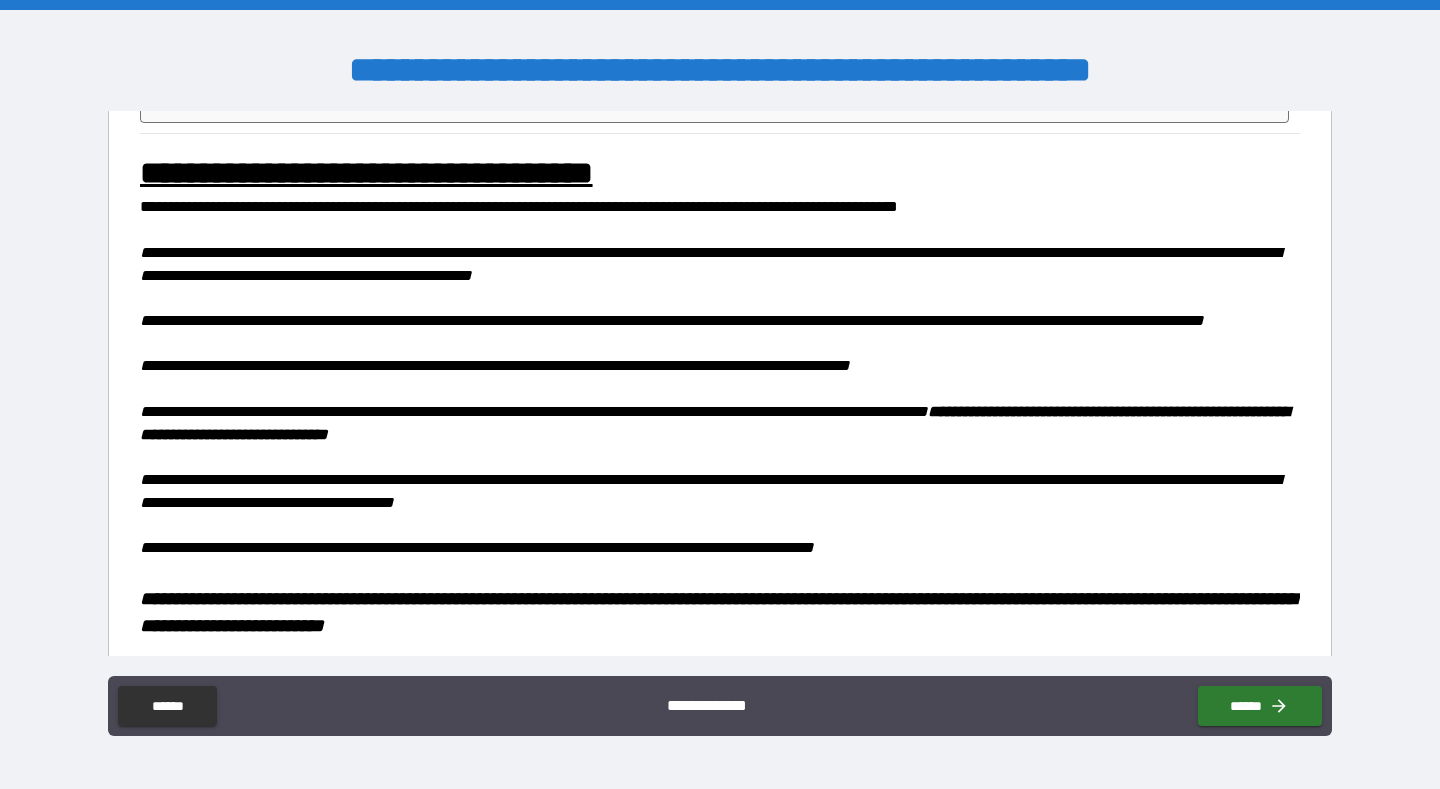 scroll, scrollTop: 1472, scrollLeft: 0, axis: vertical 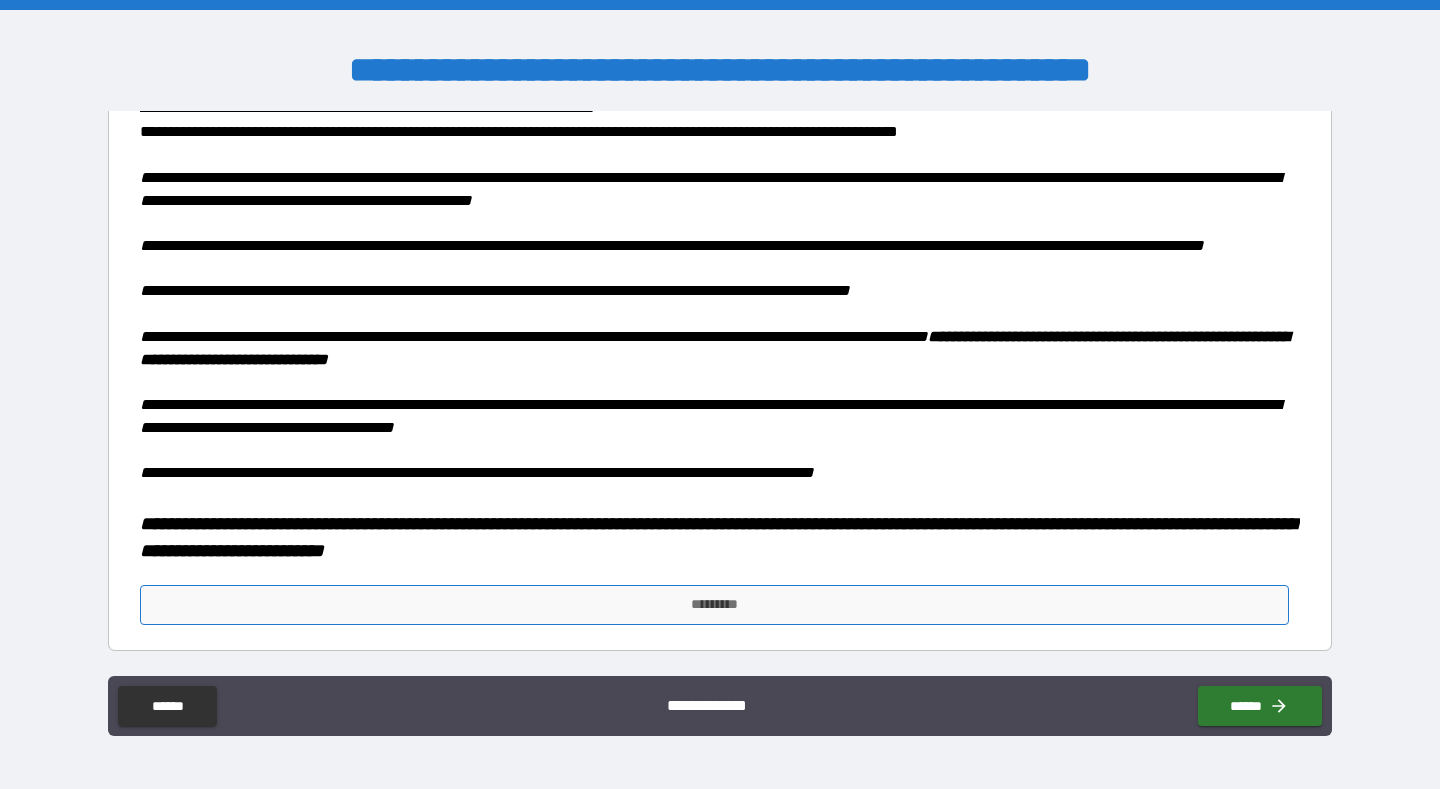 click on "*********" at bounding box center (715, 605) 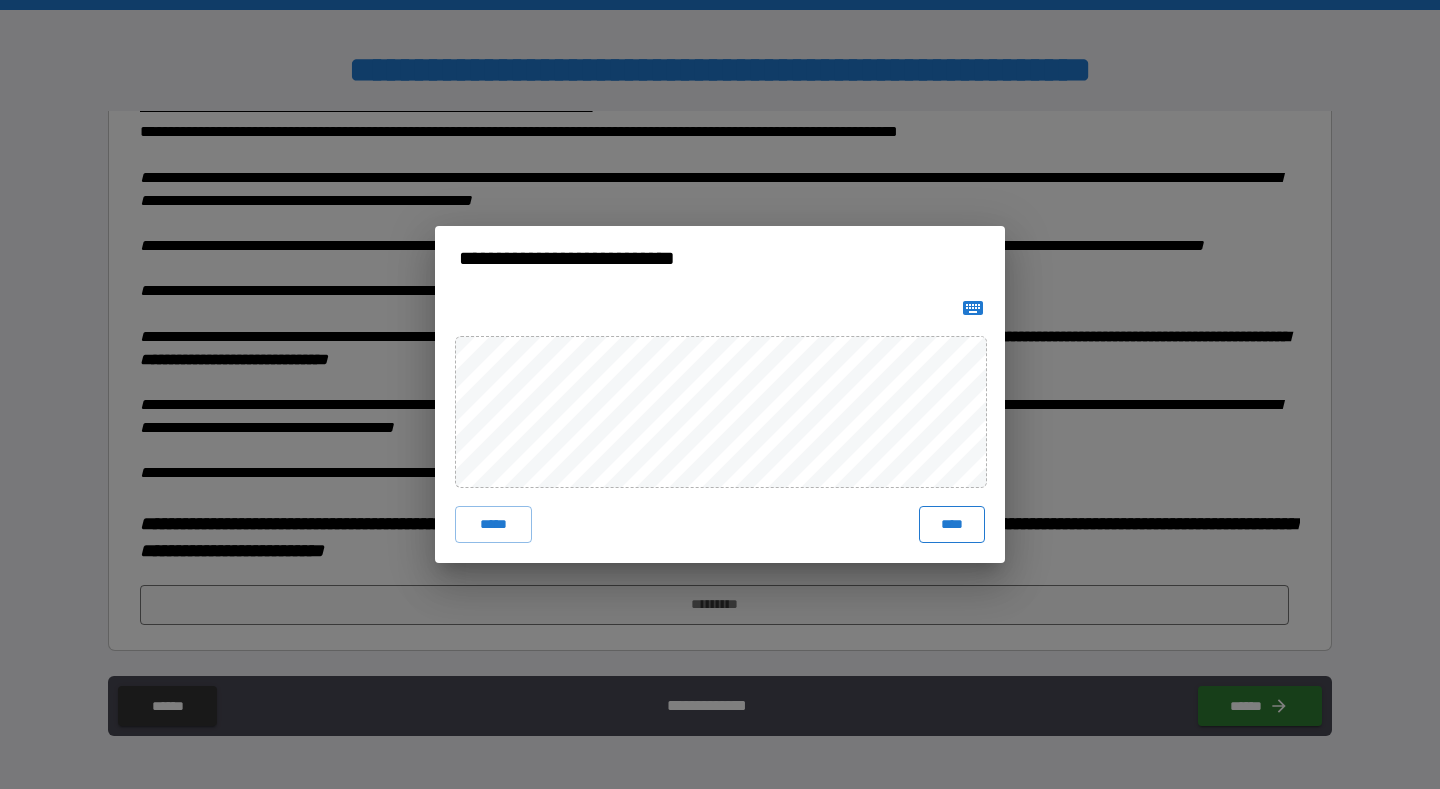 click on "****" at bounding box center [952, 524] 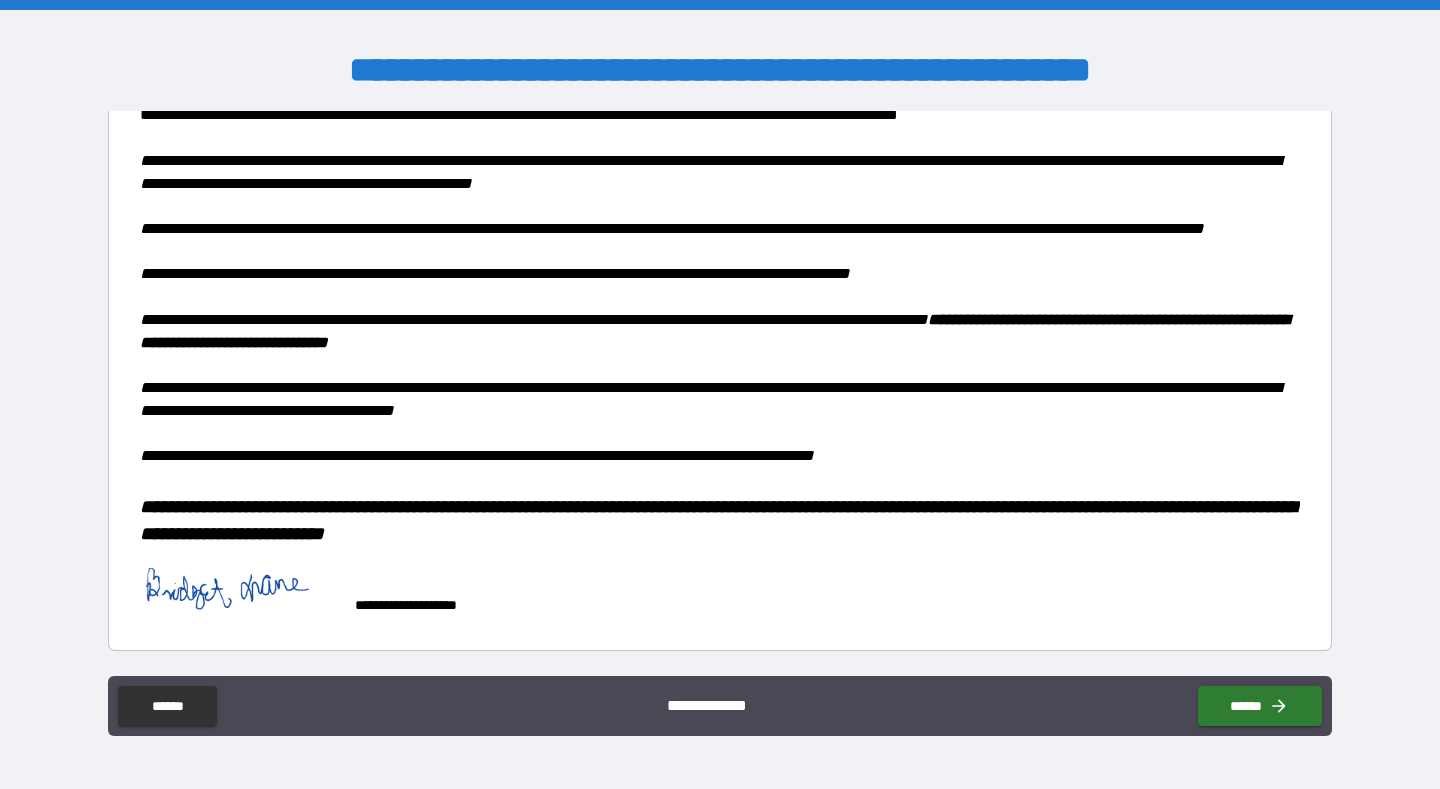 scroll, scrollTop: 1489, scrollLeft: 0, axis: vertical 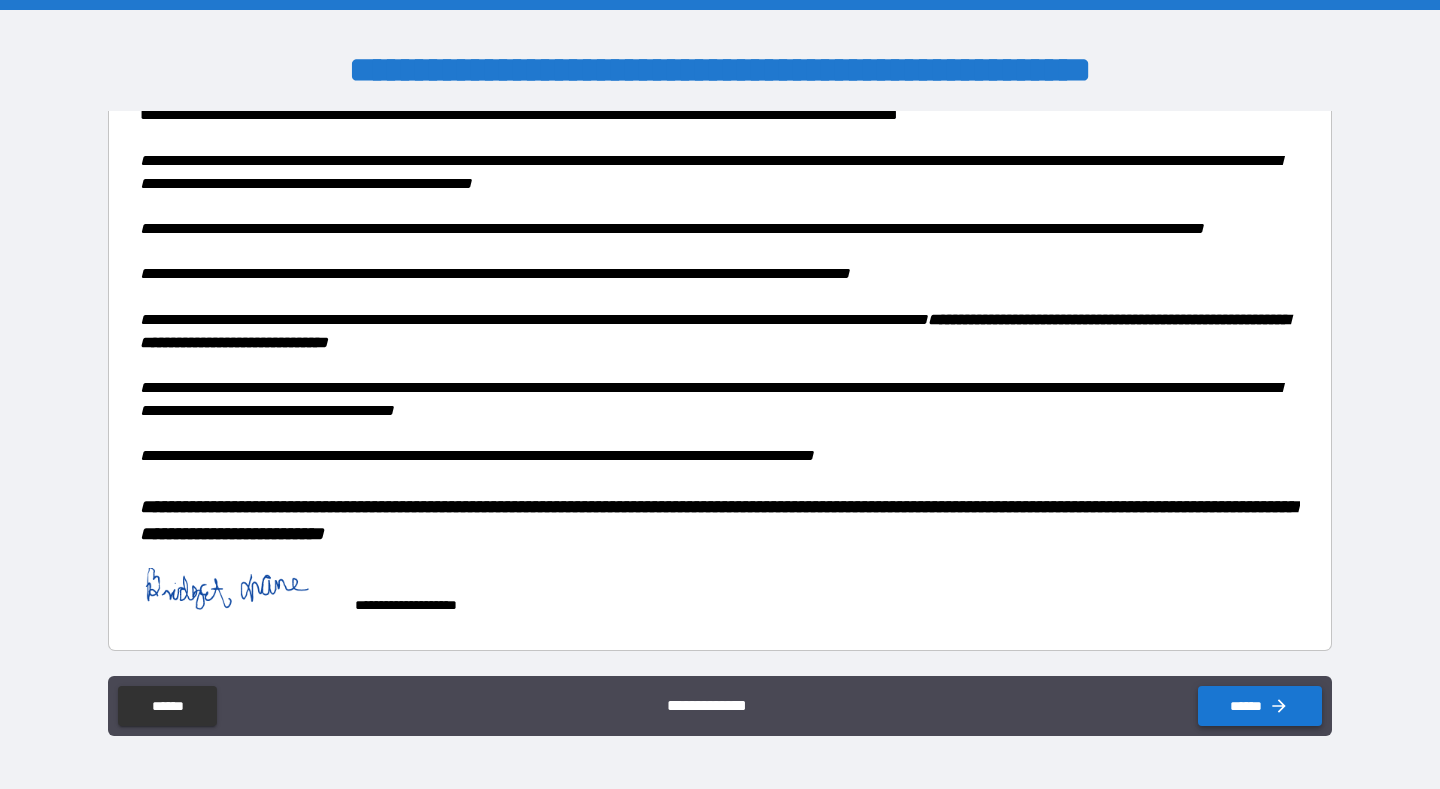 click on "******" at bounding box center [1260, 706] 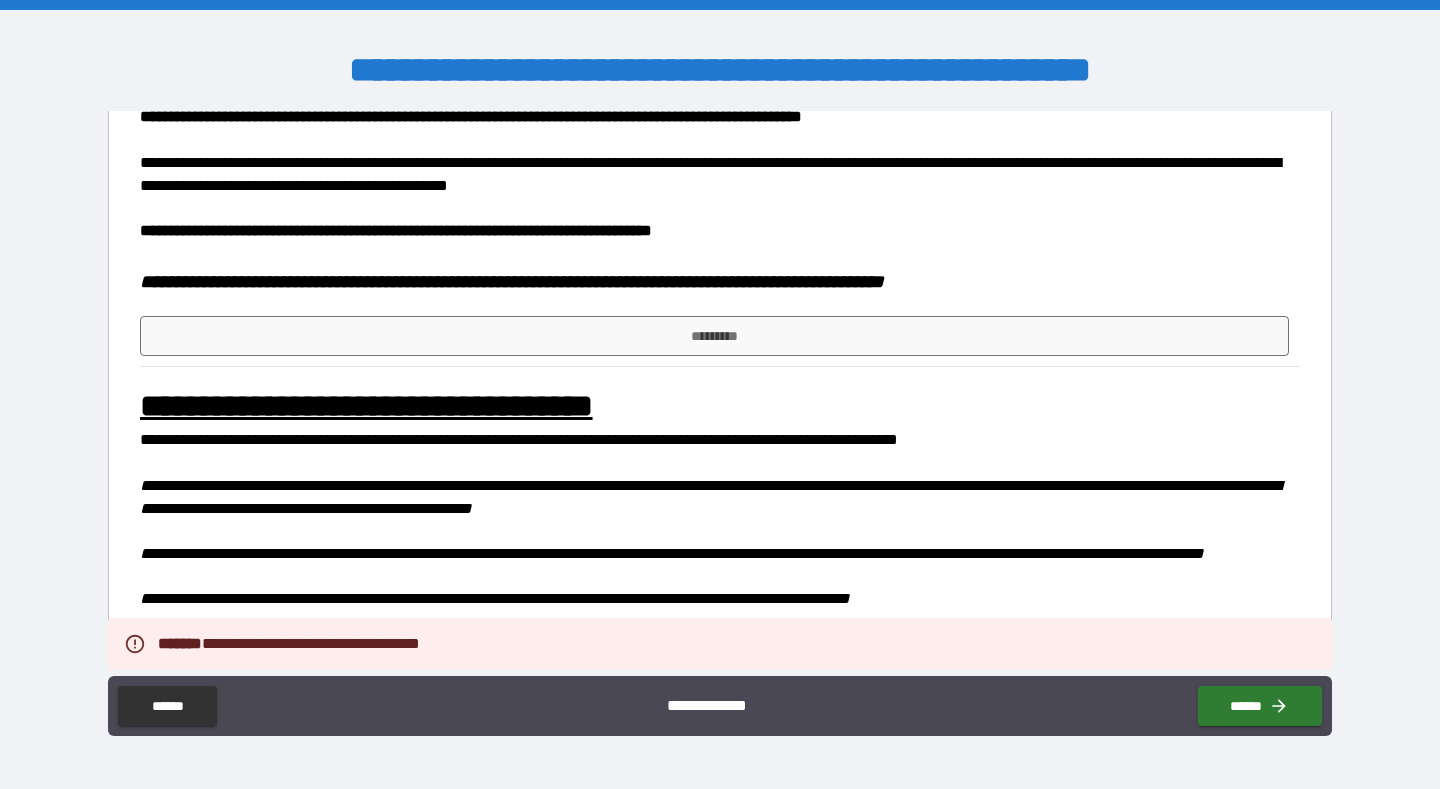 scroll, scrollTop: 1095, scrollLeft: 0, axis: vertical 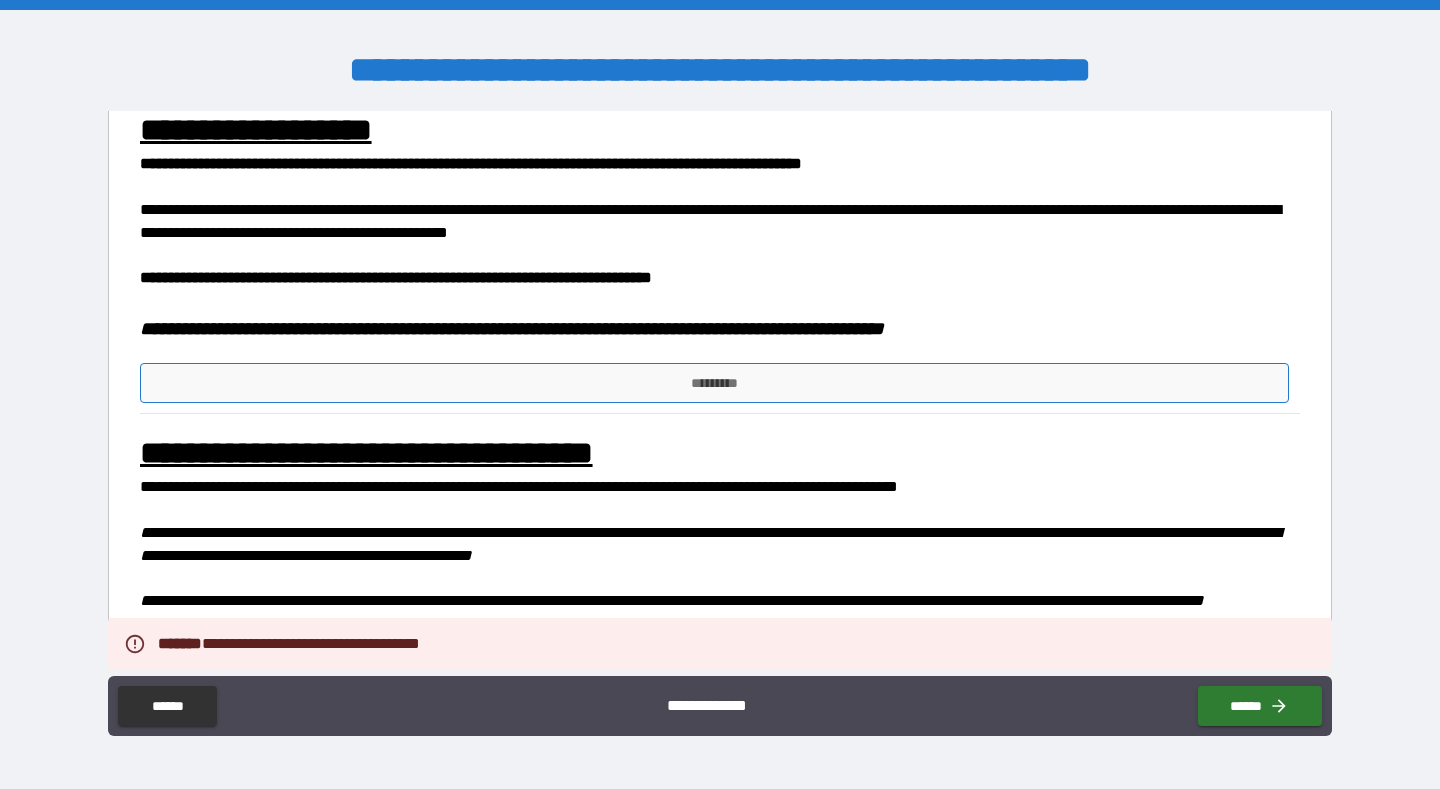 click on "*********" at bounding box center [715, 383] 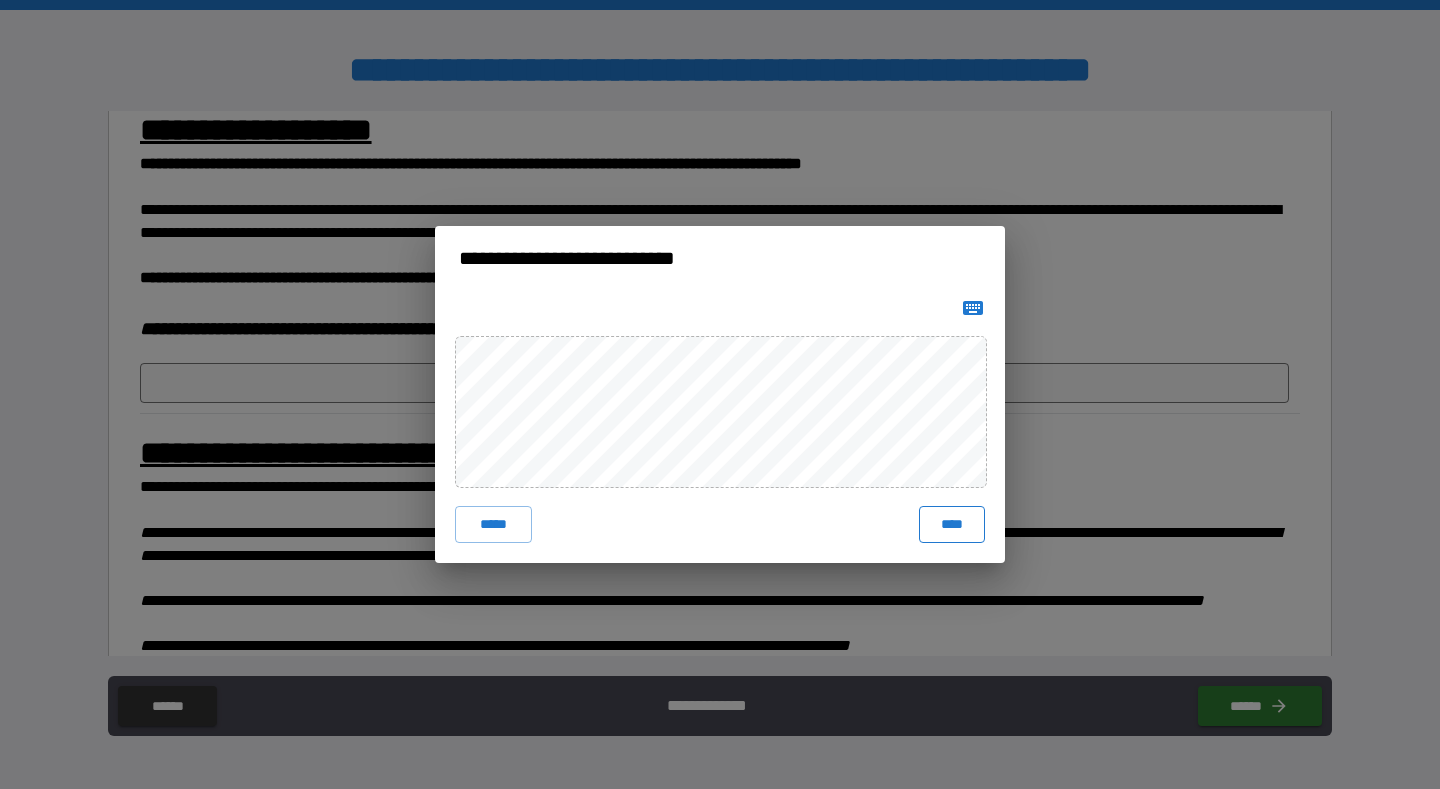 click on "****" at bounding box center (952, 524) 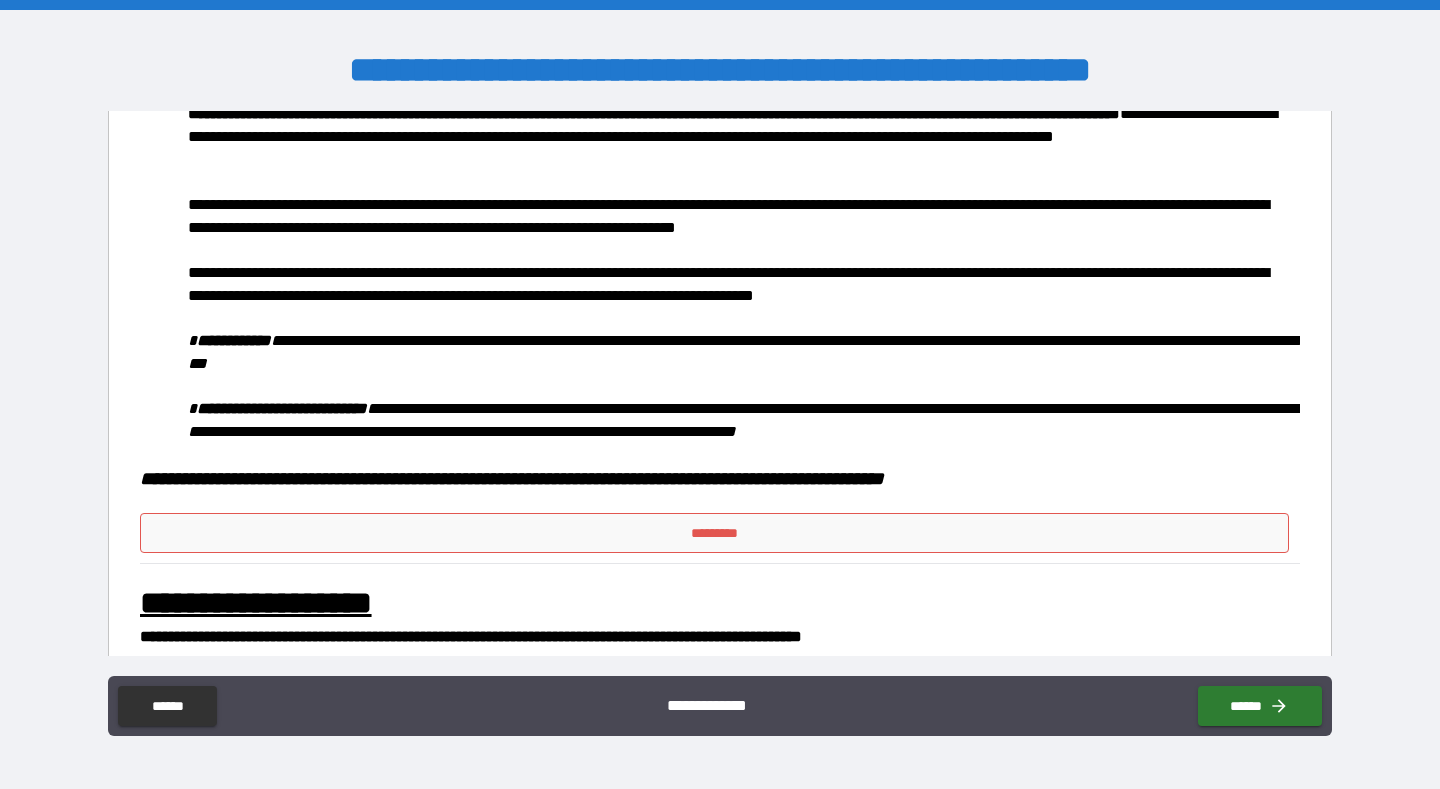 scroll, scrollTop: 595, scrollLeft: 0, axis: vertical 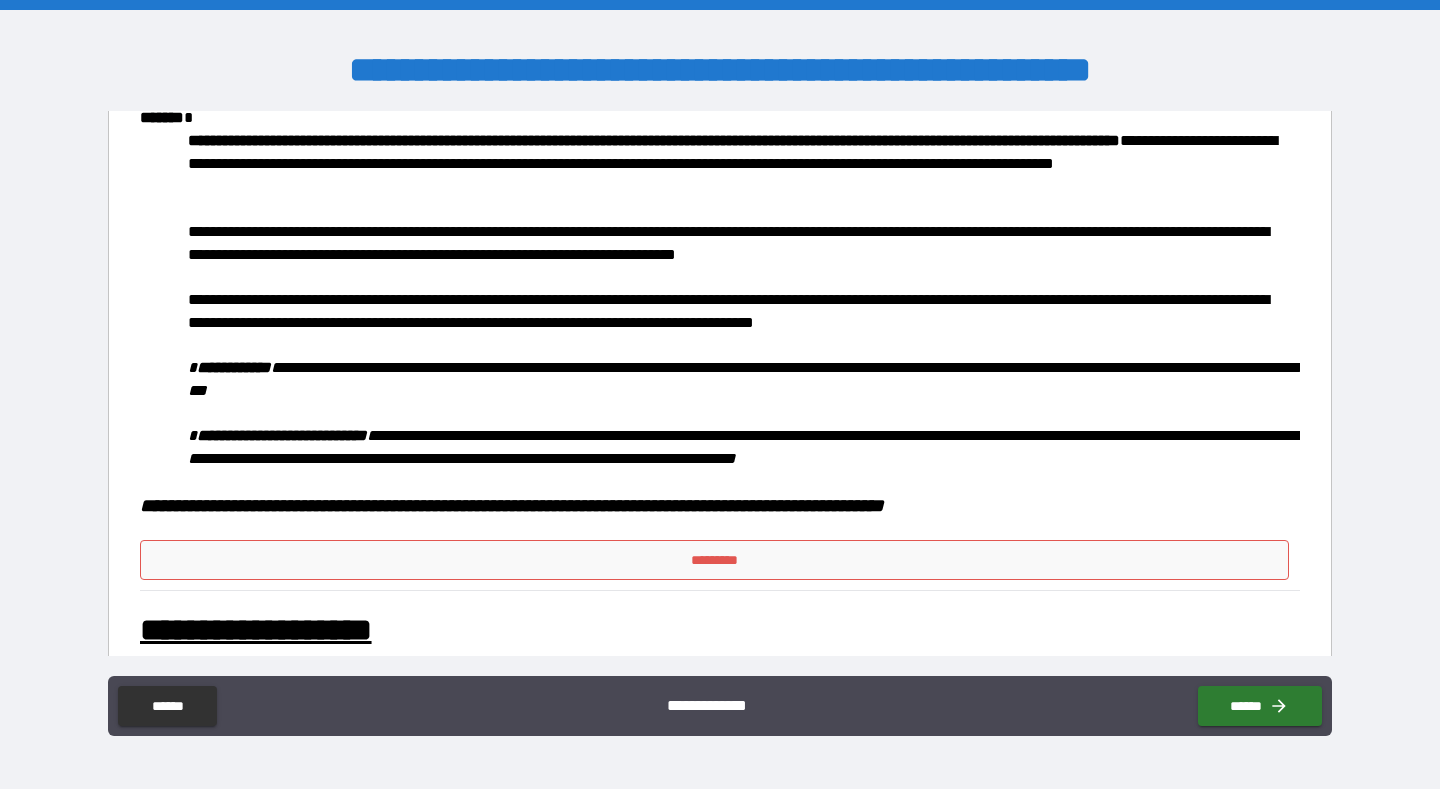 click on "*********" at bounding box center (715, 560) 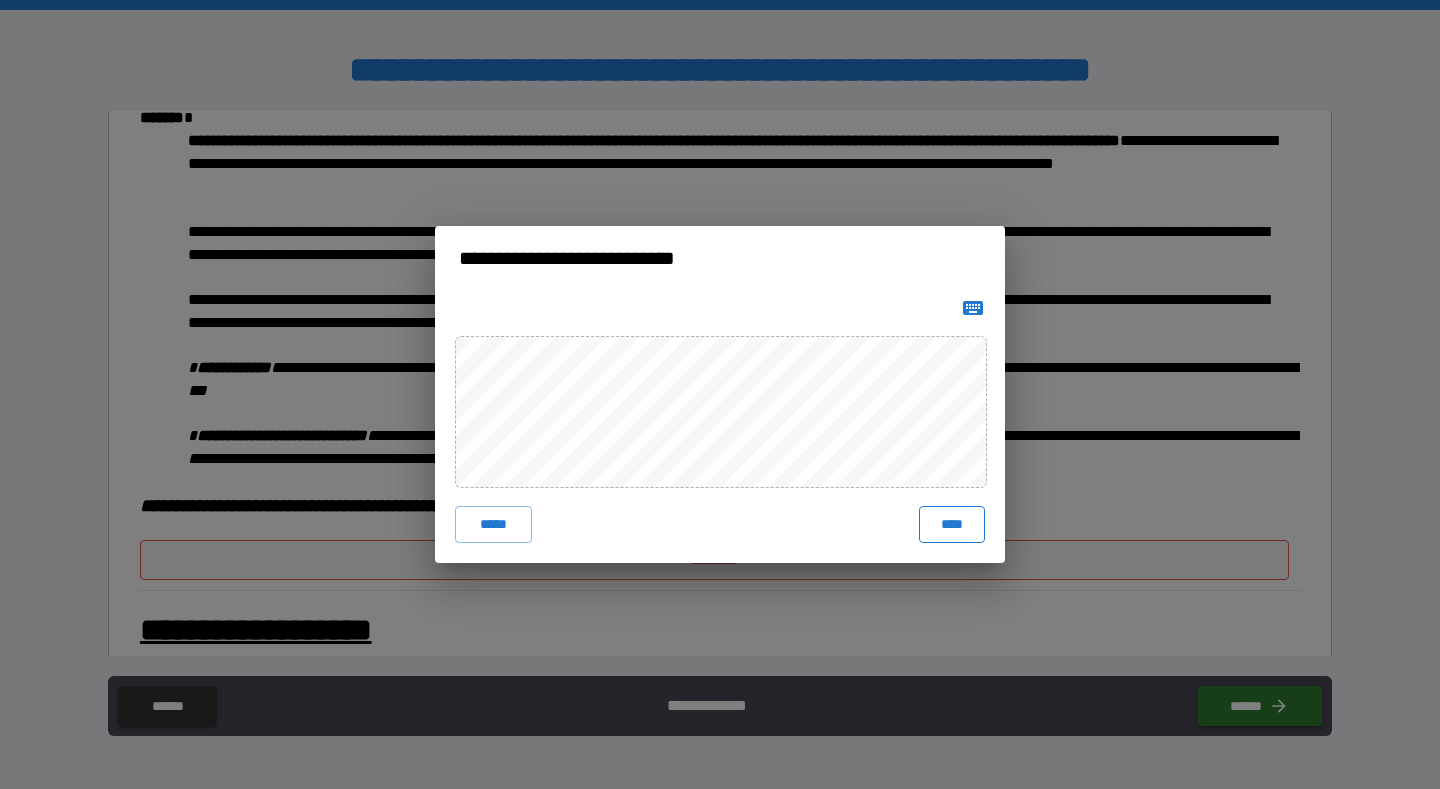 click on "****" at bounding box center [952, 524] 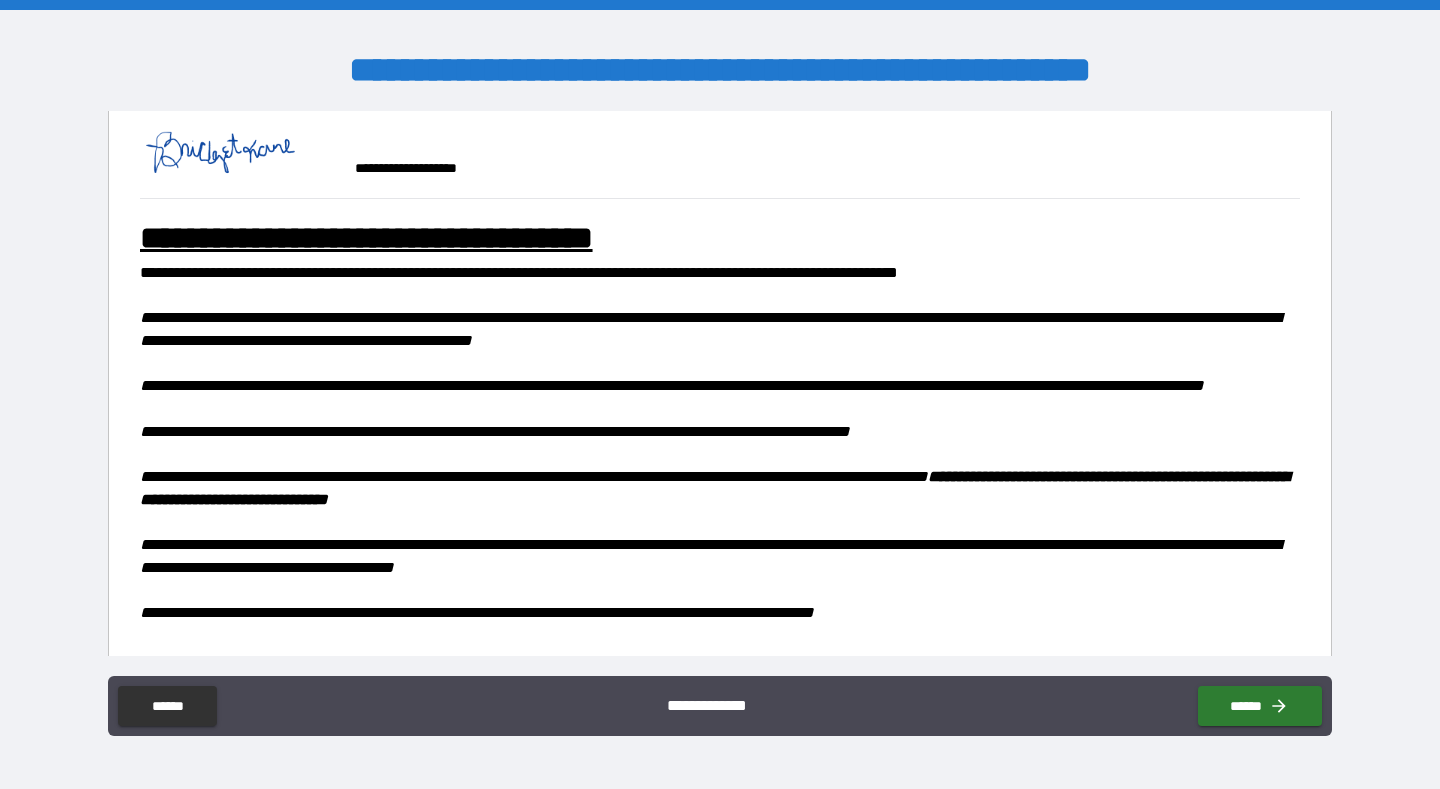 scroll, scrollTop: 1524, scrollLeft: 0, axis: vertical 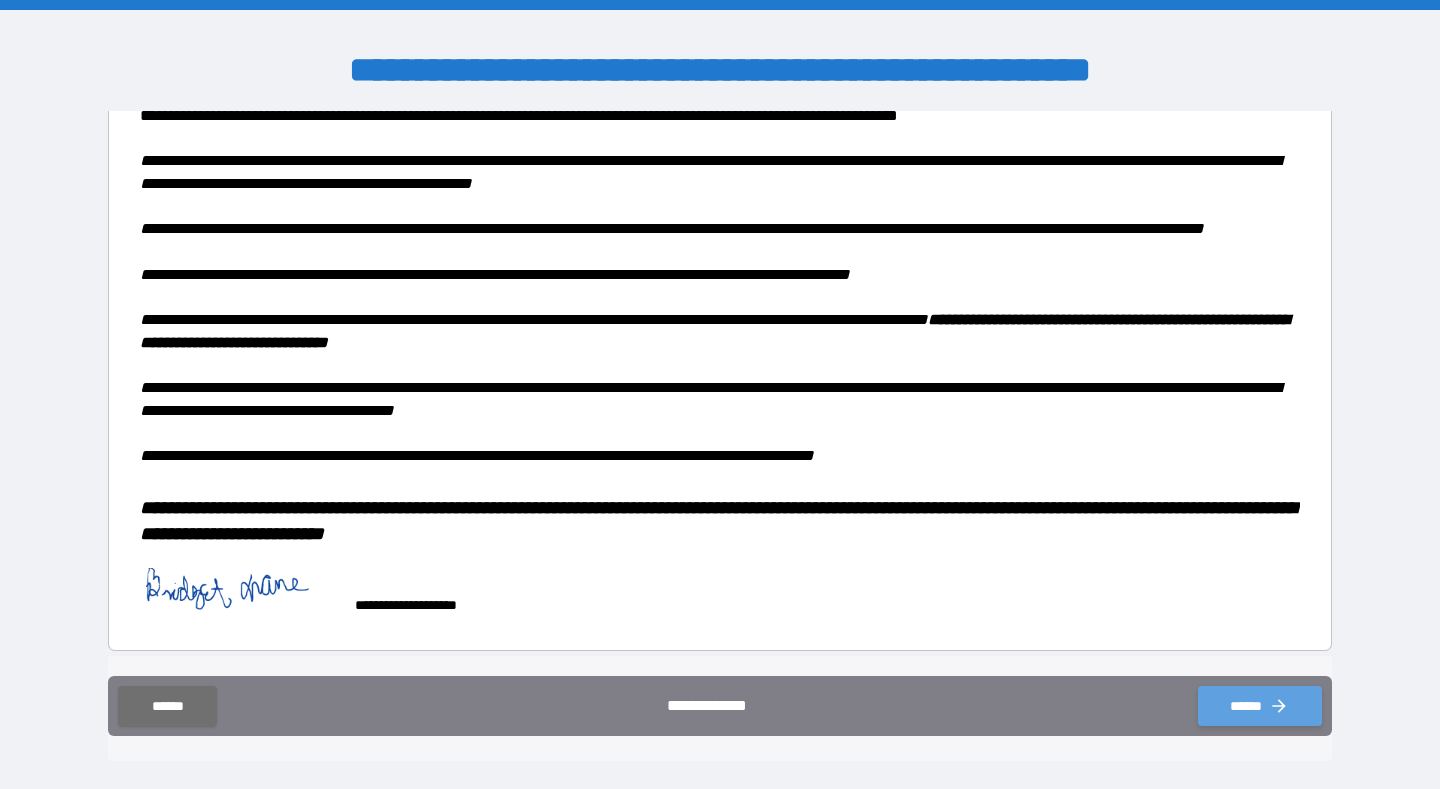 click on "******" at bounding box center (1260, 706) 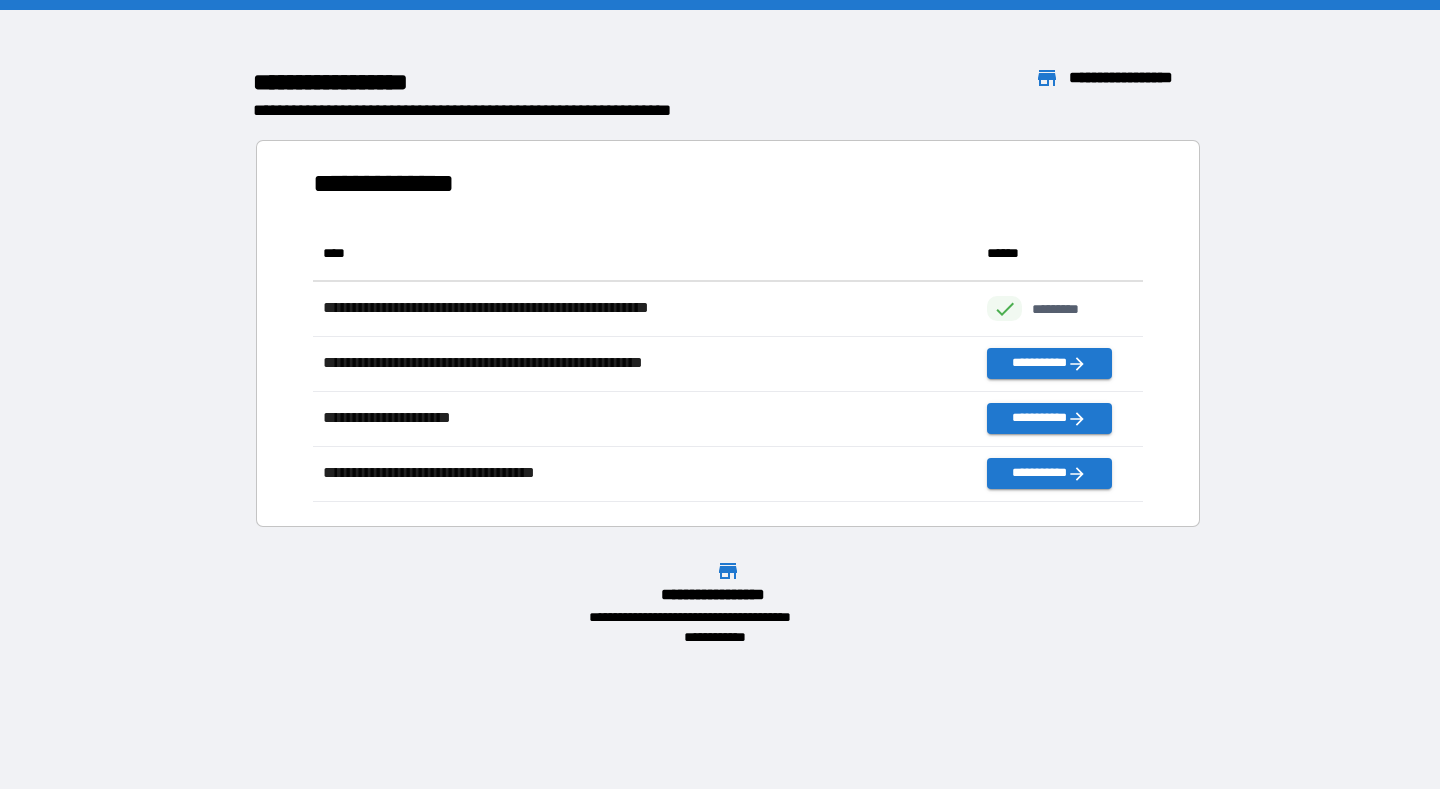 scroll, scrollTop: 276, scrollLeft: 830, axis: both 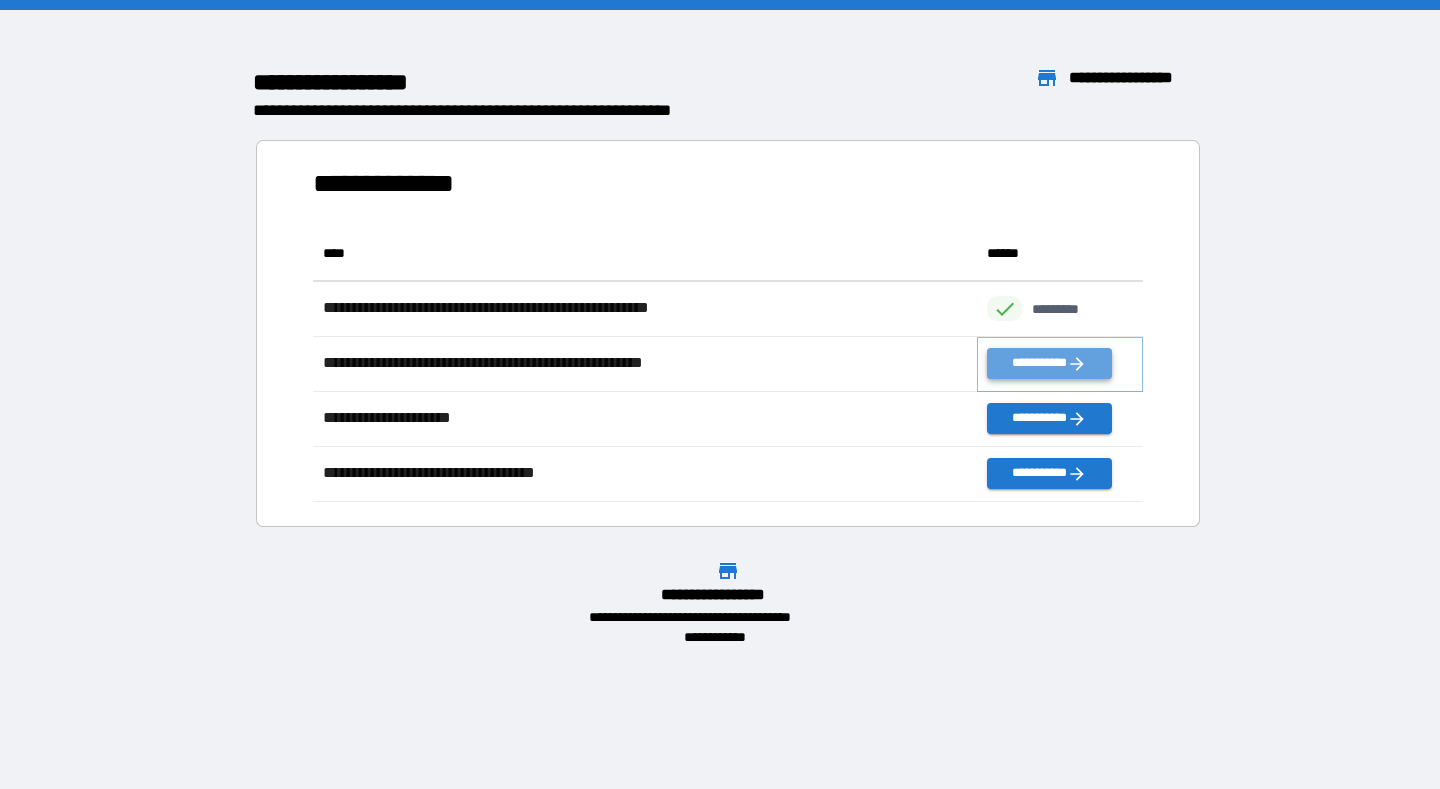 click on "**********" at bounding box center [1049, 363] 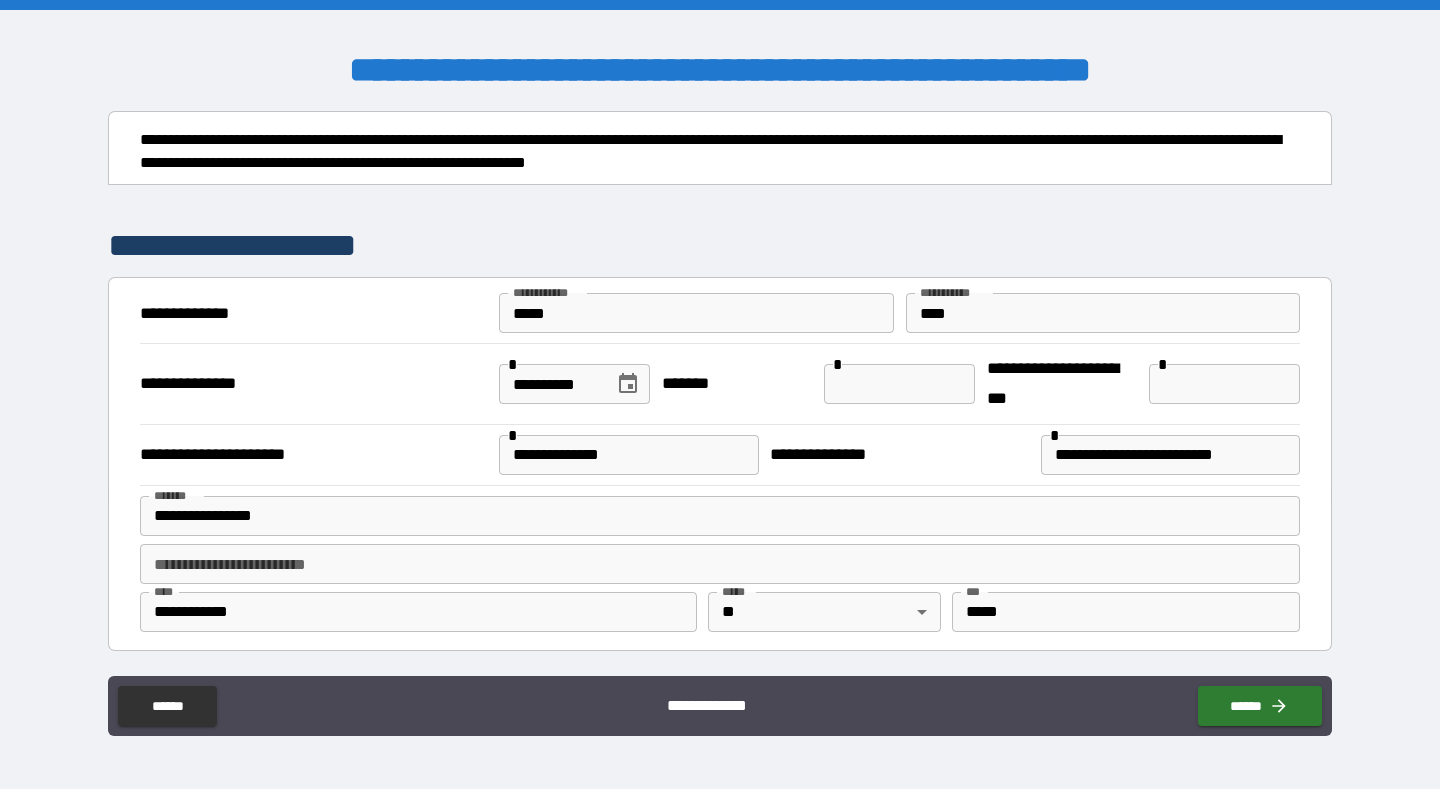click at bounding box center [899, 384] 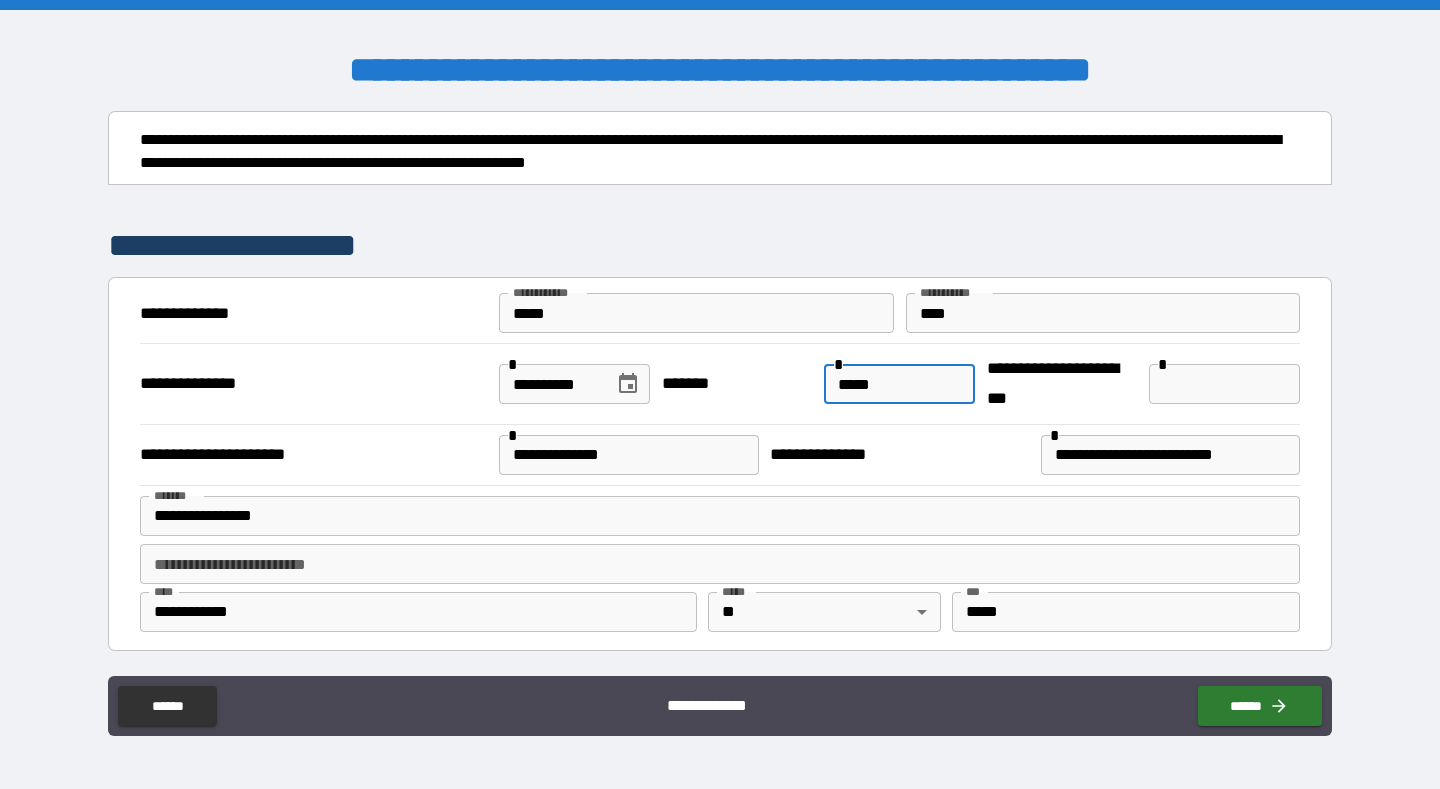 click on "*****" at bounding box center [899, 384] 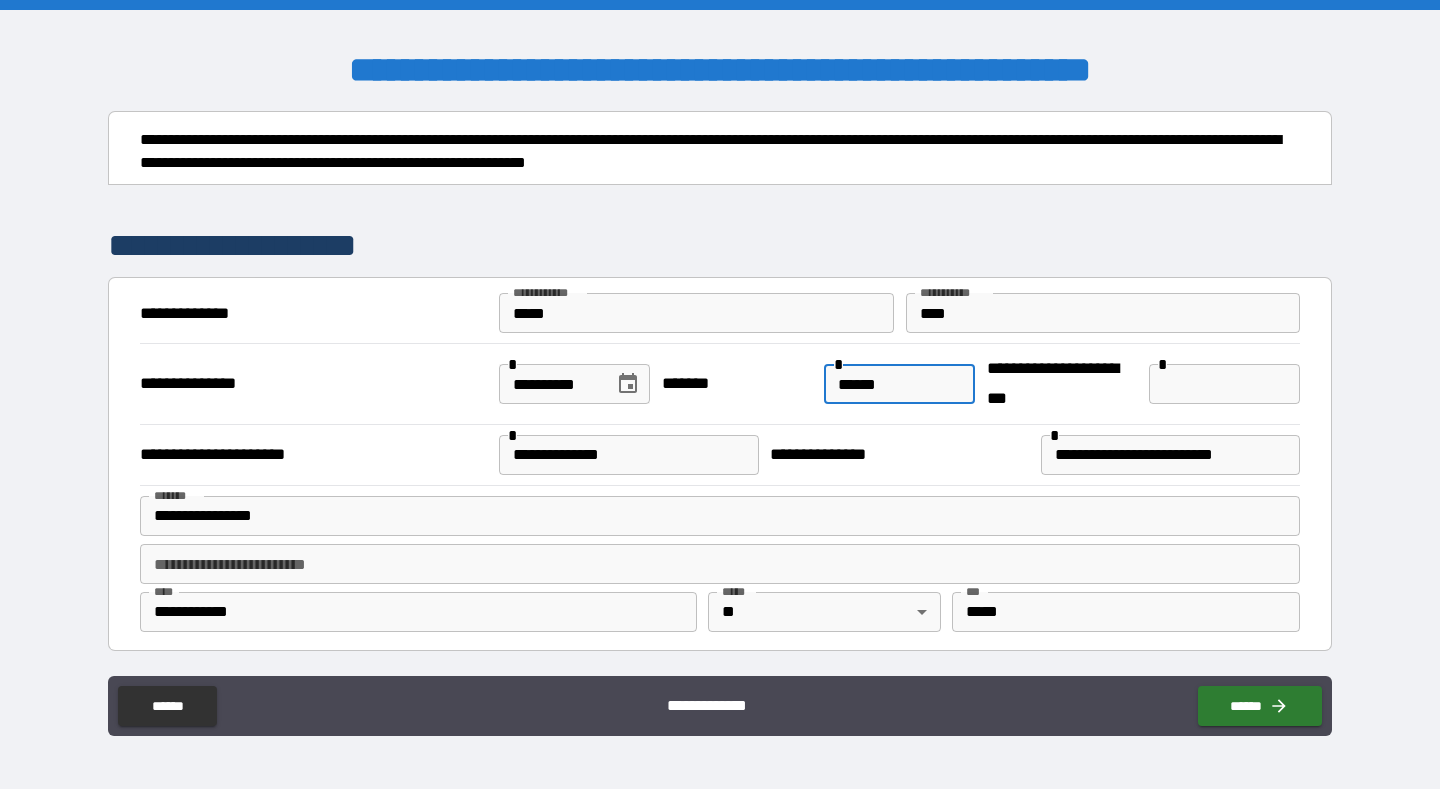 type on "******" 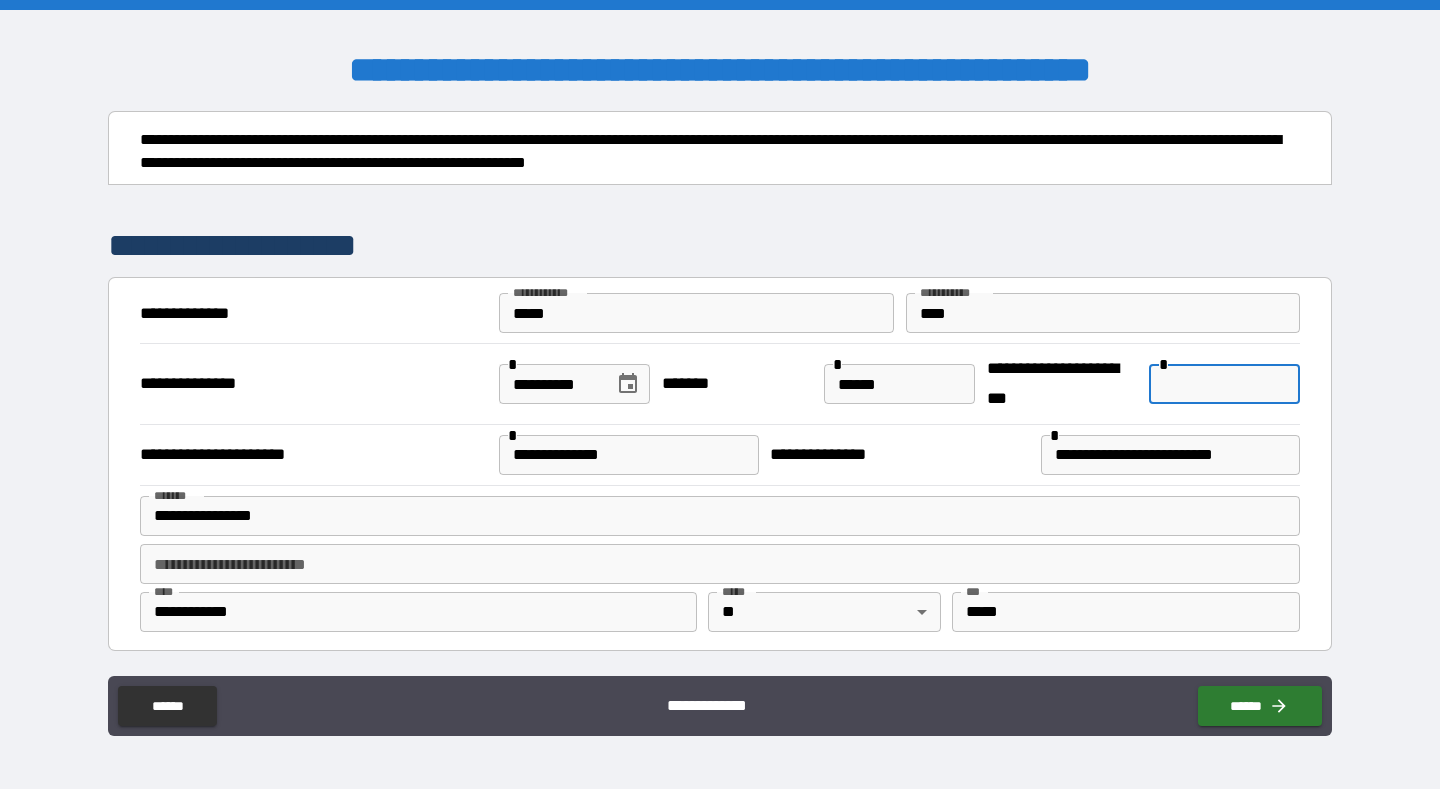 click at bounding box center [1224, 384] 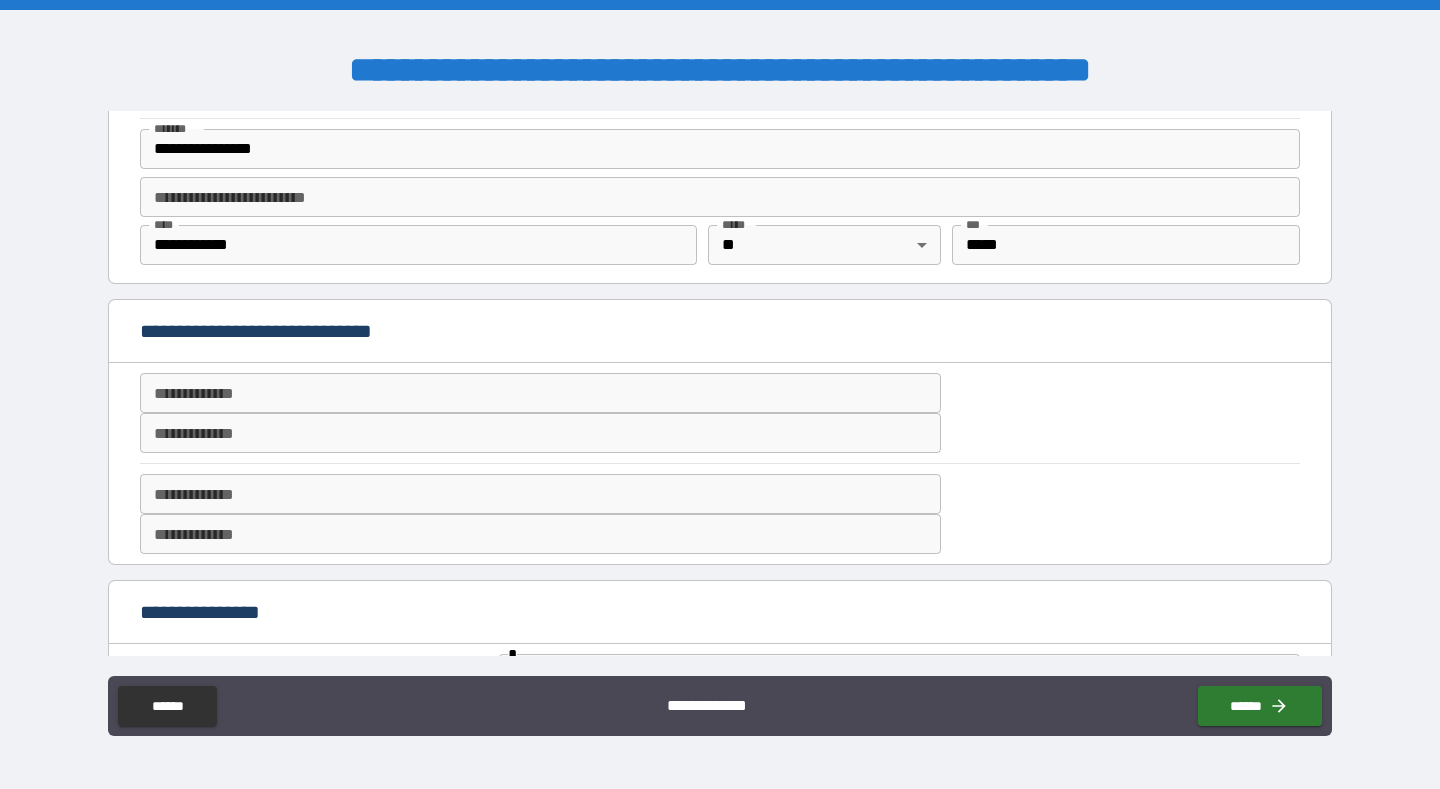 scroll, scrollTop: 370, scrollLeft: 0, axis: vertical 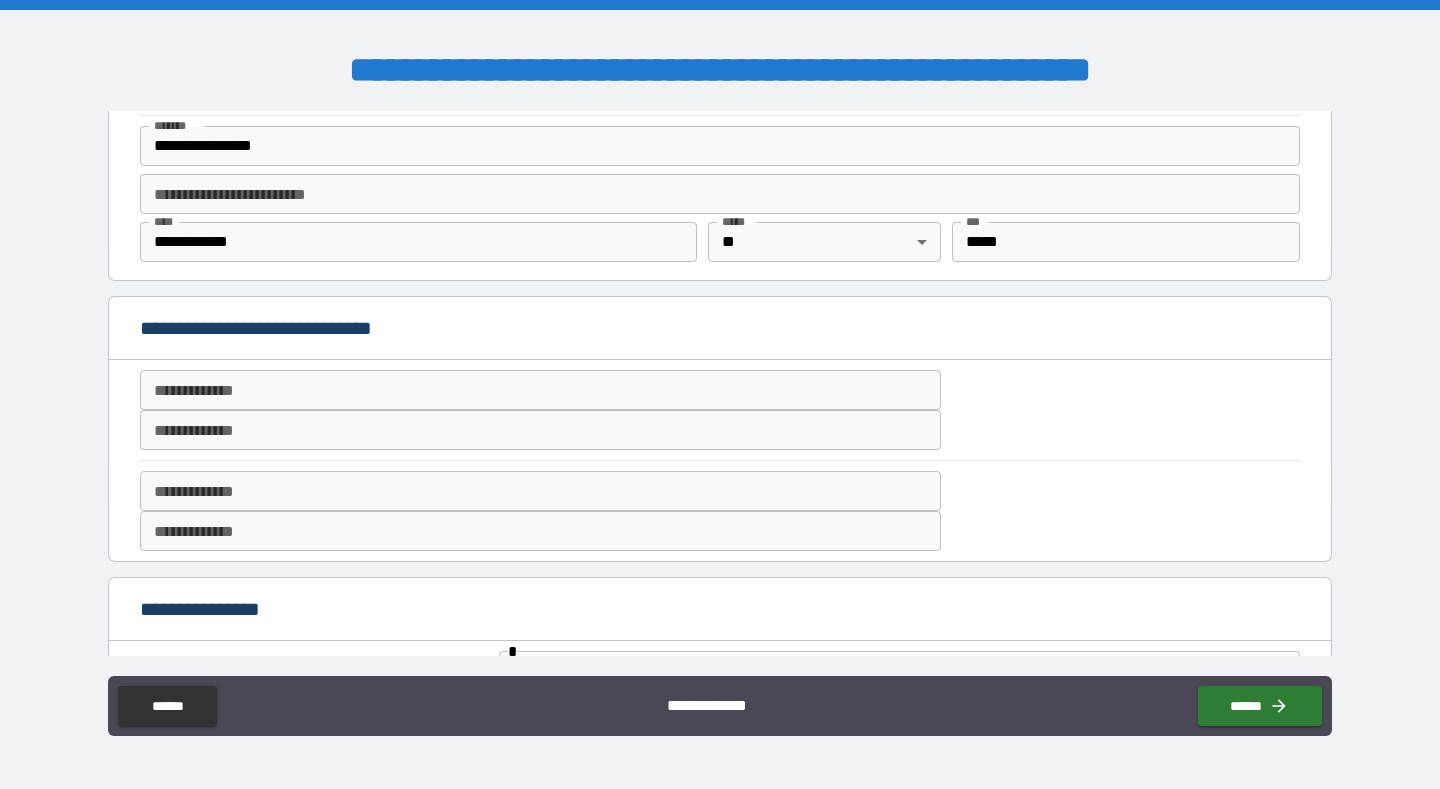 type on "**********" 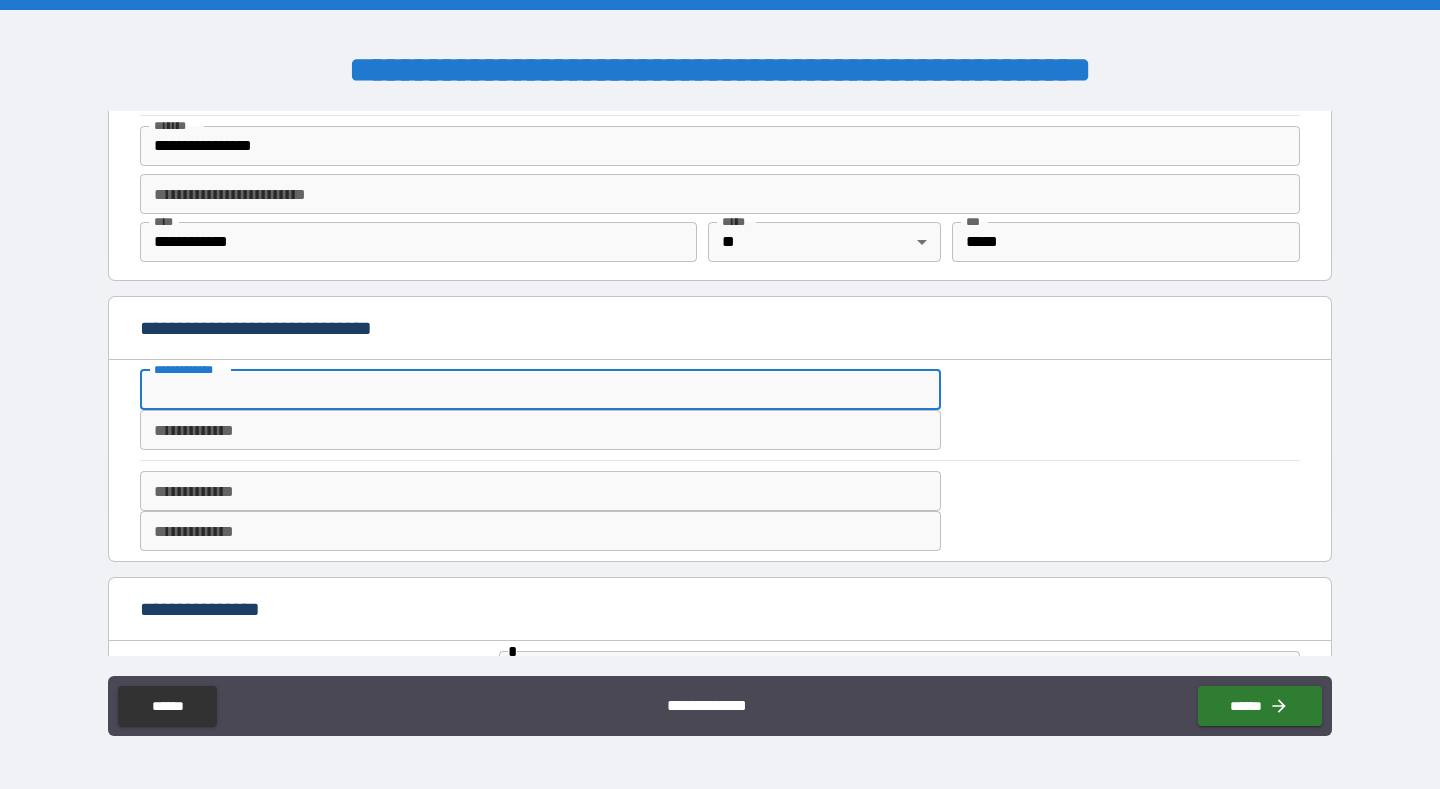 click on "**********" at bounding box center [540, 390] 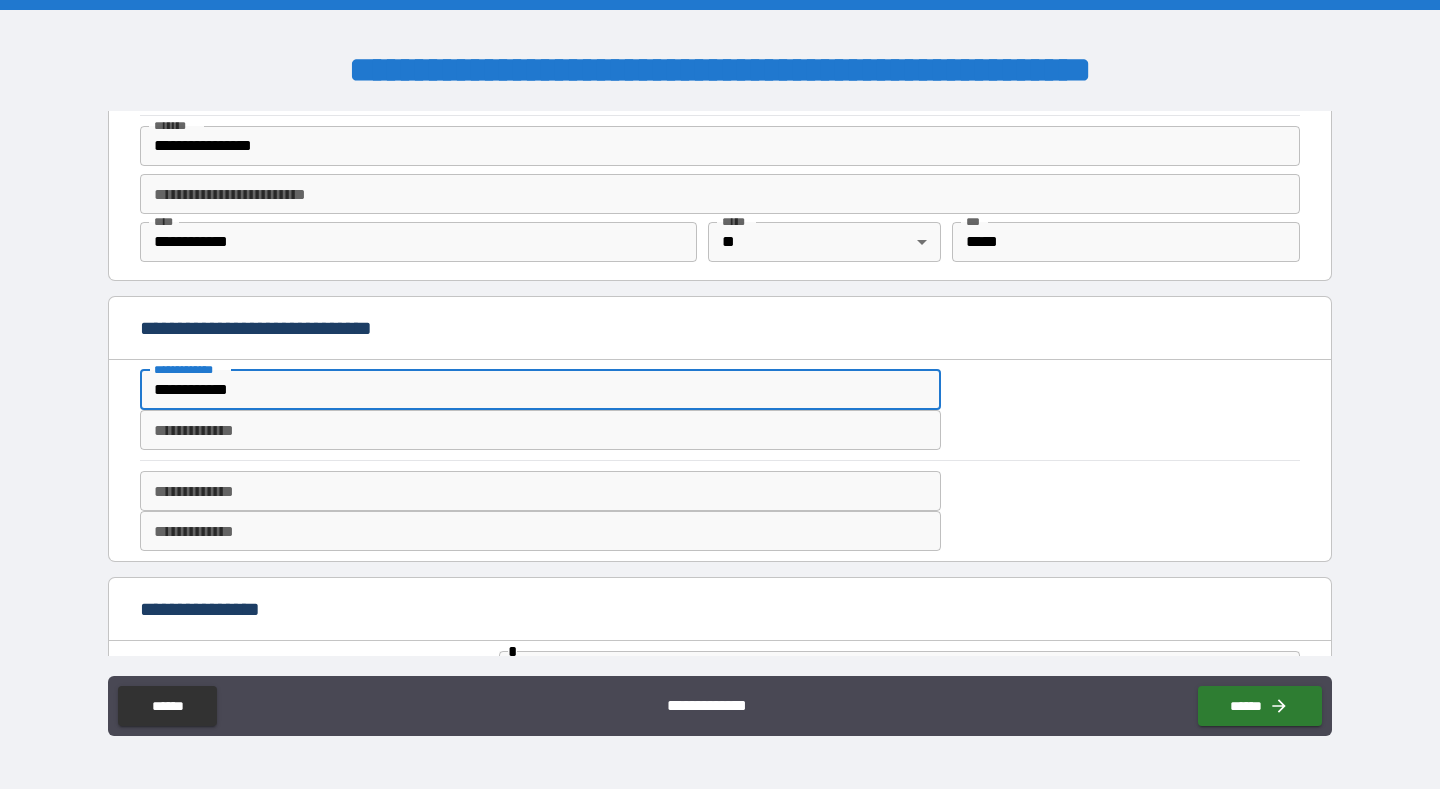 type on "**********" 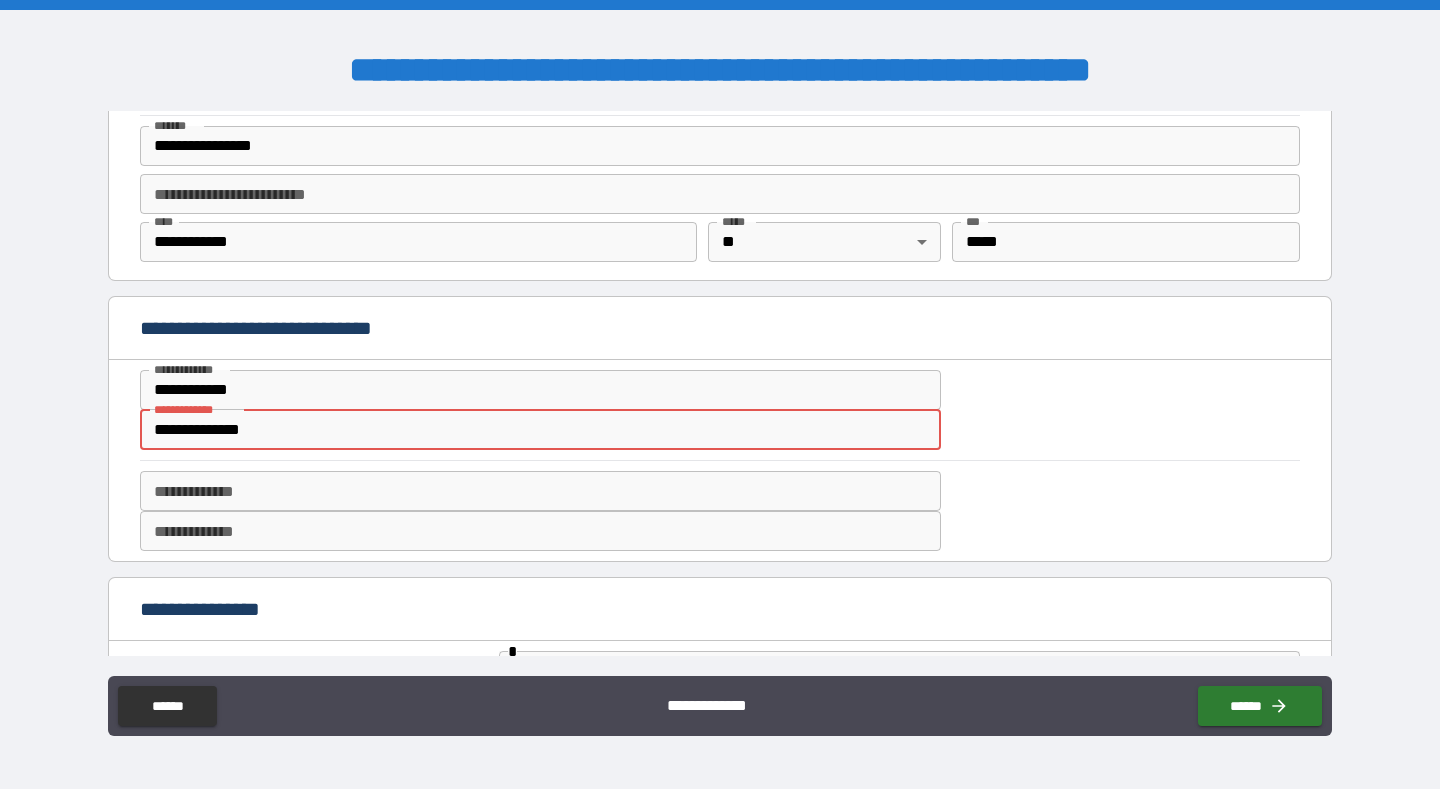 type on "**********" 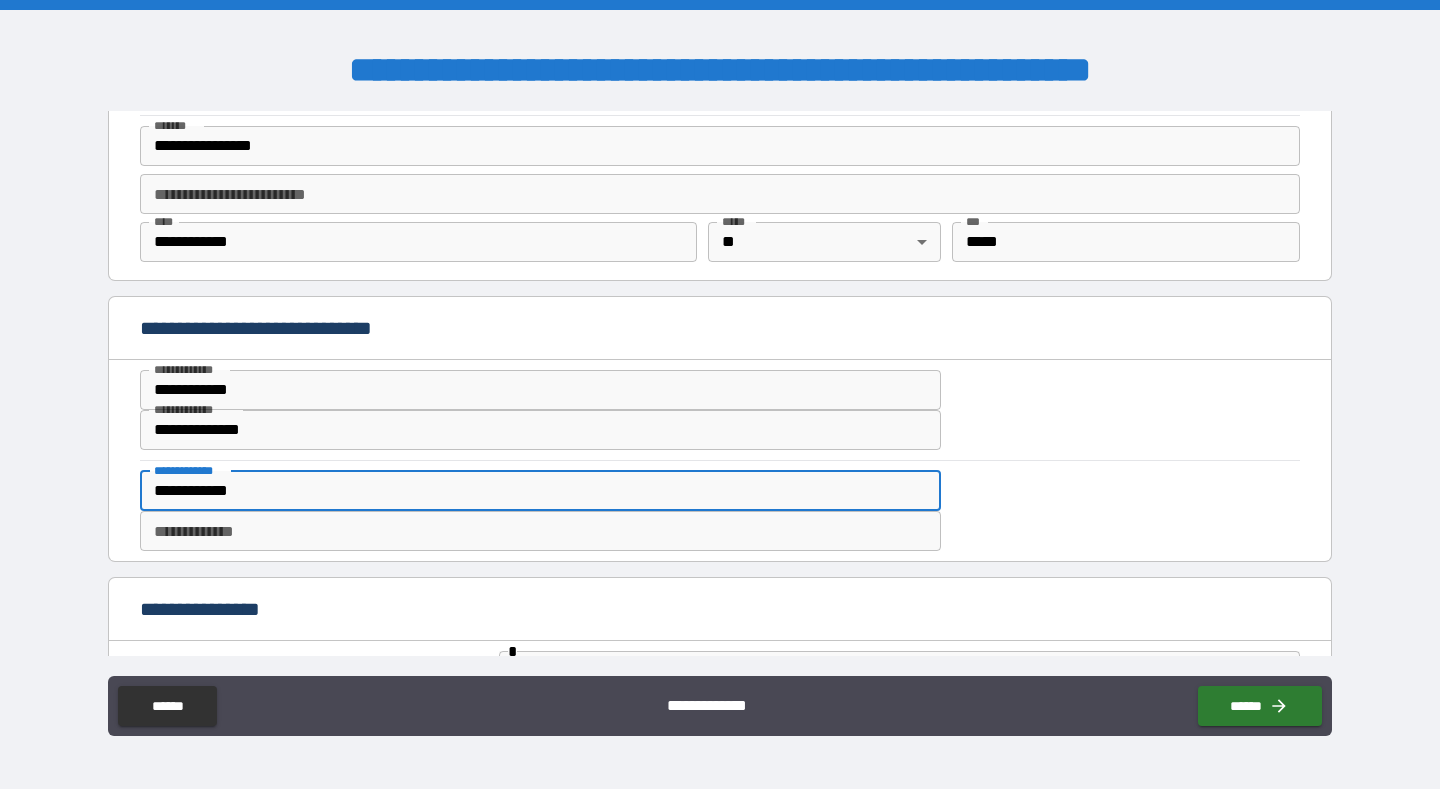 type on "**********" 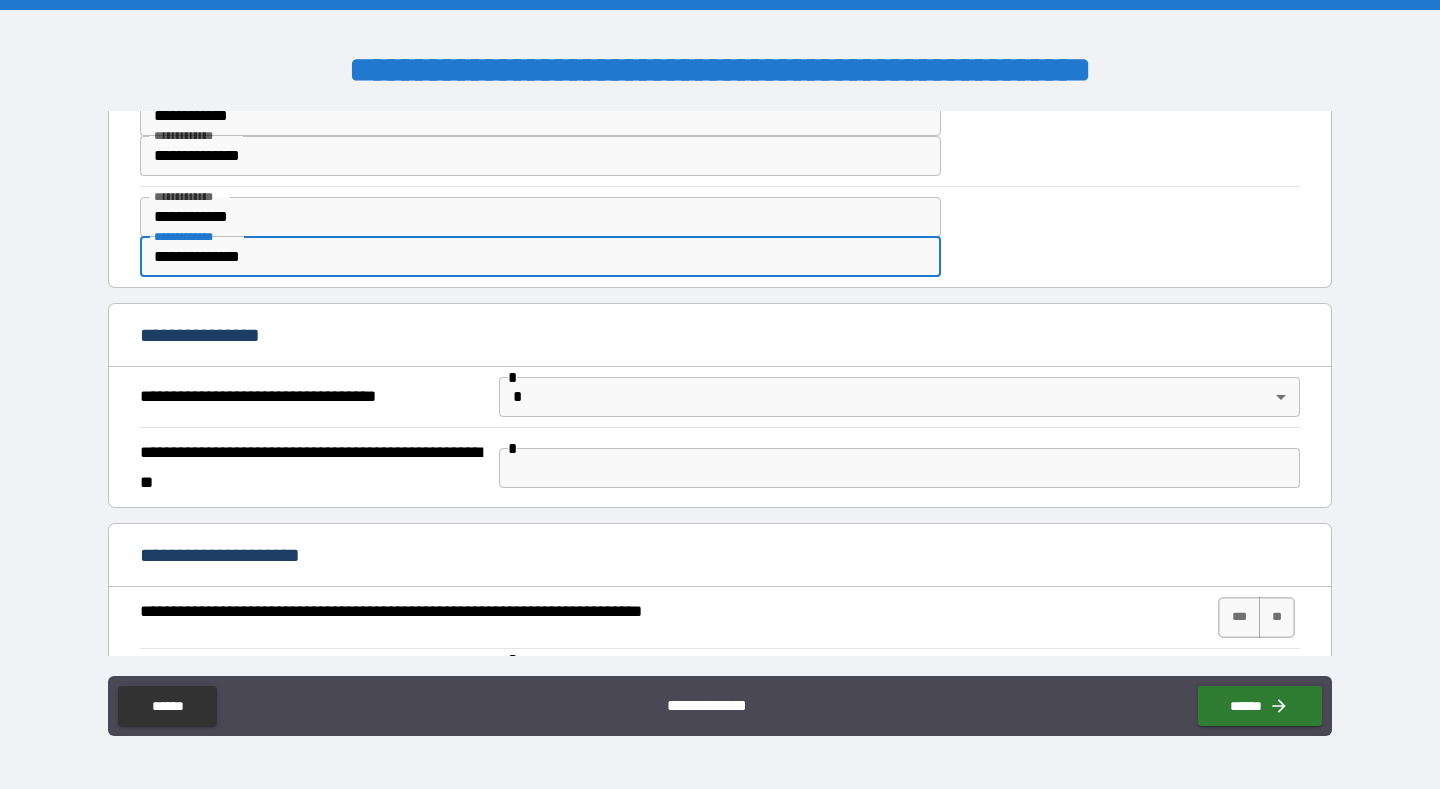 scroll, scrollTop: 652, scrollLeft: 0, axis: vertical 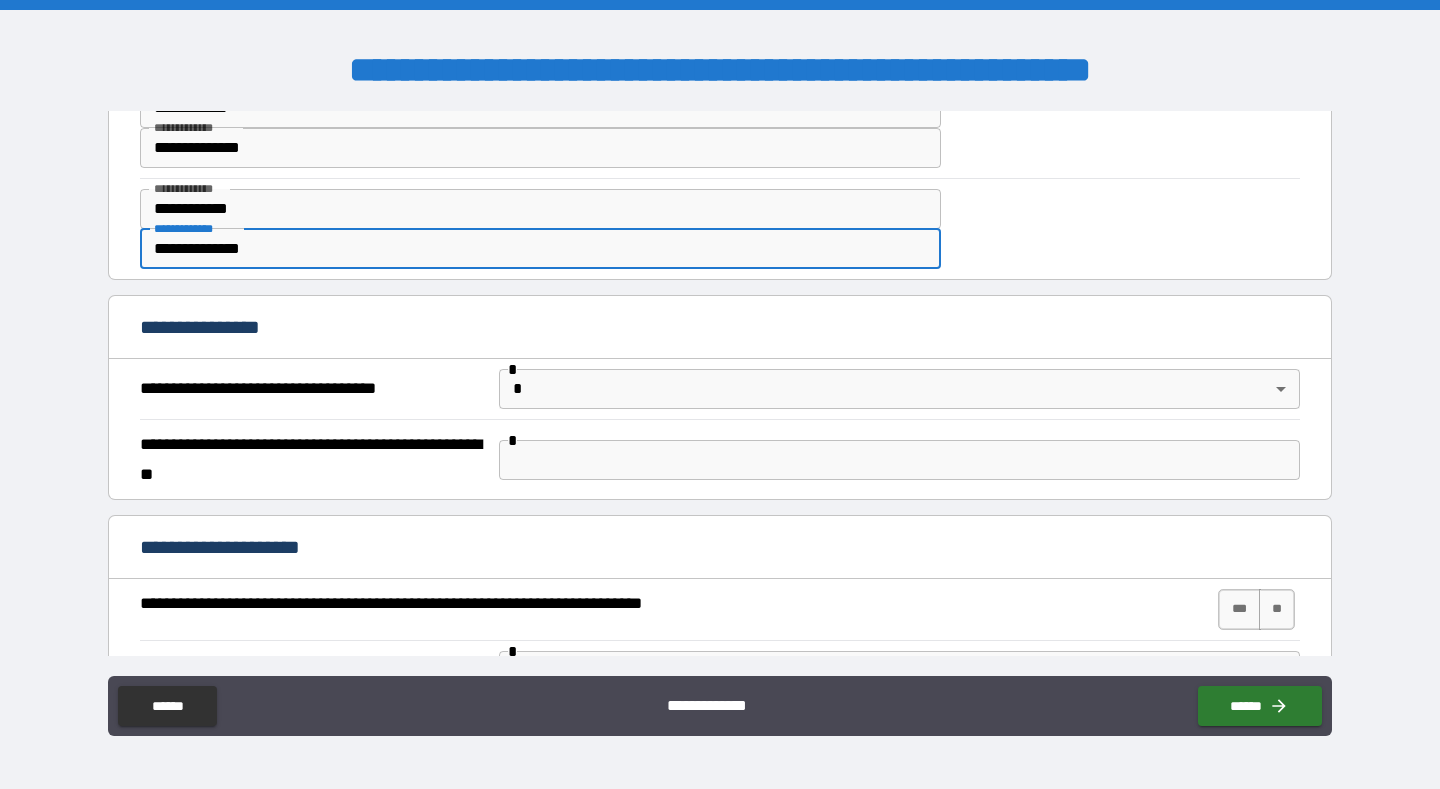 type on "**********" 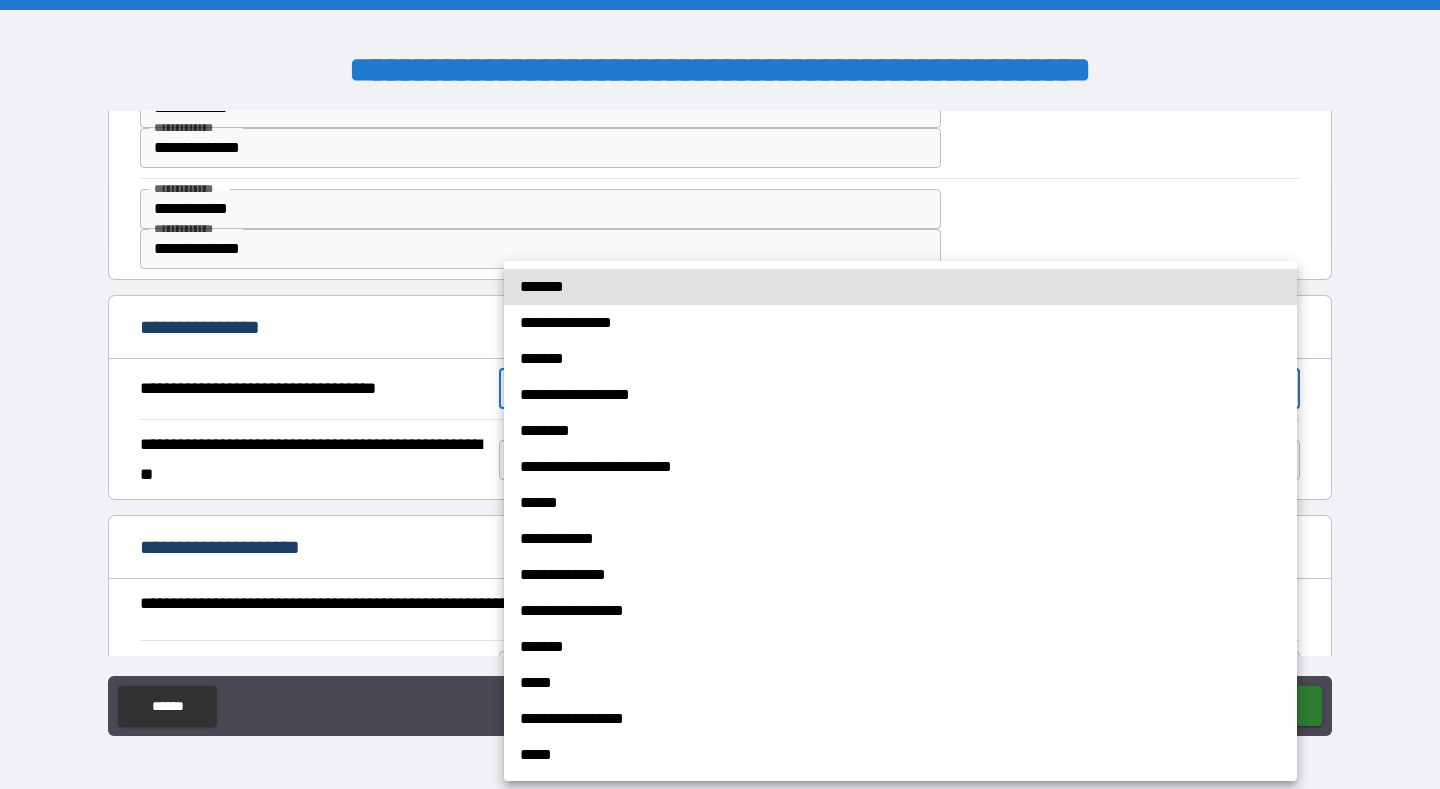 click on "********" at bounding box center [900, 431] 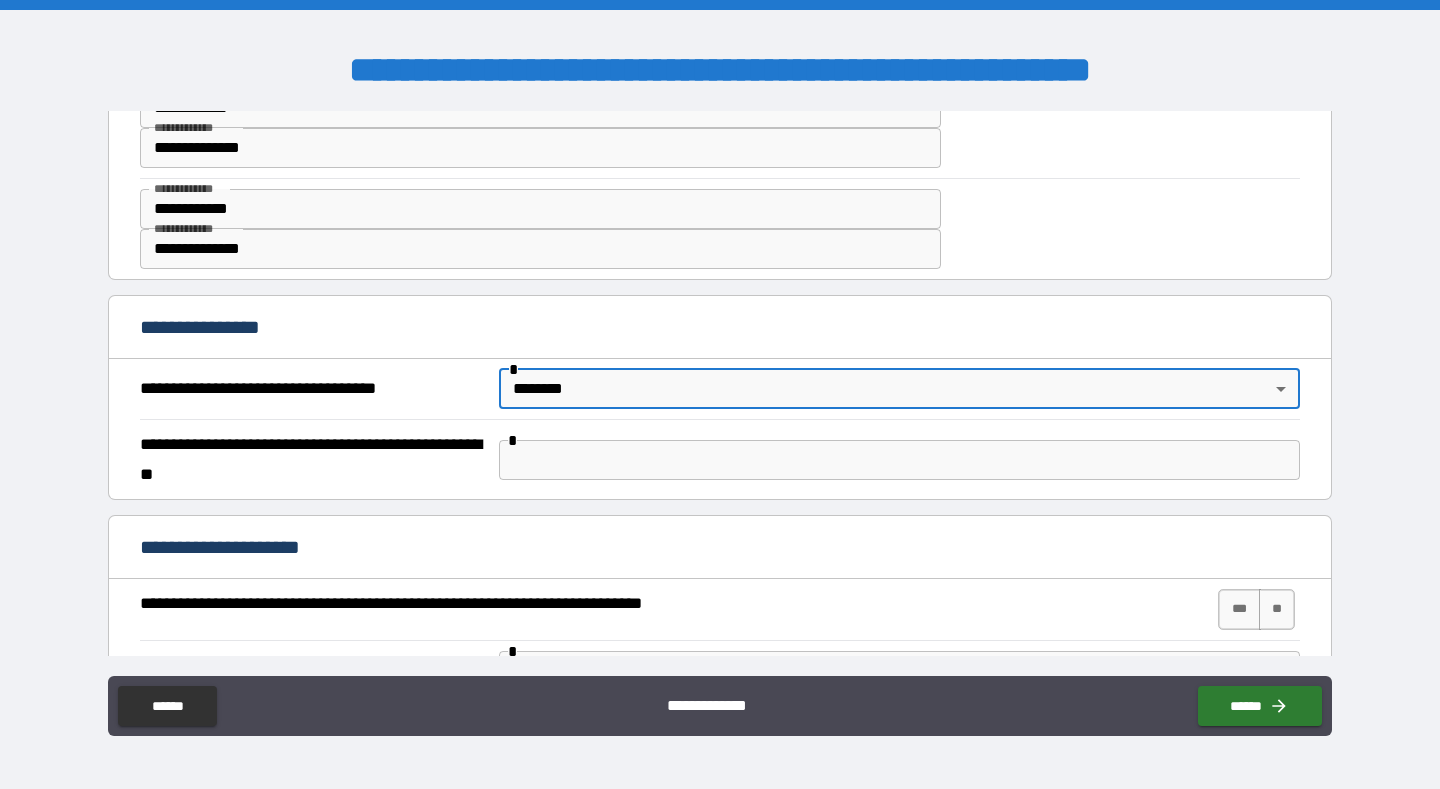 type on "********" 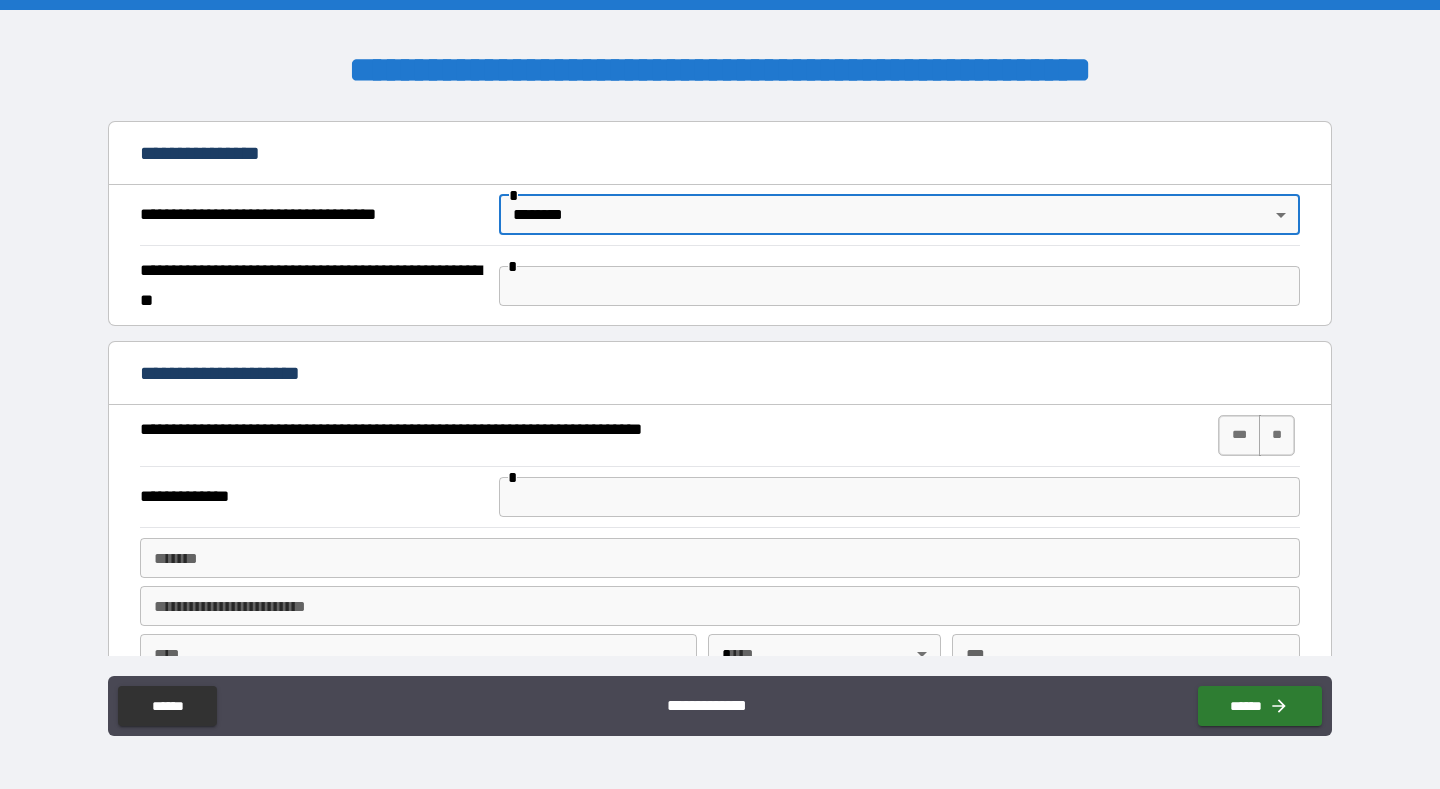 scroll, scrollTop: 825, scrollLeft: 0, axis: vertical 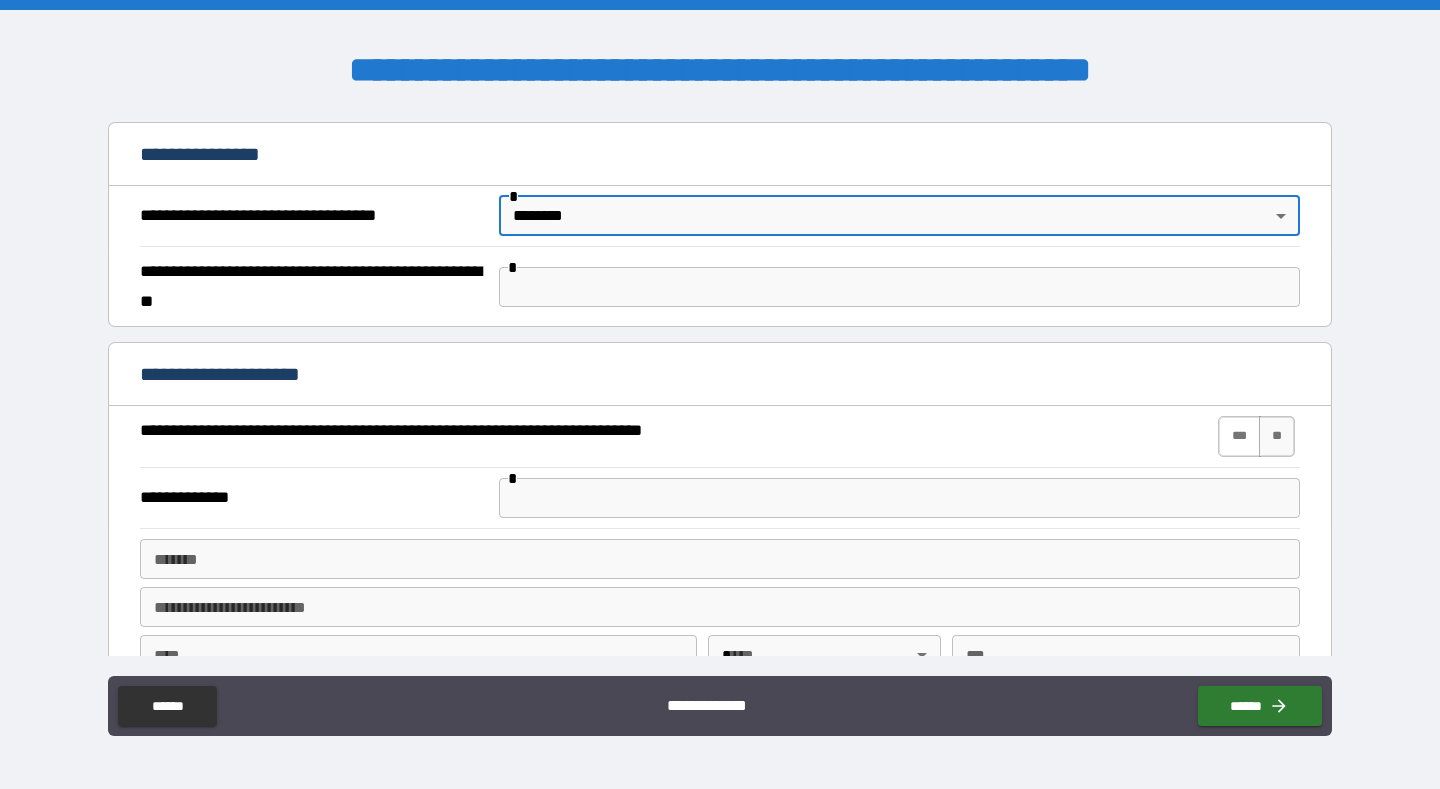 click on "***" at bounding box center (1239, 436) 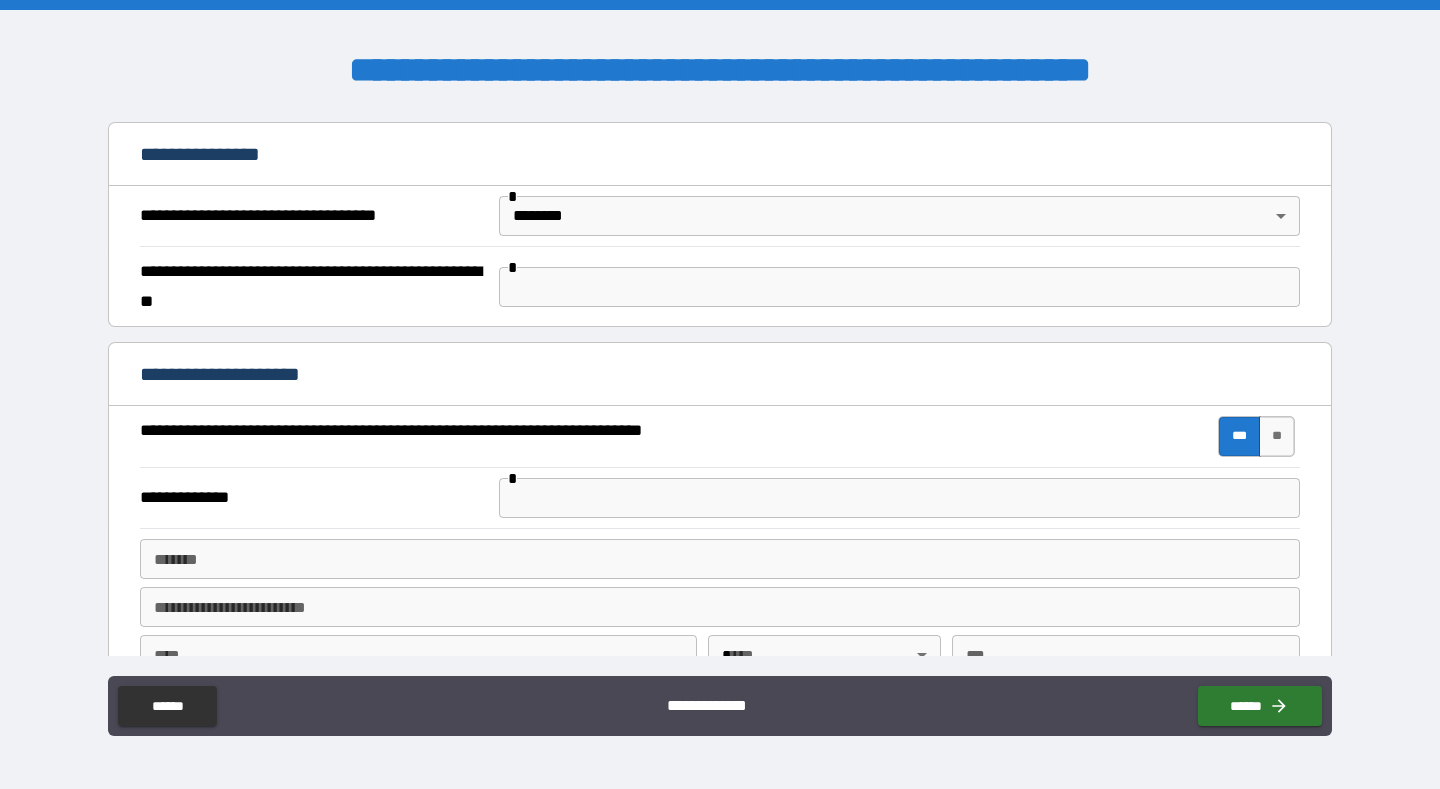 click at bounding box center (899, 498) 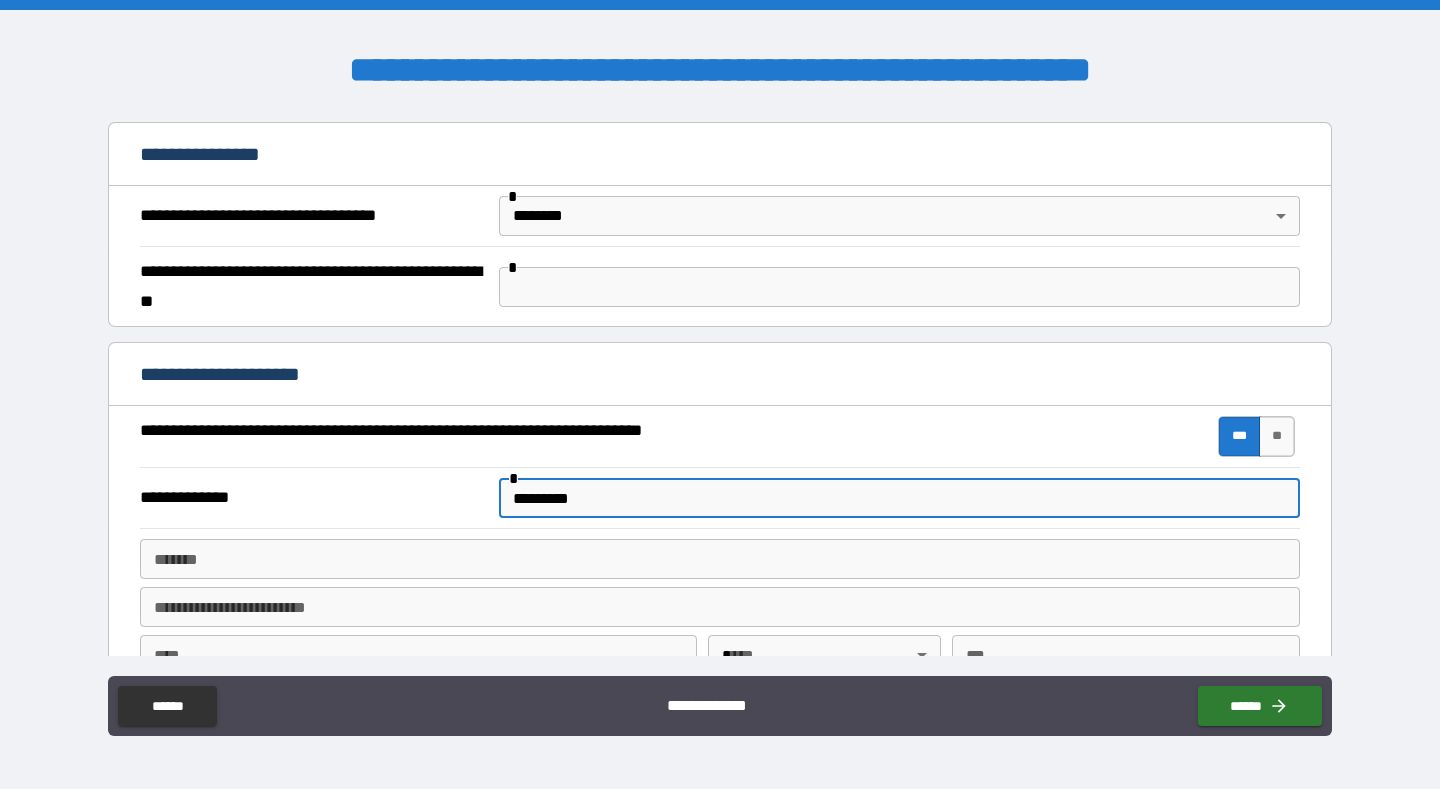 type on "*********" 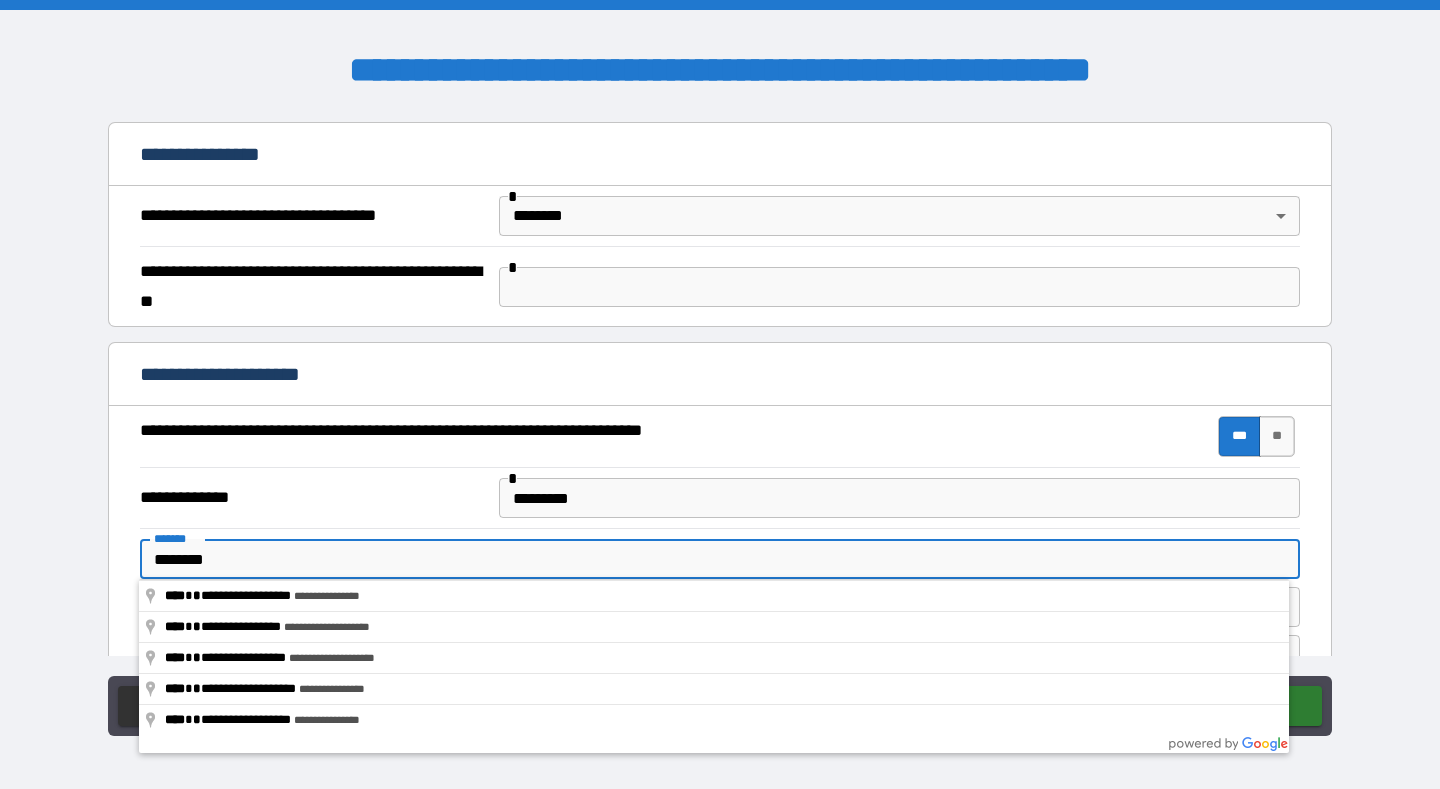 click on "*******" at bounding box center (720, 559) 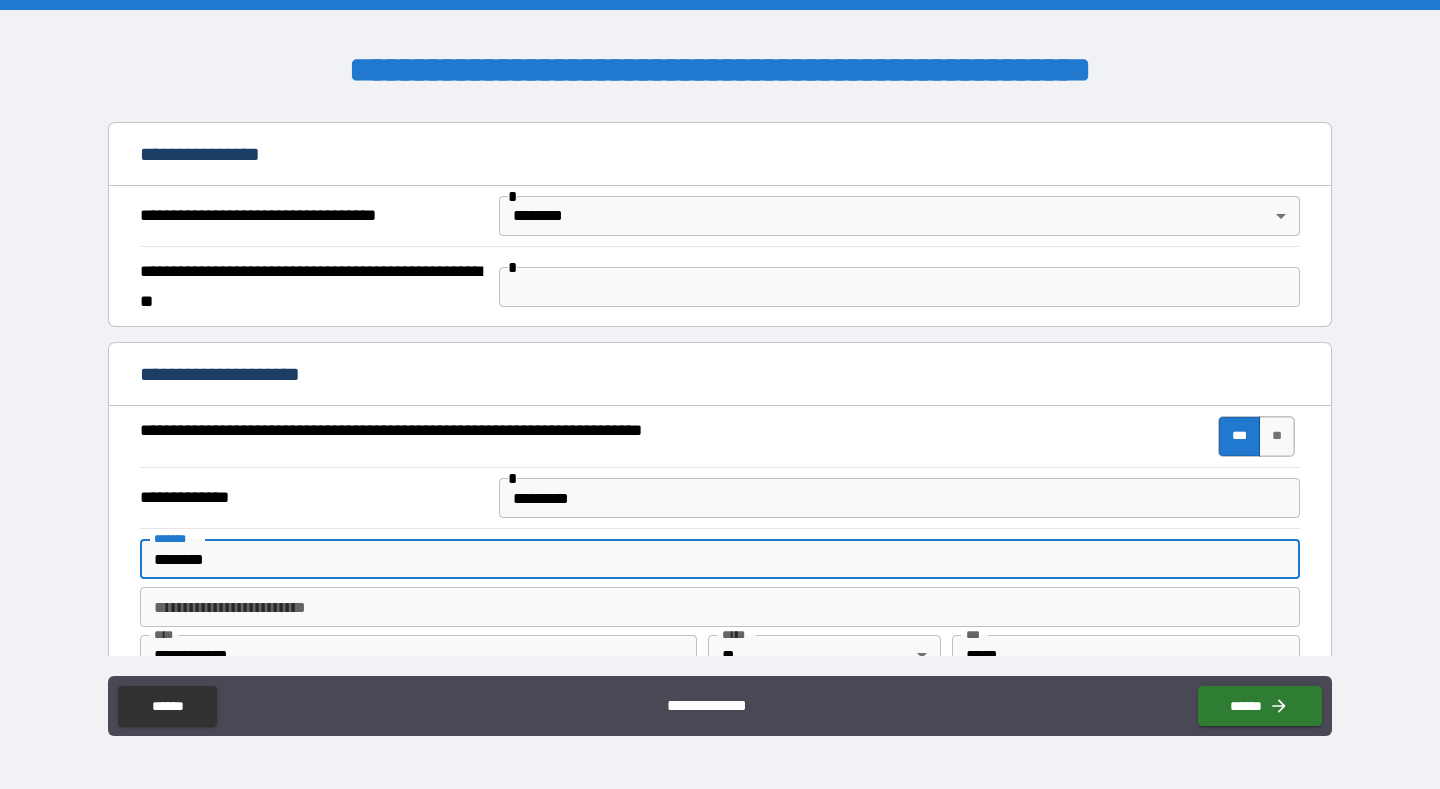 type on "**********" 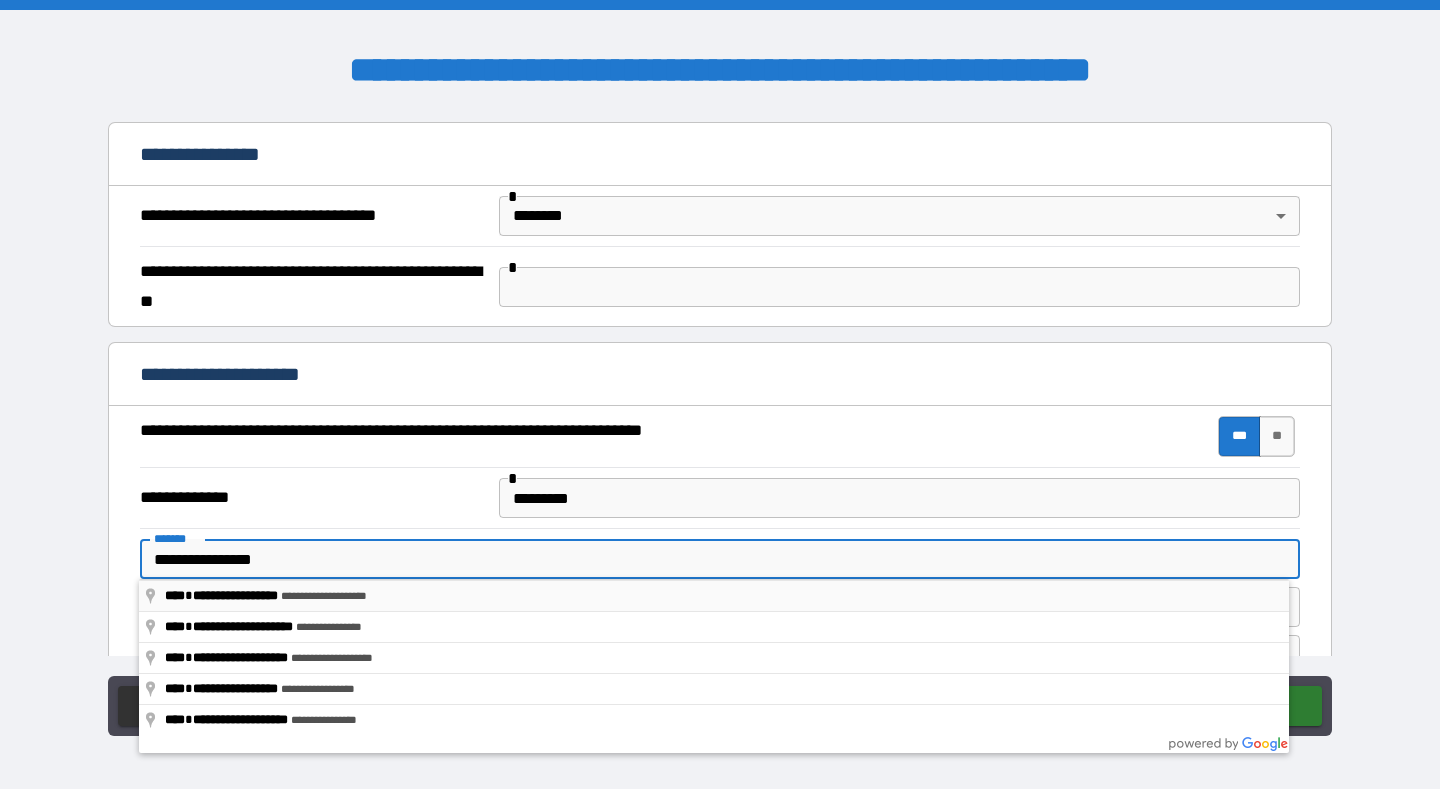 type on "**********" 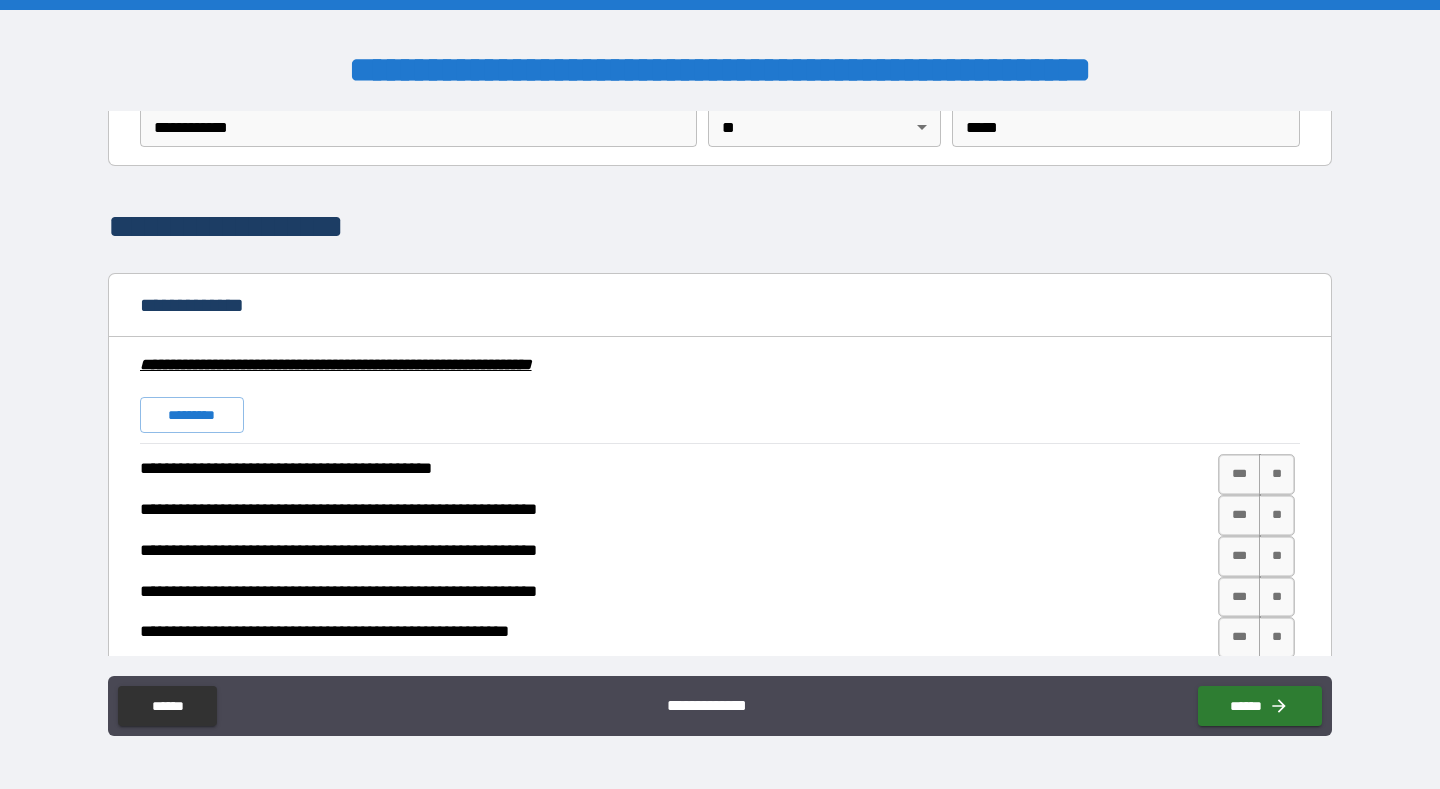 scroll, scrollTop: 1353, scrollLeft: 0, axis: vertical 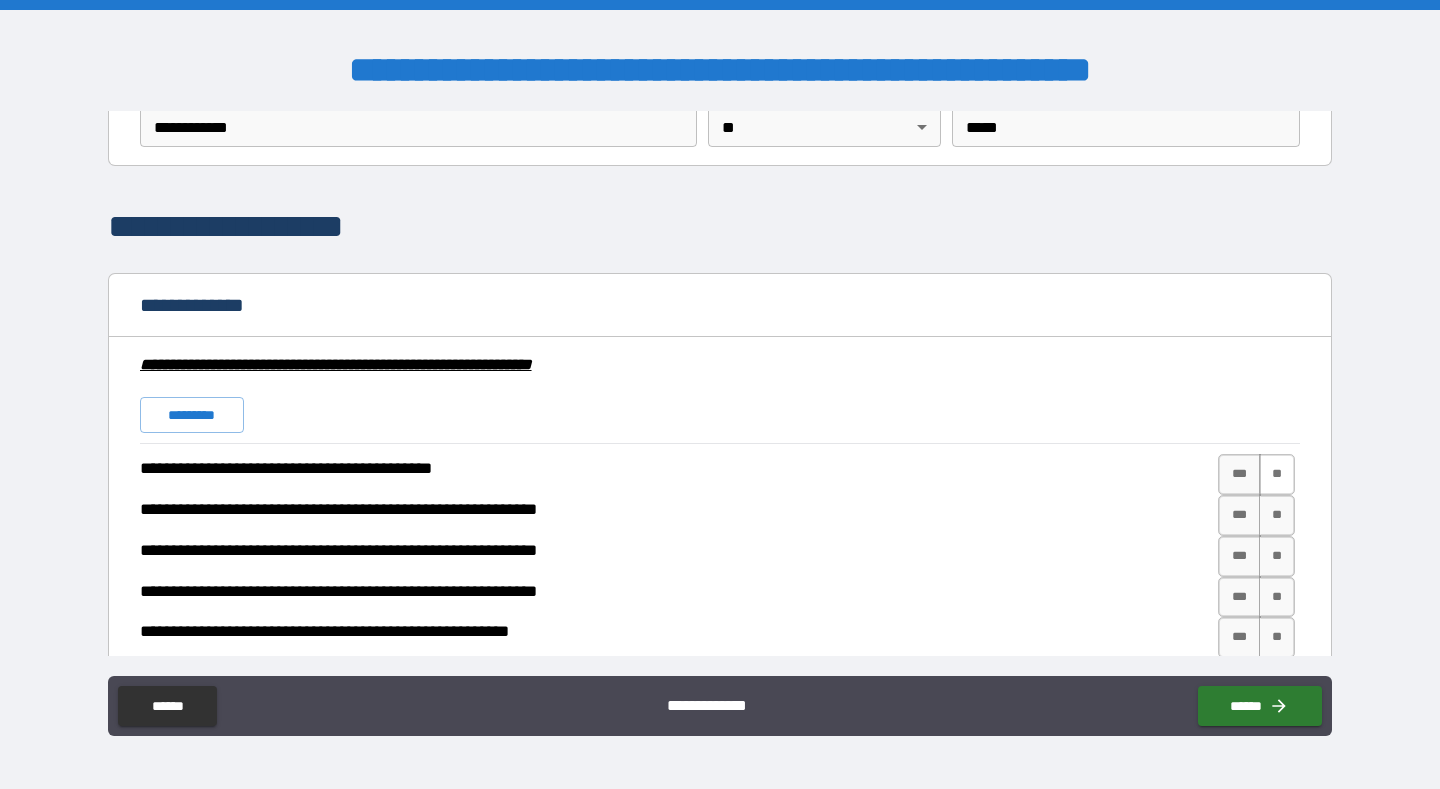 click on "**" at bounding box center (1277, 474) 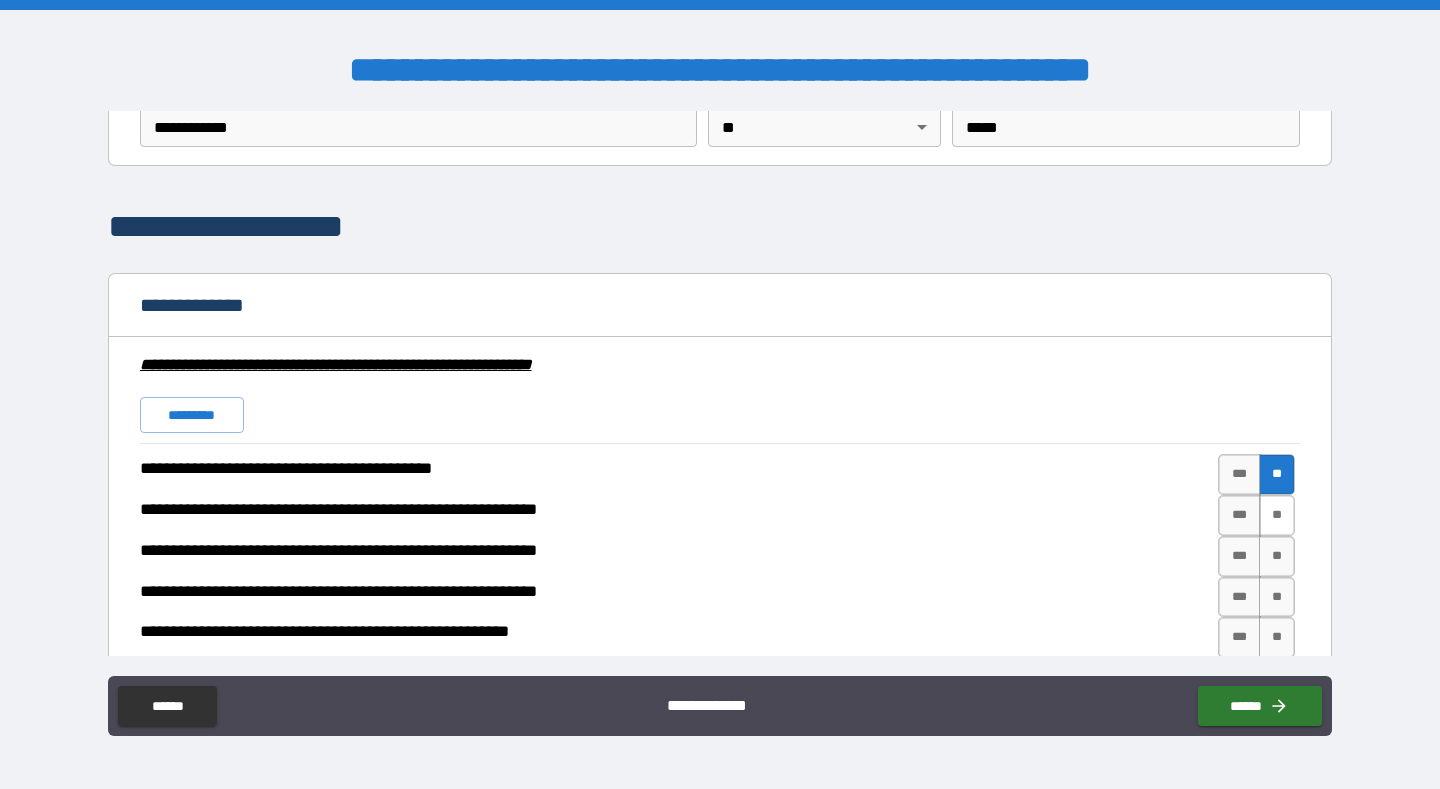 click on "**" at bounding box center (1277, 515) 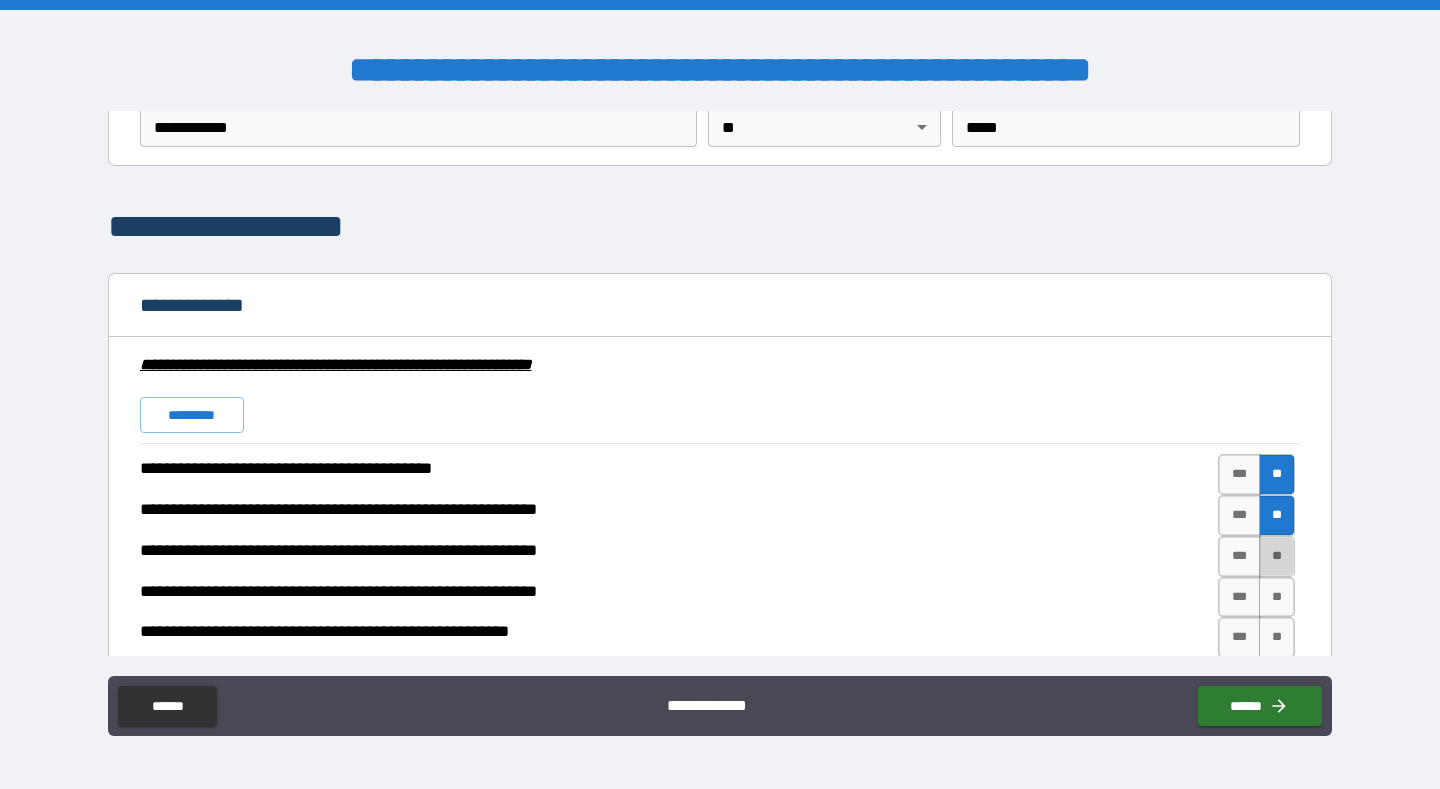 click on "**" at bounding box center [1277, 556] 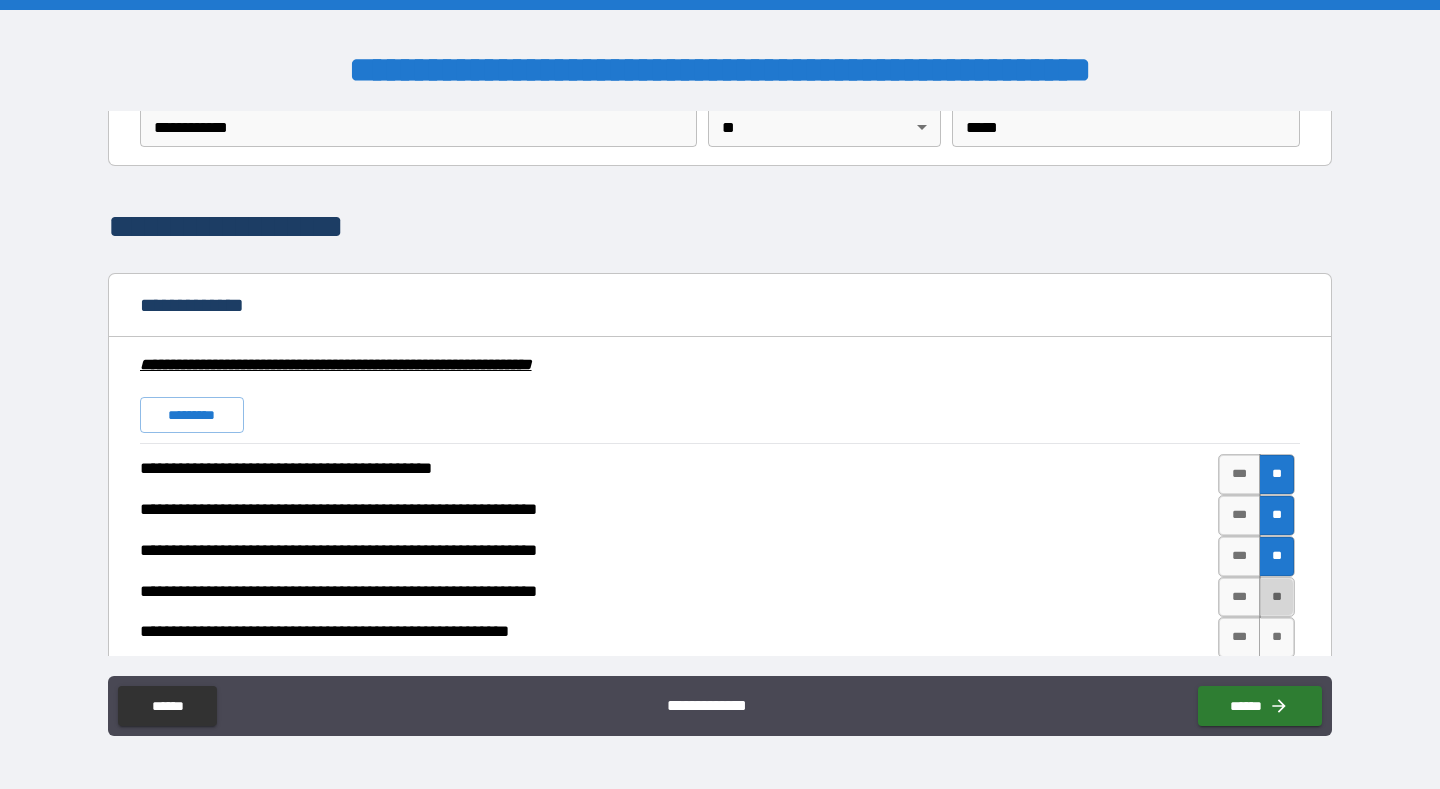 click on "**" at bounding box center (1277, 597) 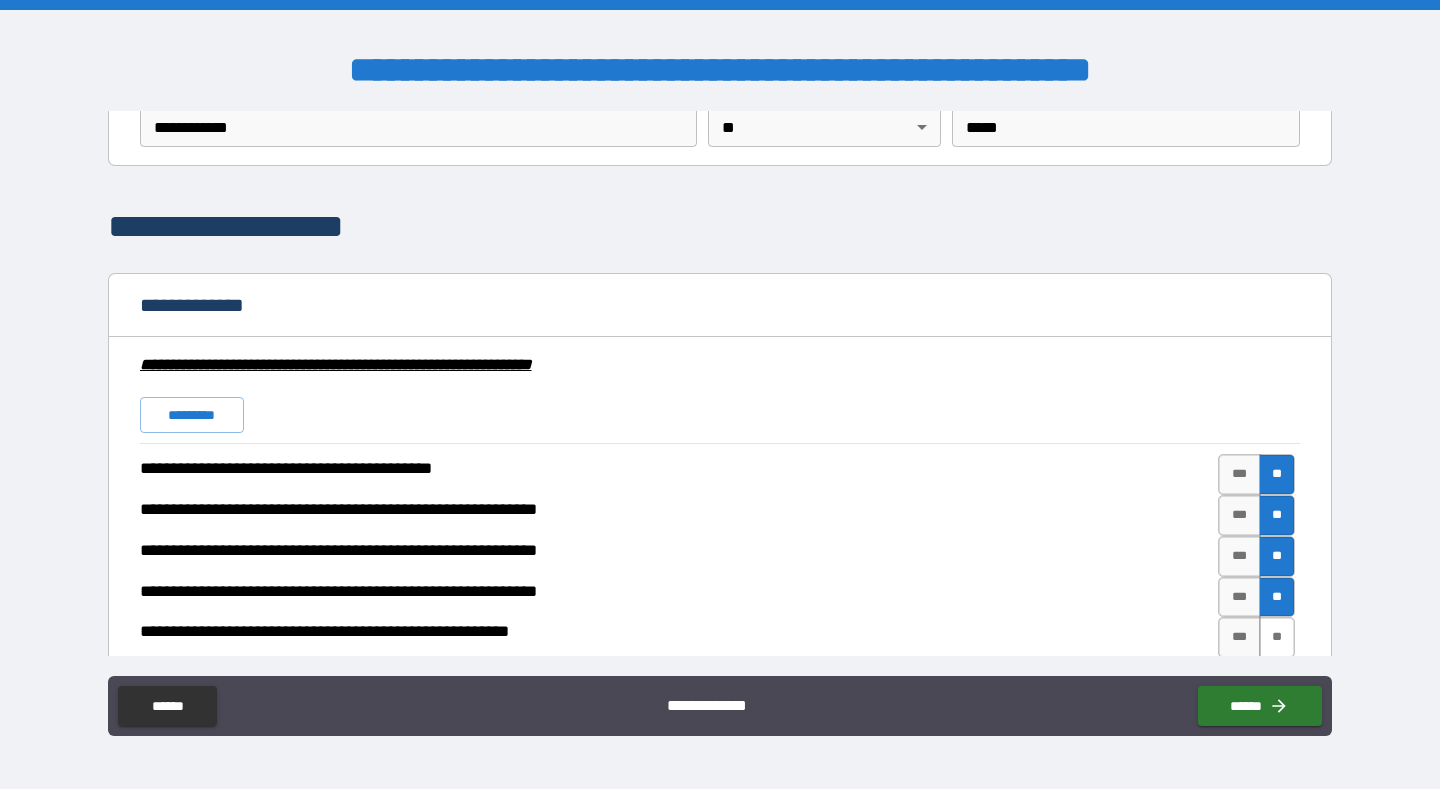 click on "**" at bounding box center (1277, 637) 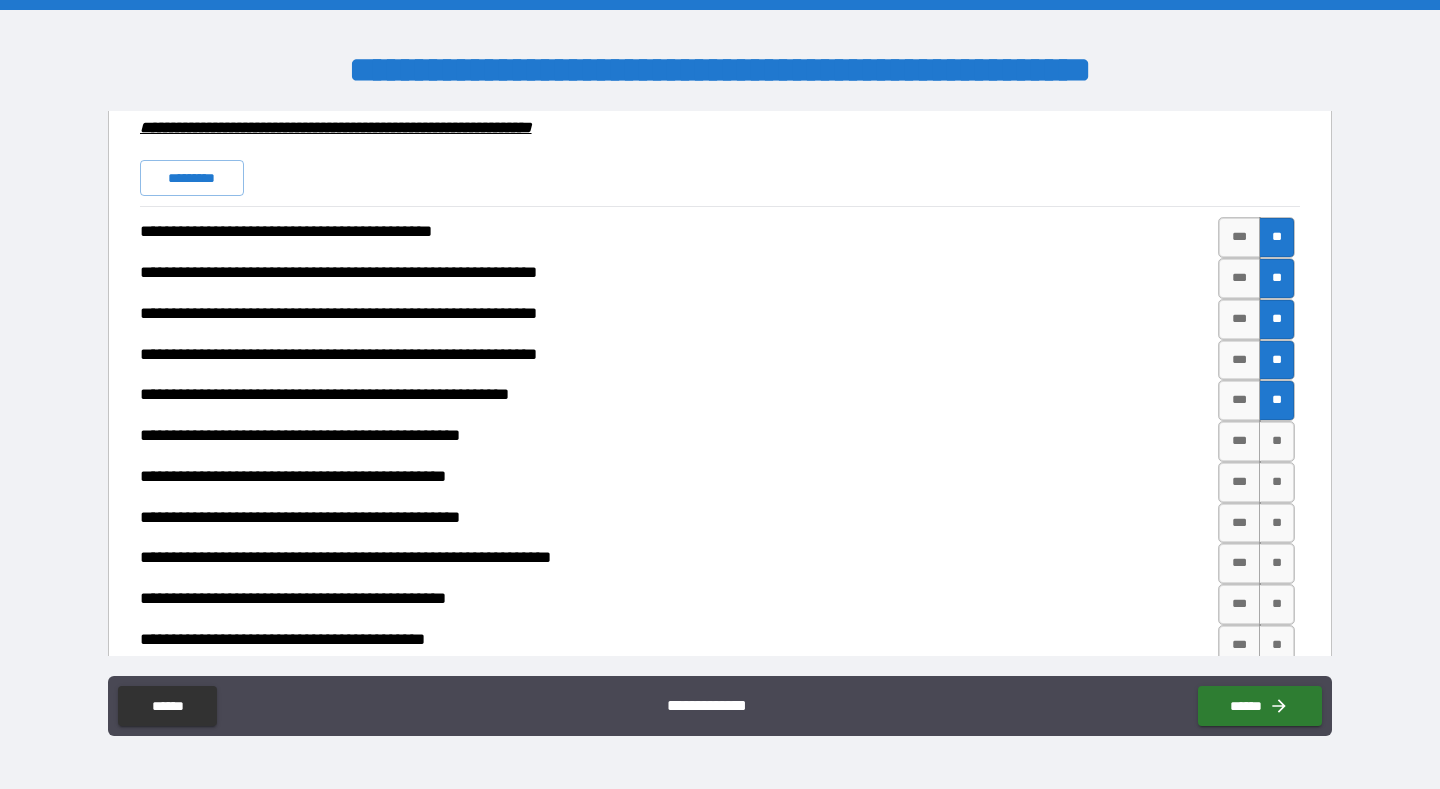scroll, scrollTop: 1592, scrollLeft: 0, axis: vertical 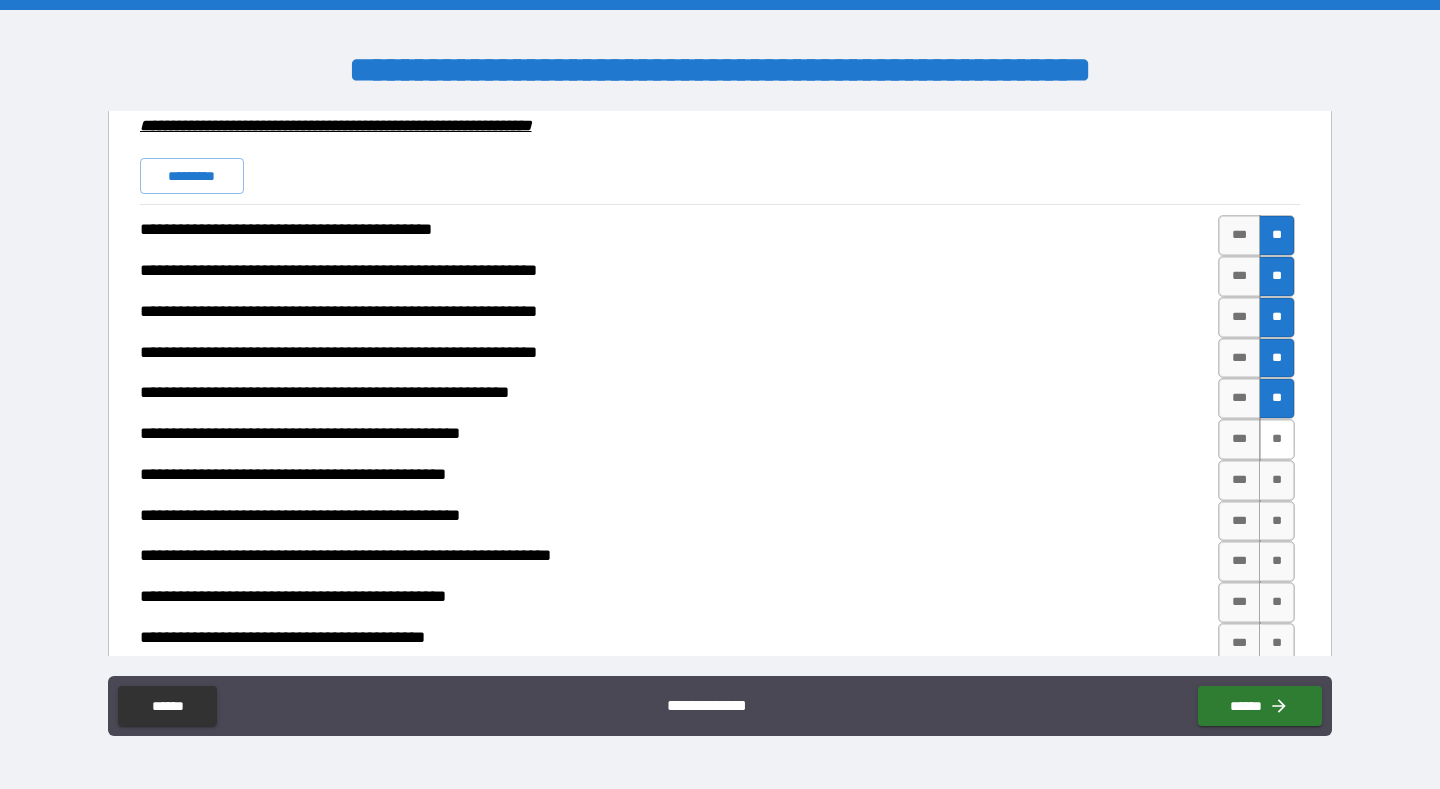 click on "**" at bounding box center (1277, 439) 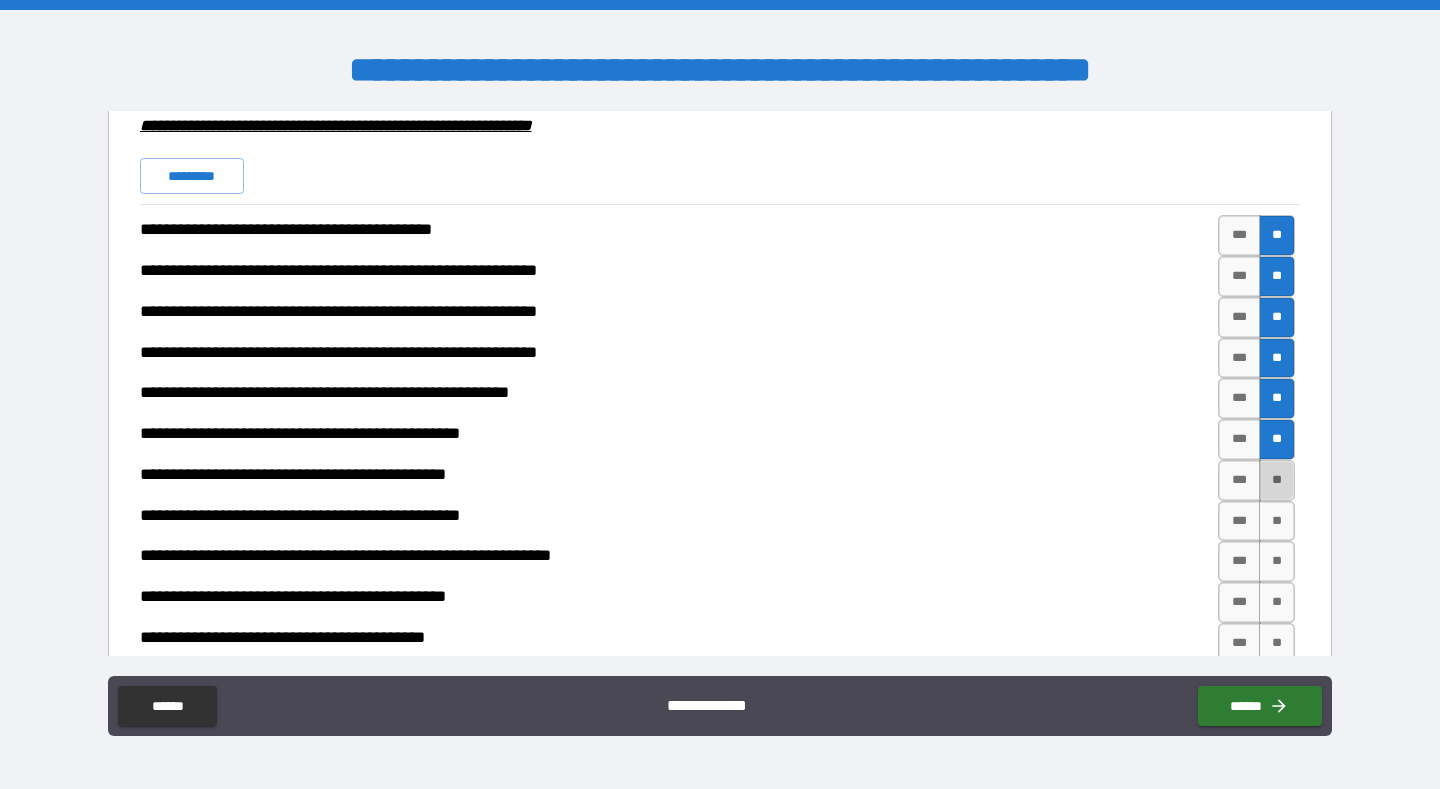 click on "**" at bounding box center [1277, 480] 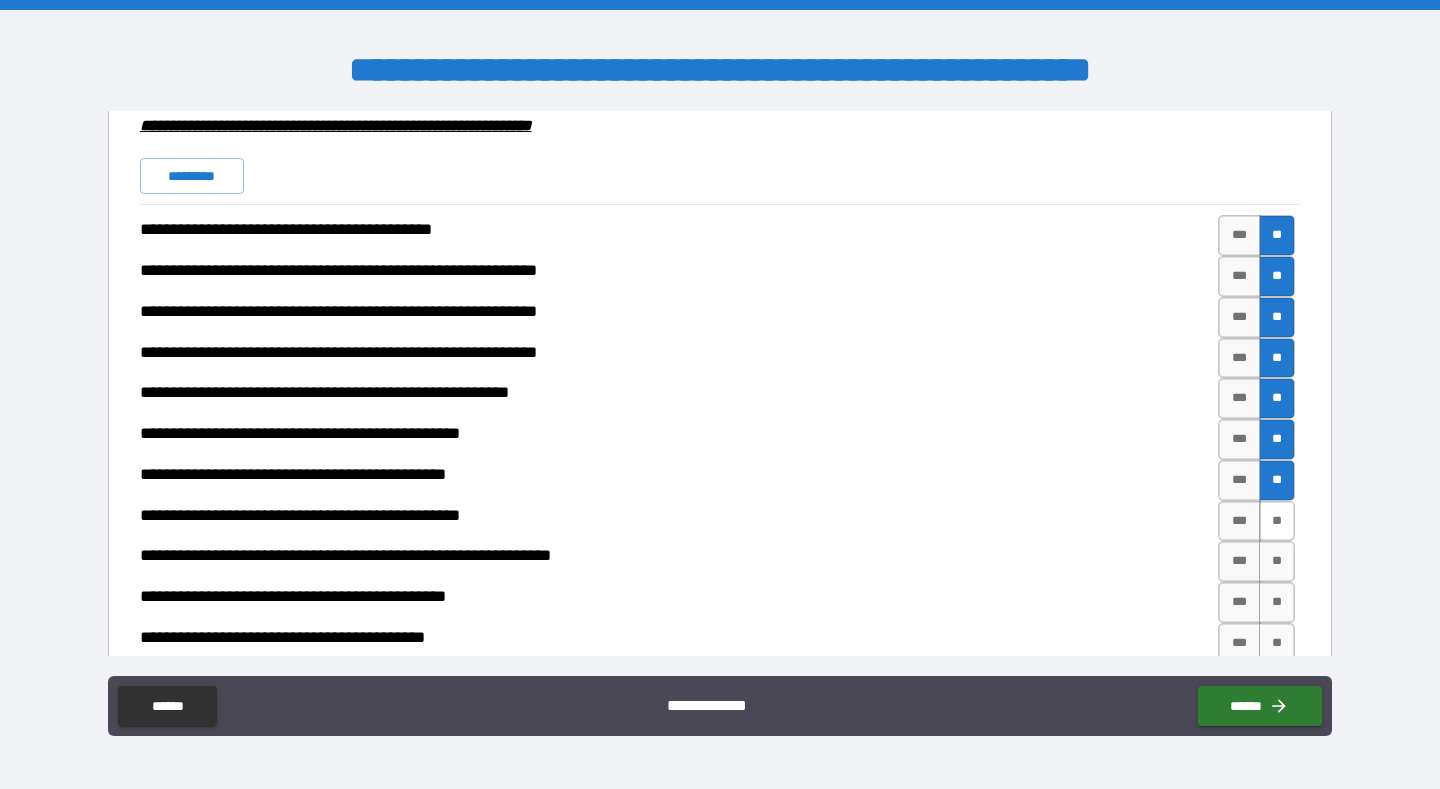 click on "**" at bounding box center [1277, 521] 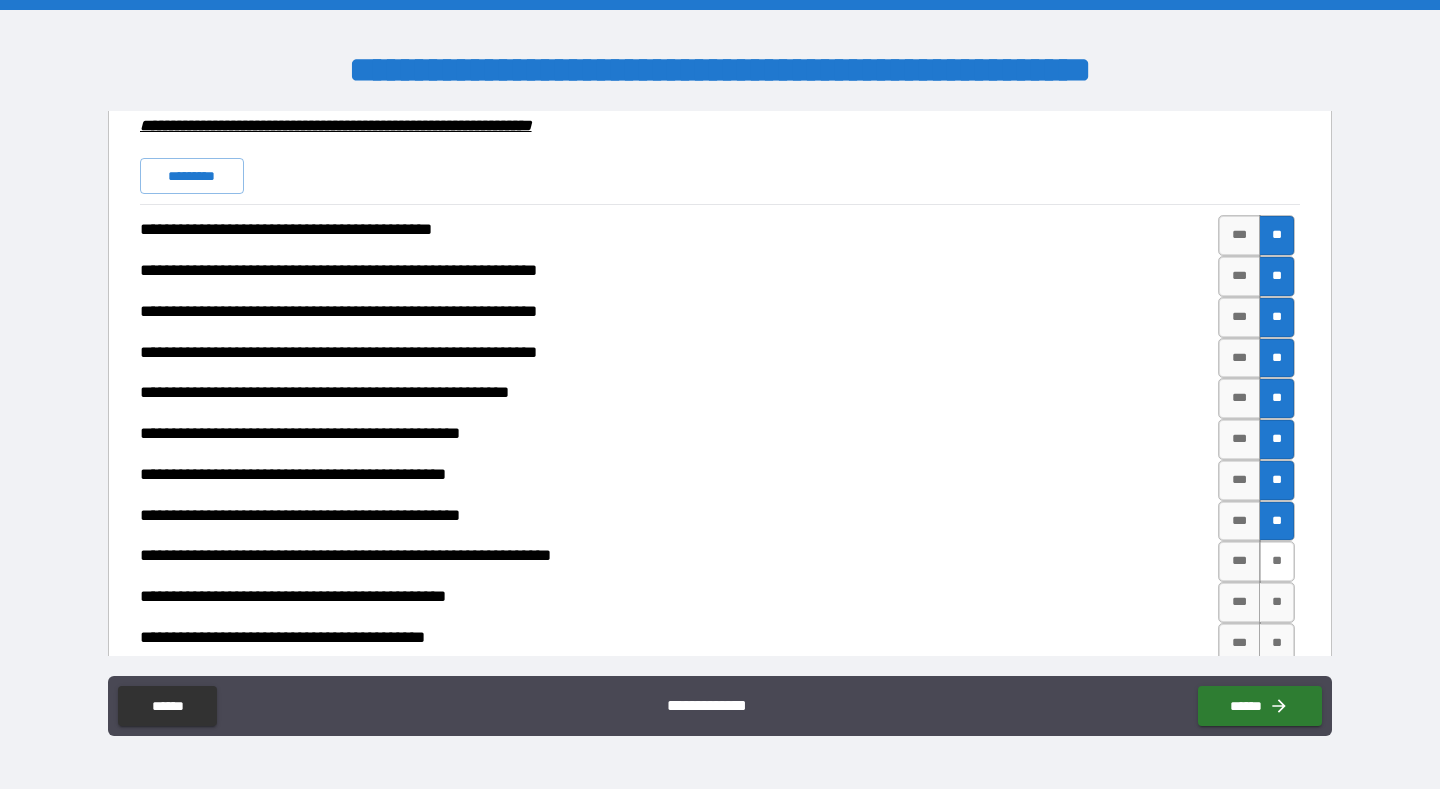 click on "**" at bounding box center (1277, 561) 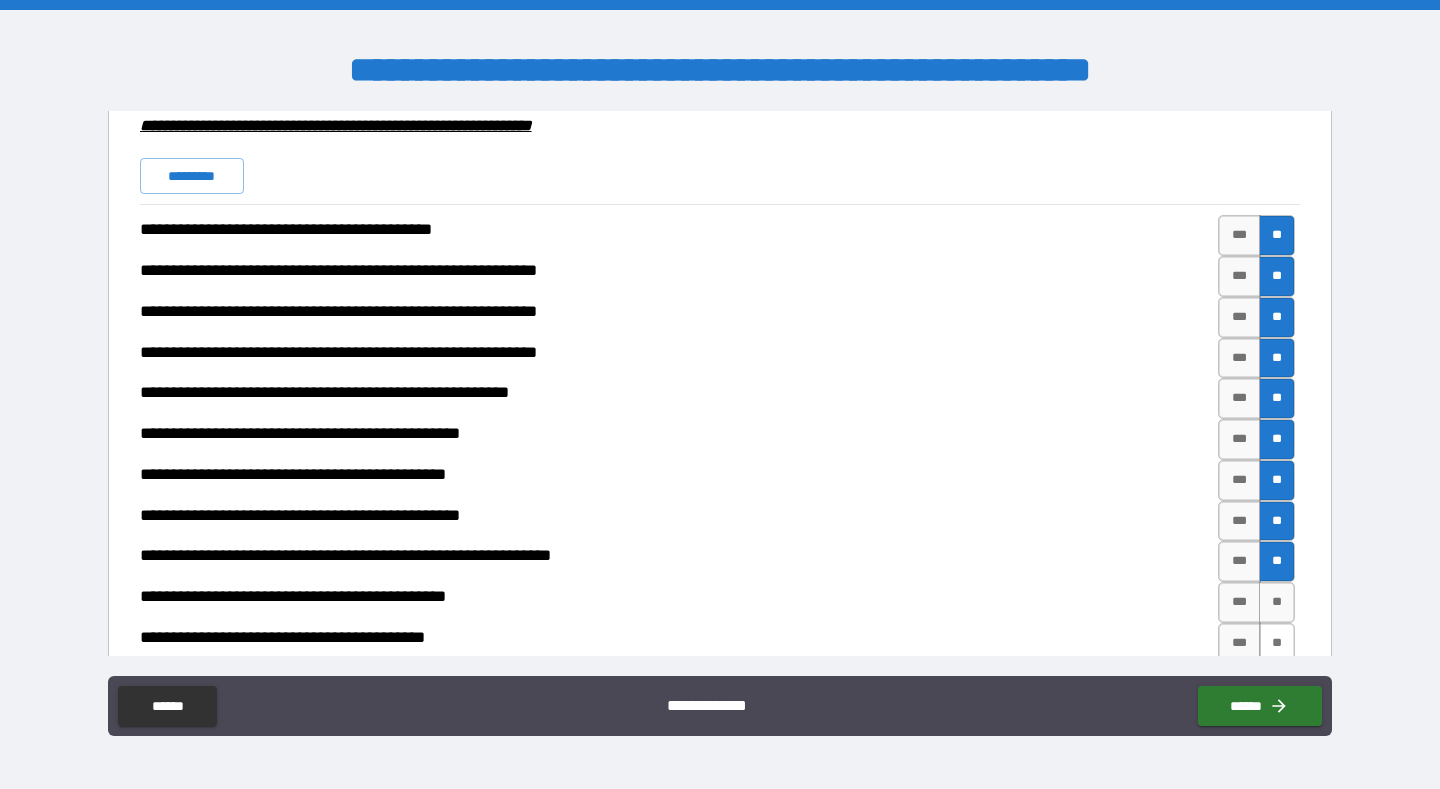 click on "**" at bounding box center (1277, 643) 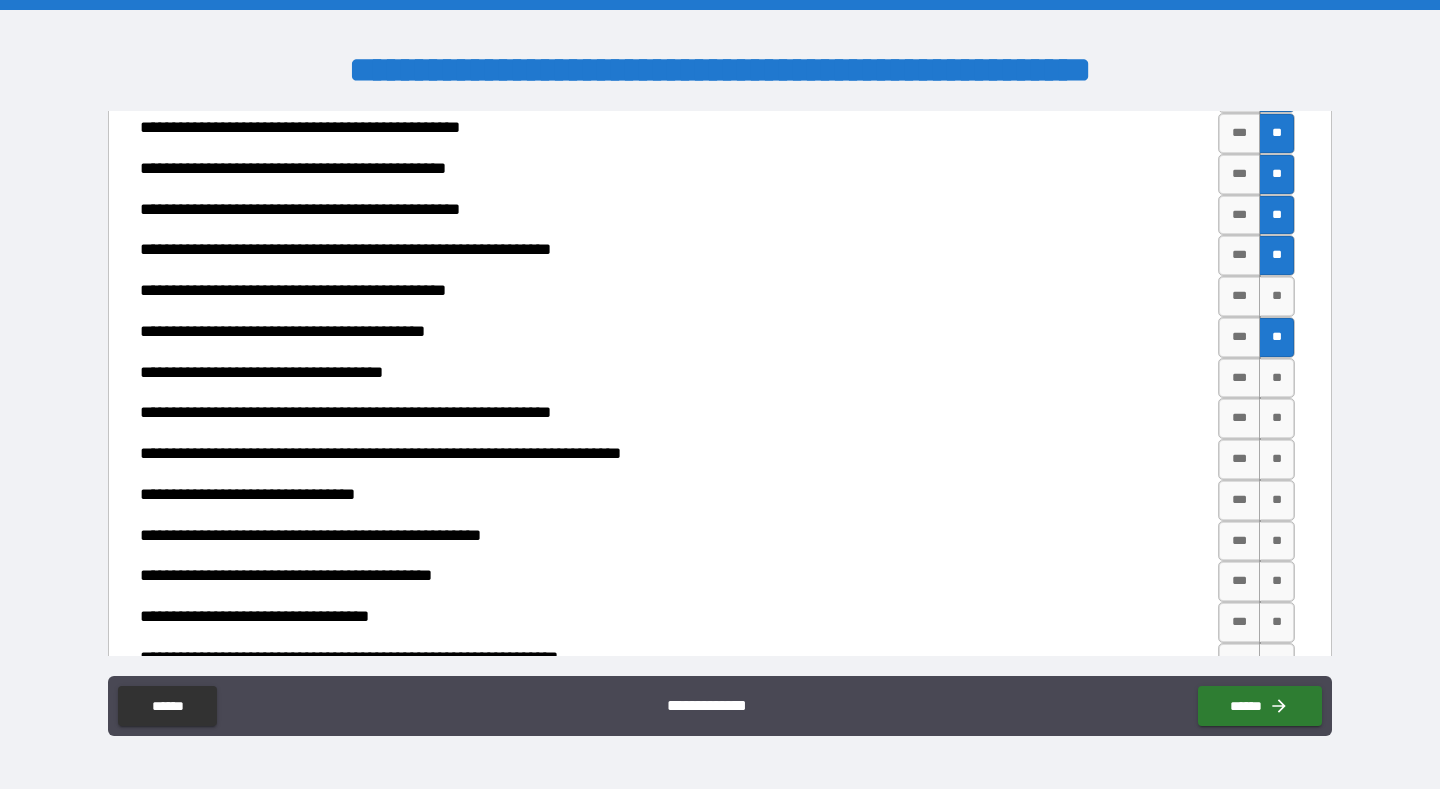 scroll, scrollTop: 1902, scrollLeft: 0, axis: vertical 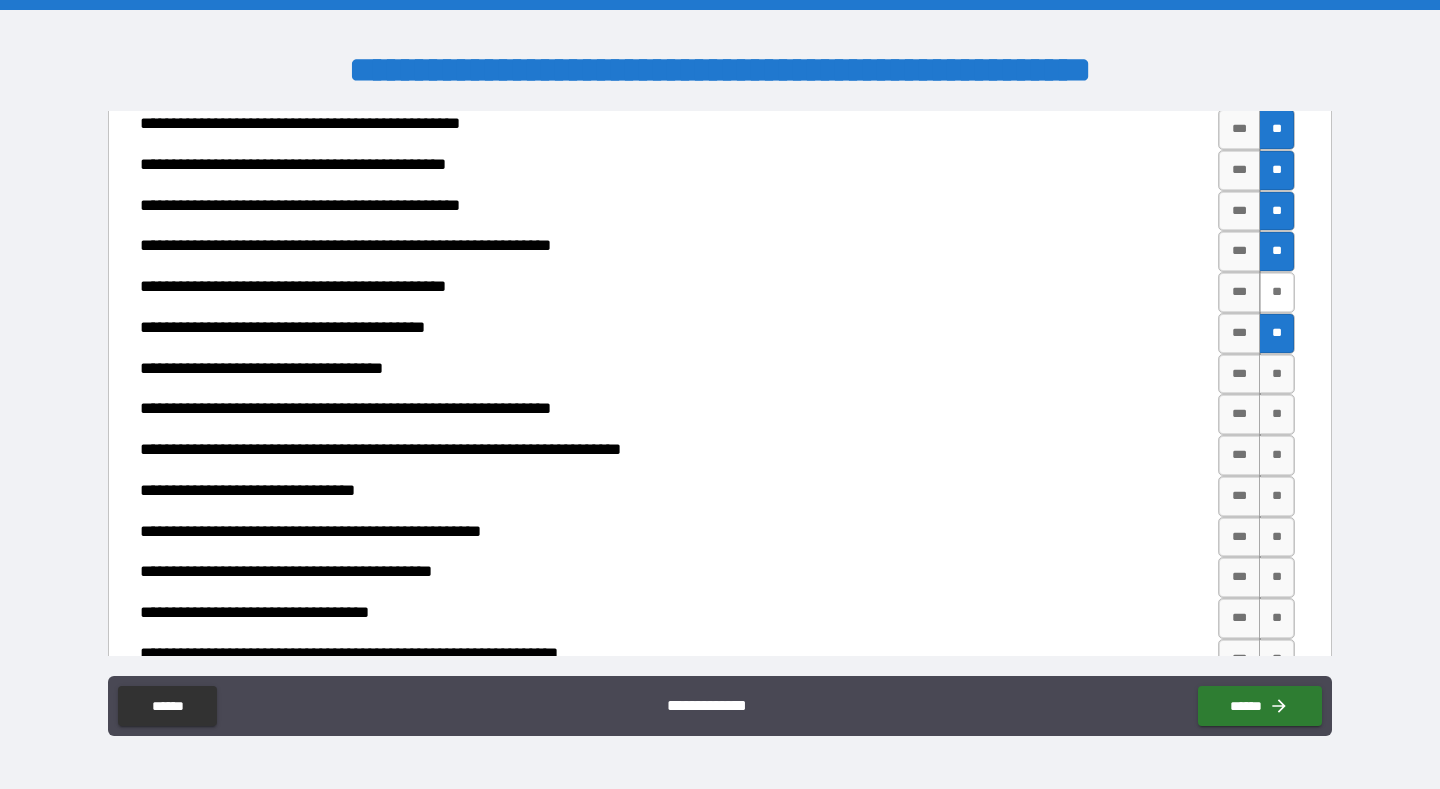 click on "**" at bounding box center [1277, 292] 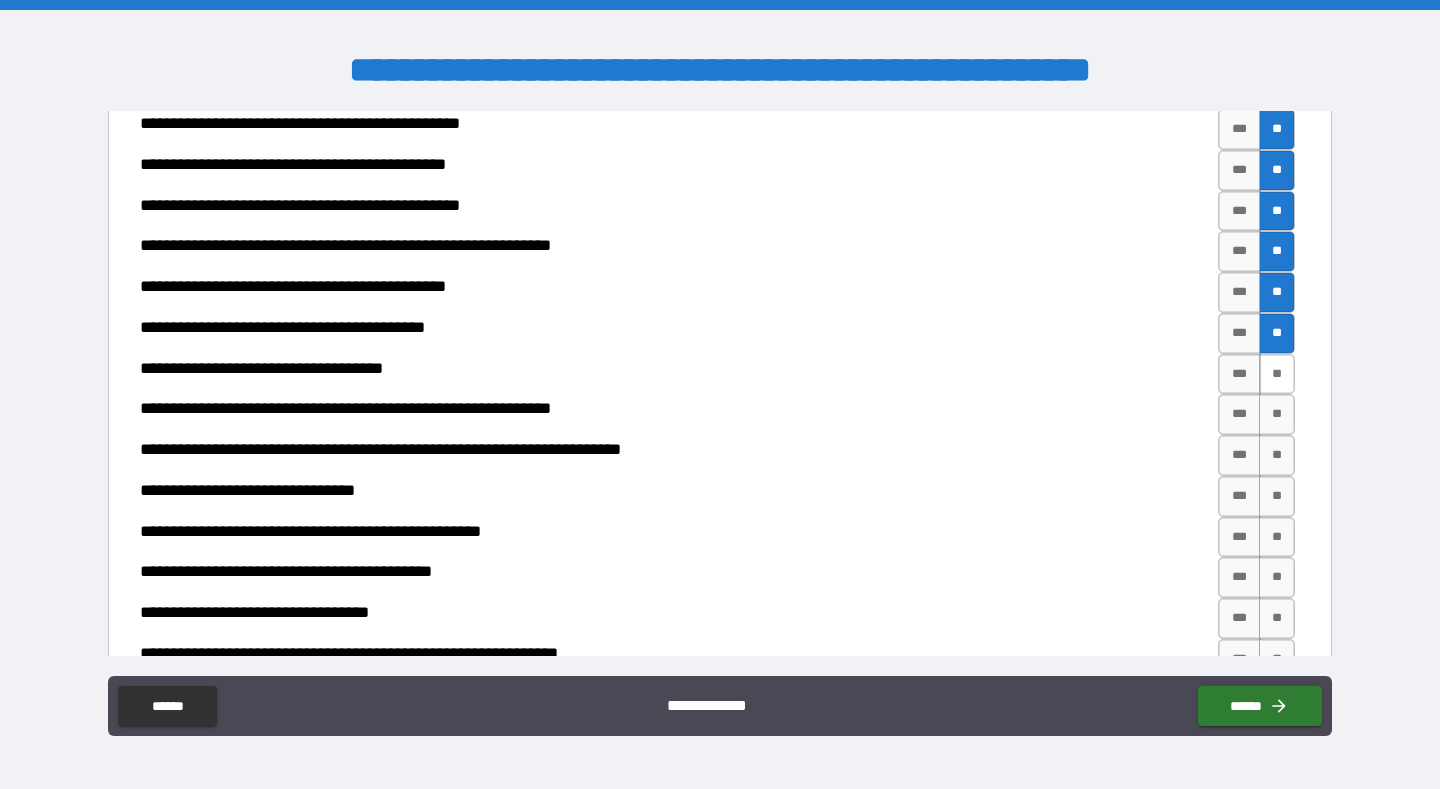click on "**" at bounding box center [1277, 374] 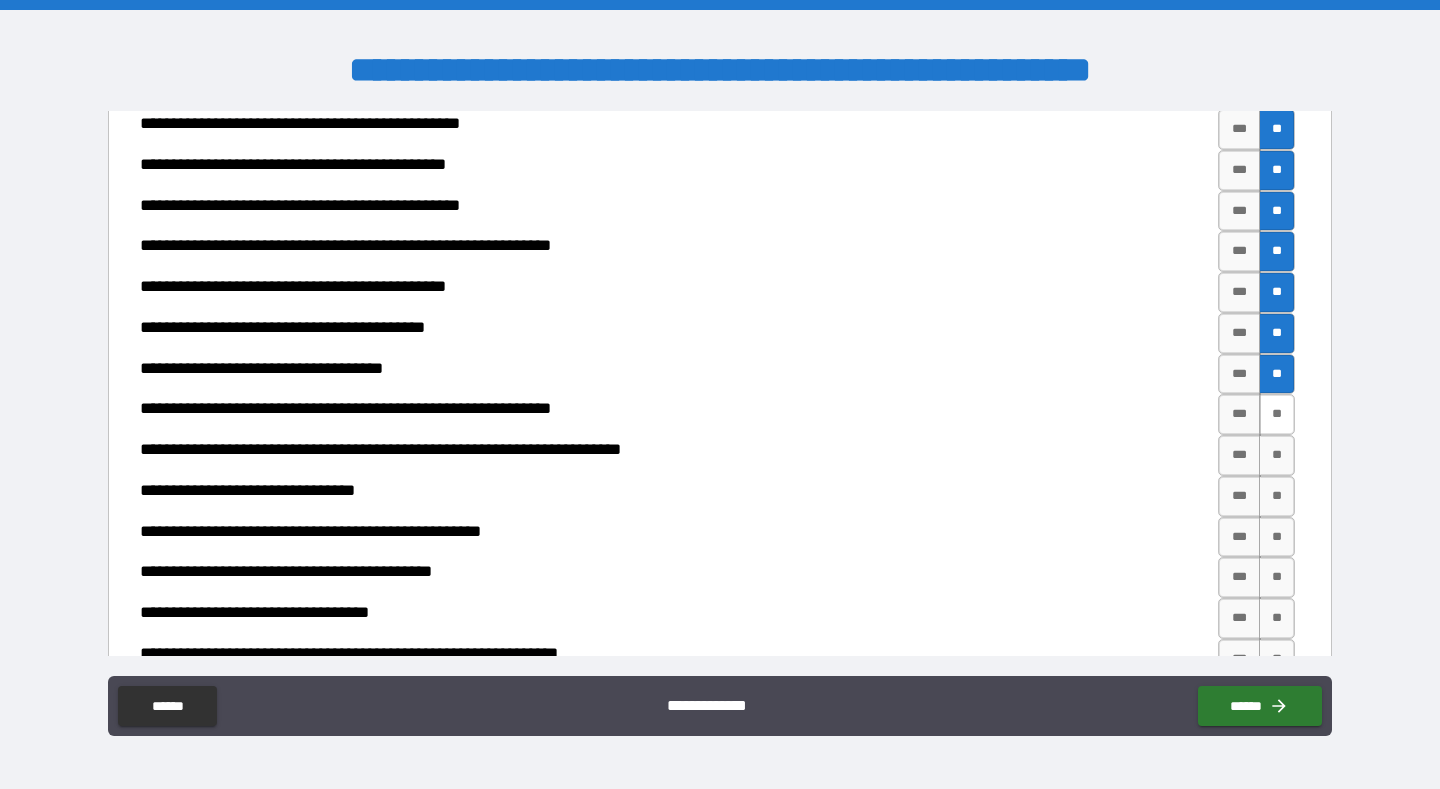 click on "**" at bounding box center [1277, 414] 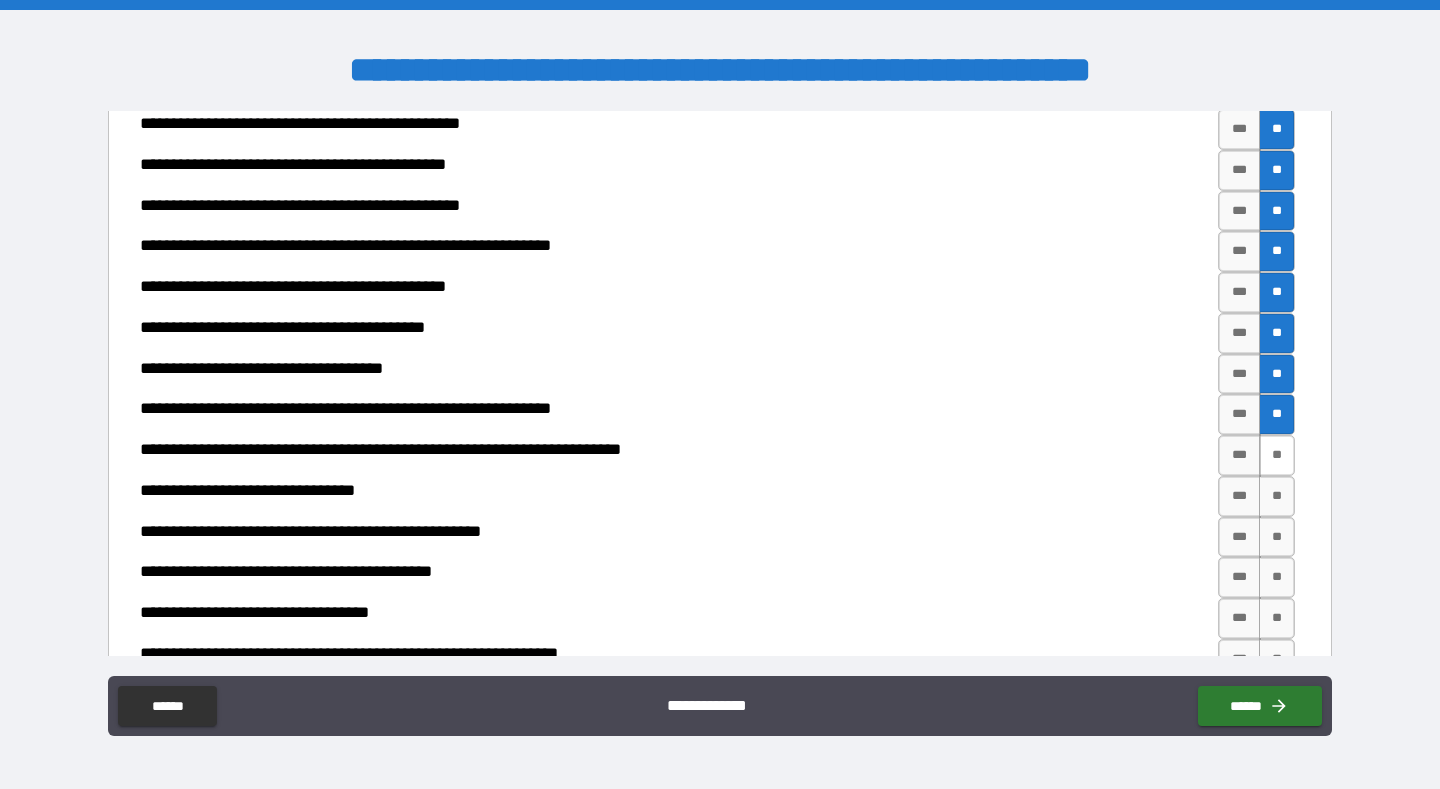 click on "**" at bounding box center (1277, 455) 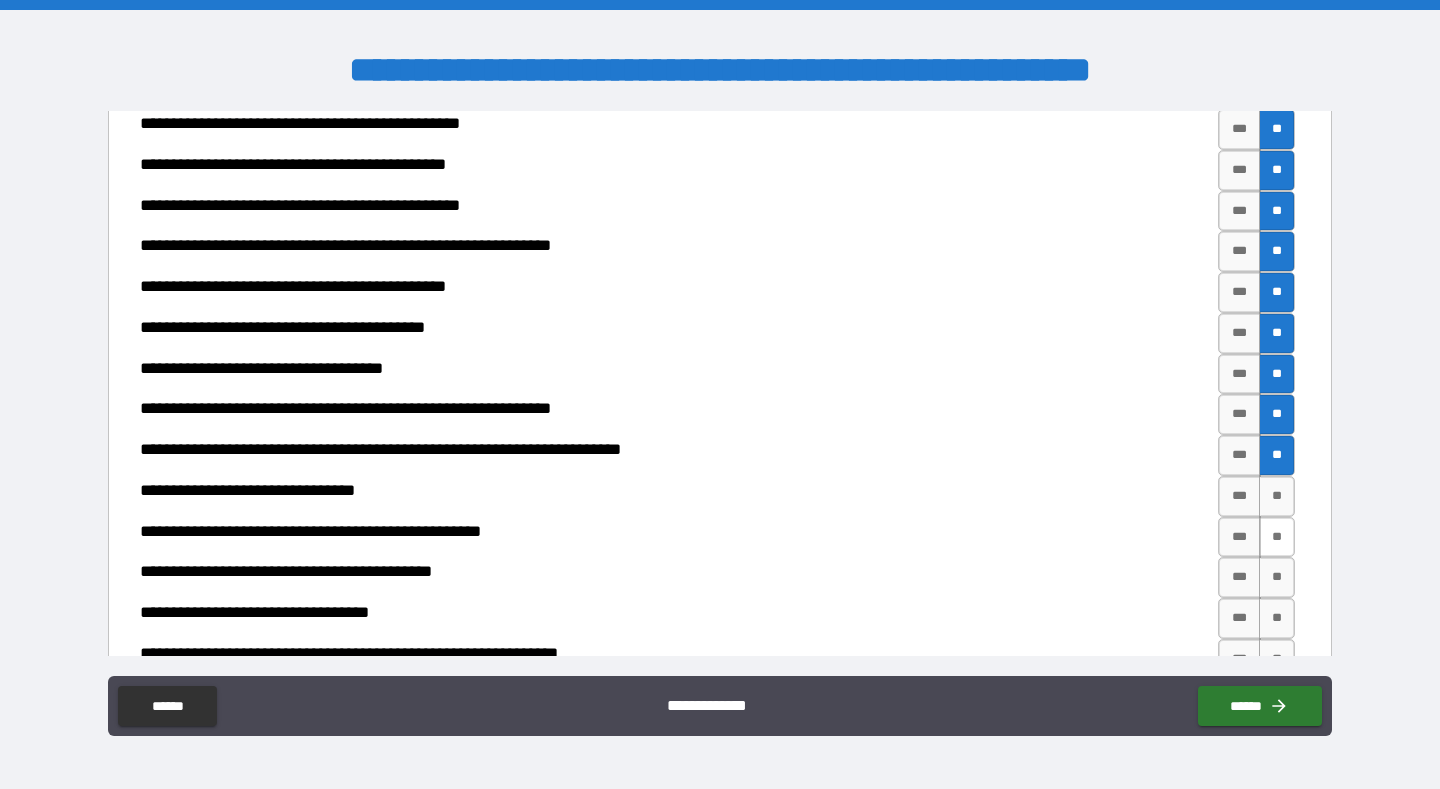 click on "**" at bounding box center [1277, 496] 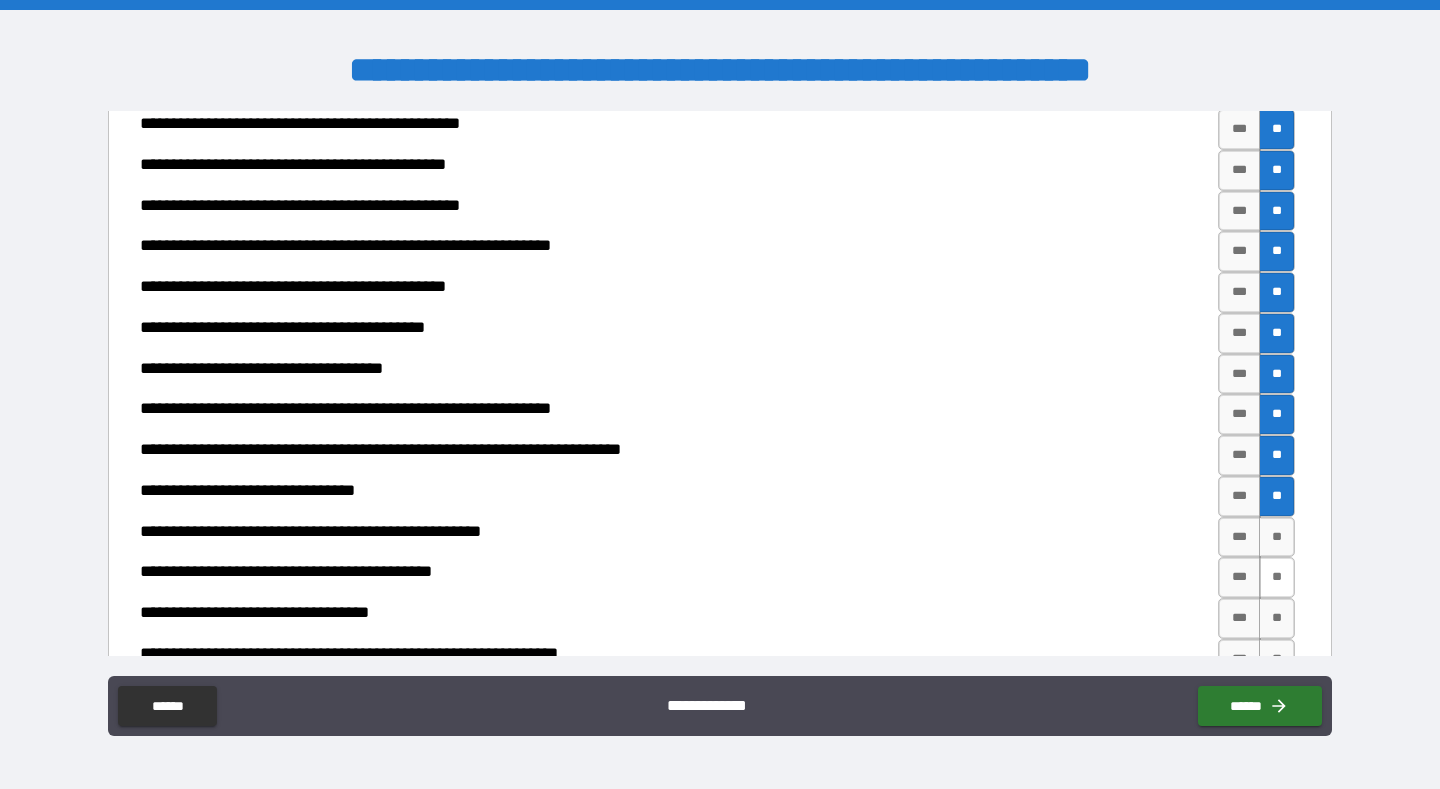 click on "**" at bounding box center (1277, 537) 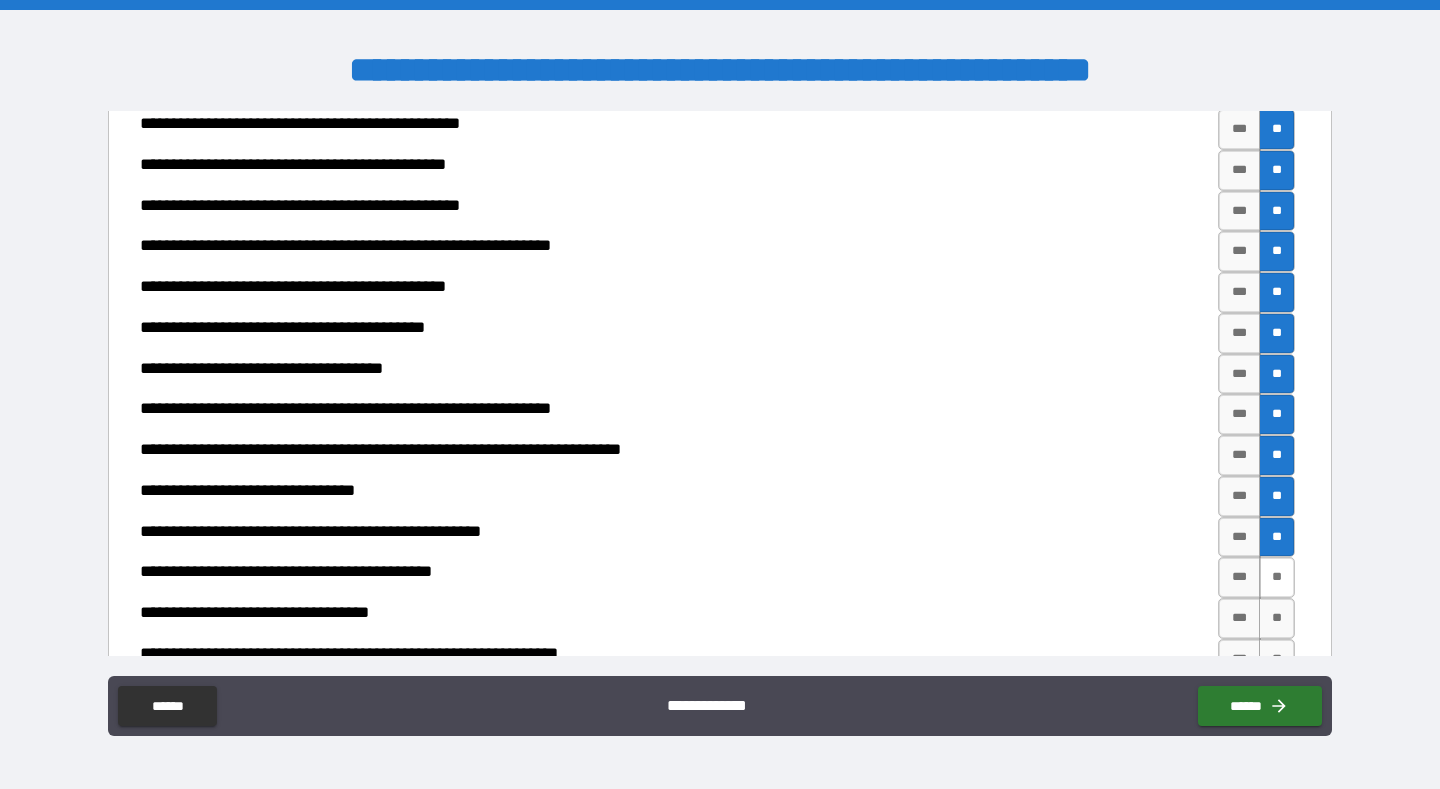 click on "**" at bounding box center [1277, 577] 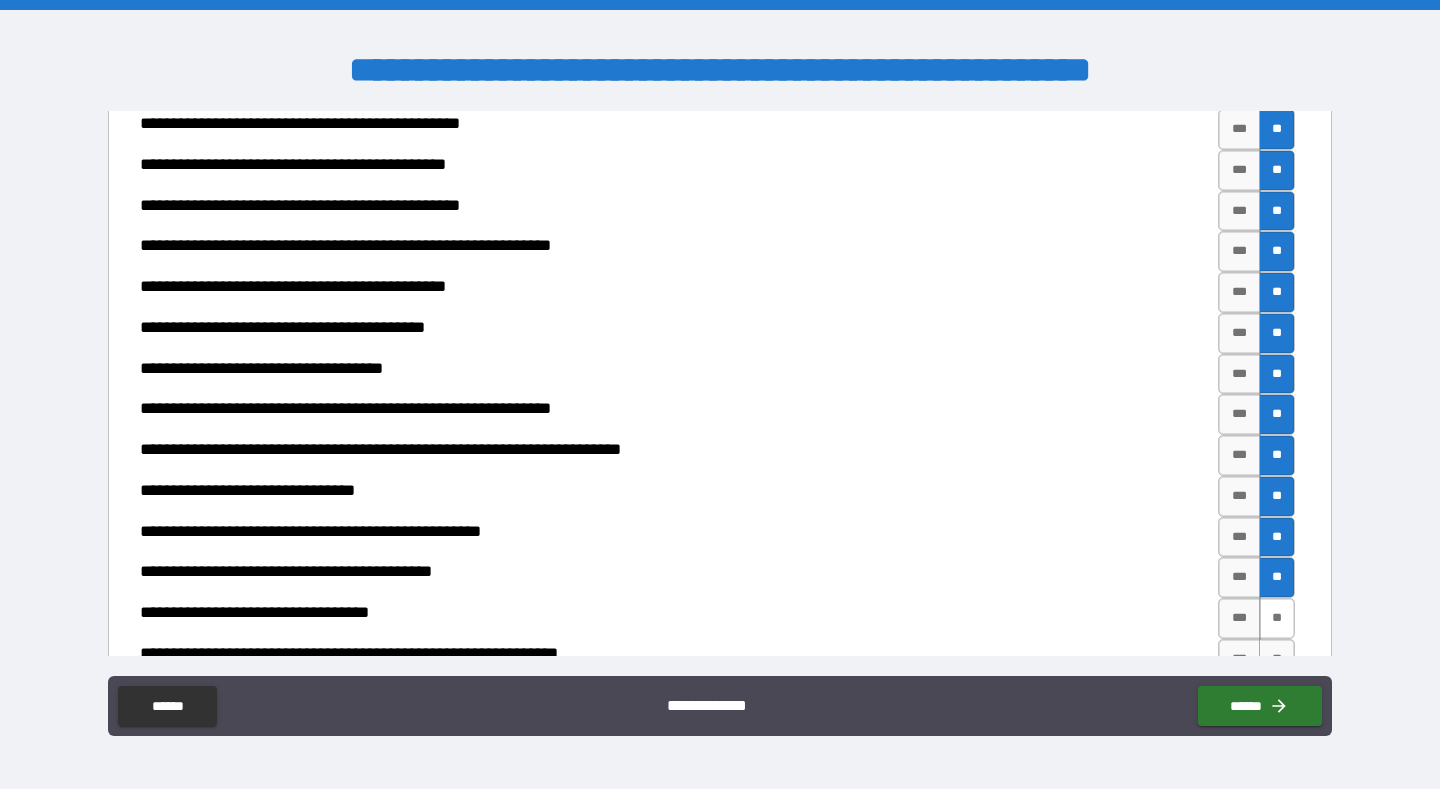 click on "**" at bounding box center [1277, 618] 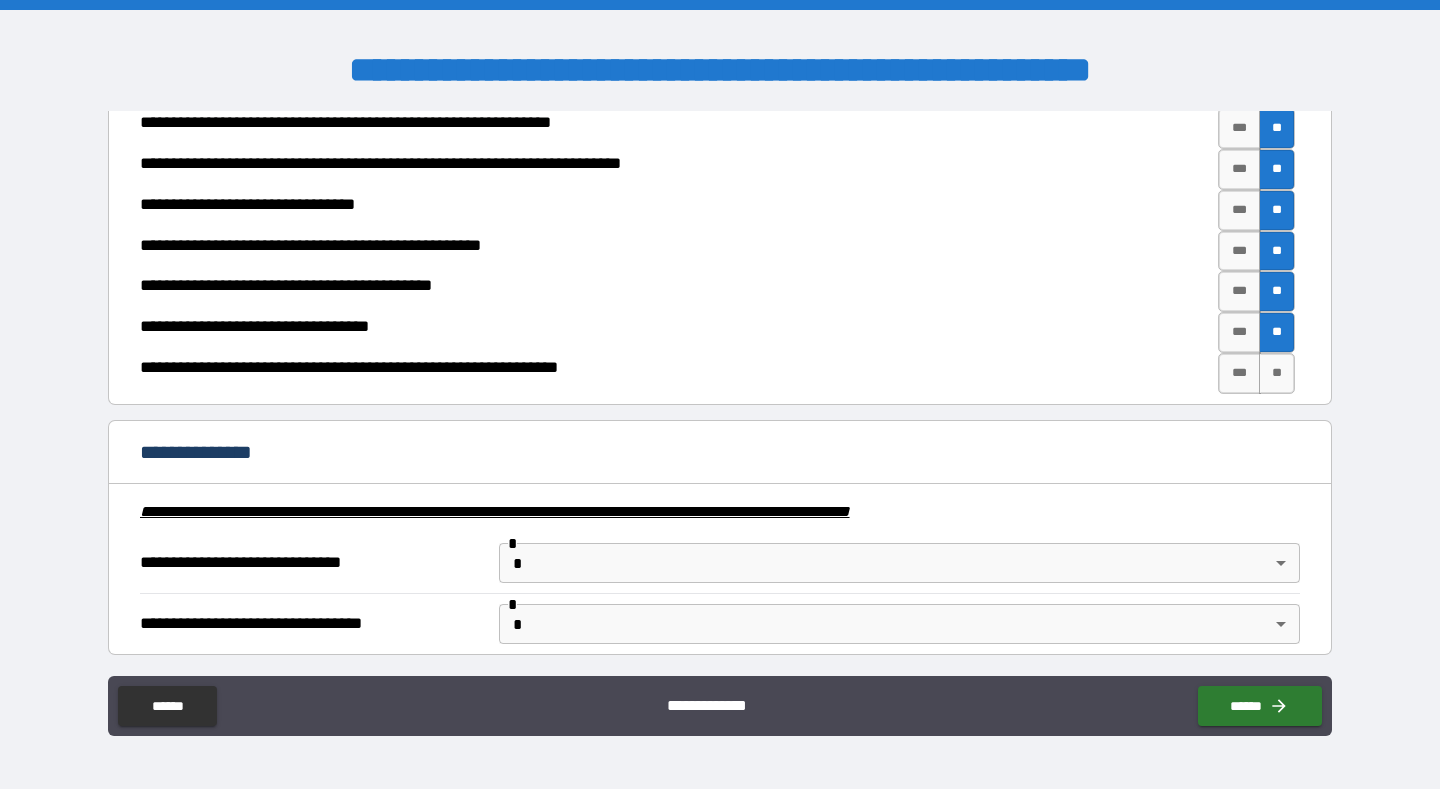 scroll, scrollTop: 2191, scrollLeft: 0, axis: vertical 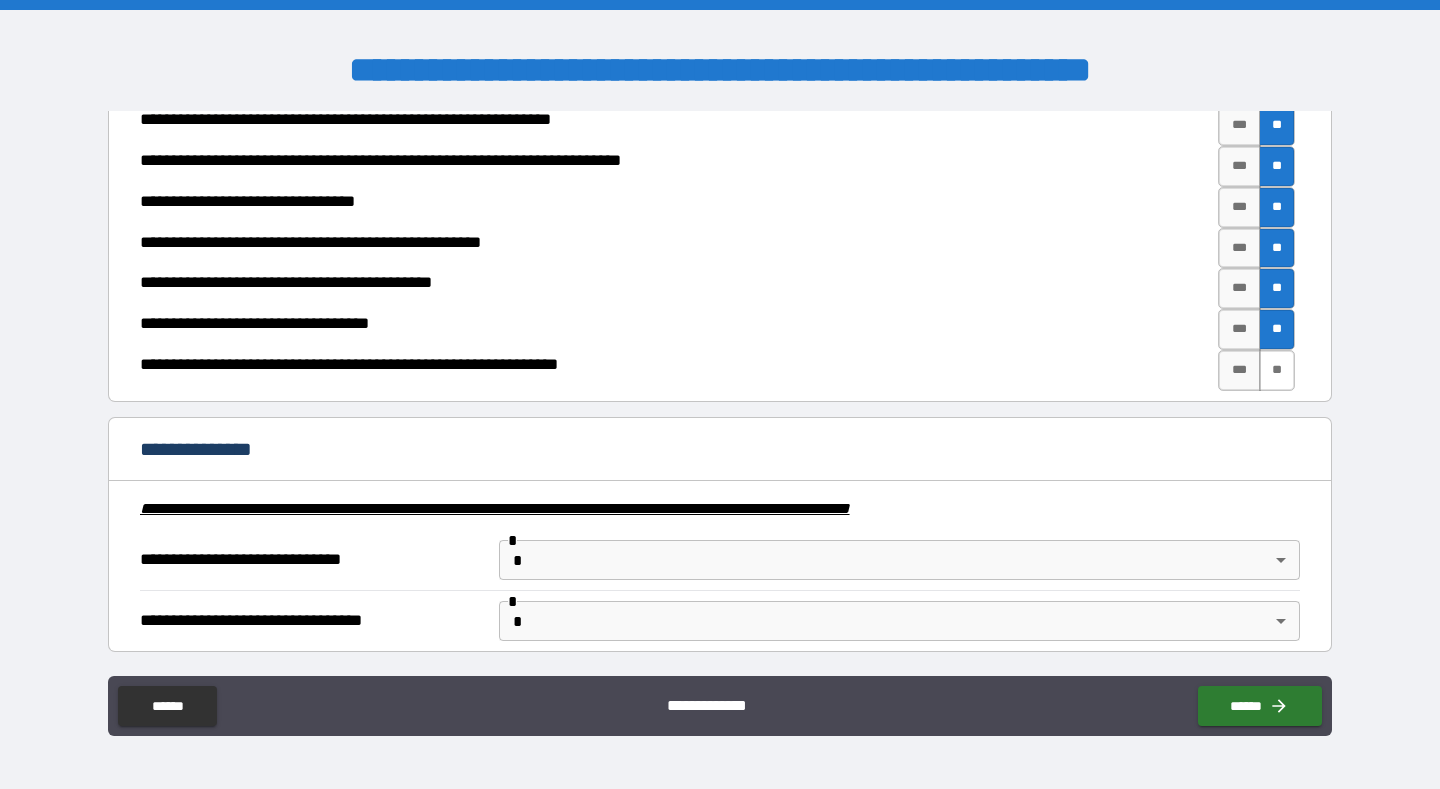 click on "**" at bounding box center (1277, 370) 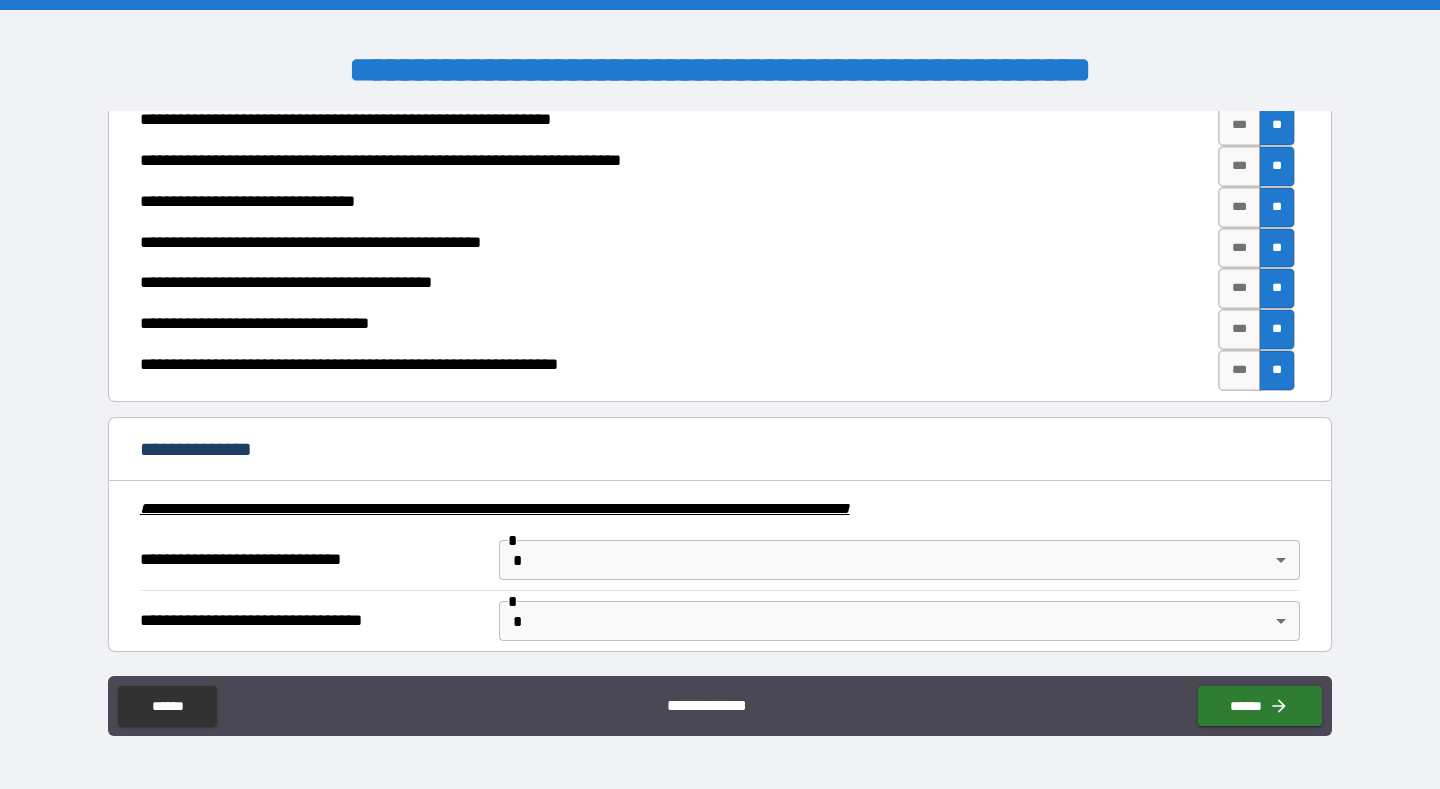 click on "**********" at bounding box center [720, 394] 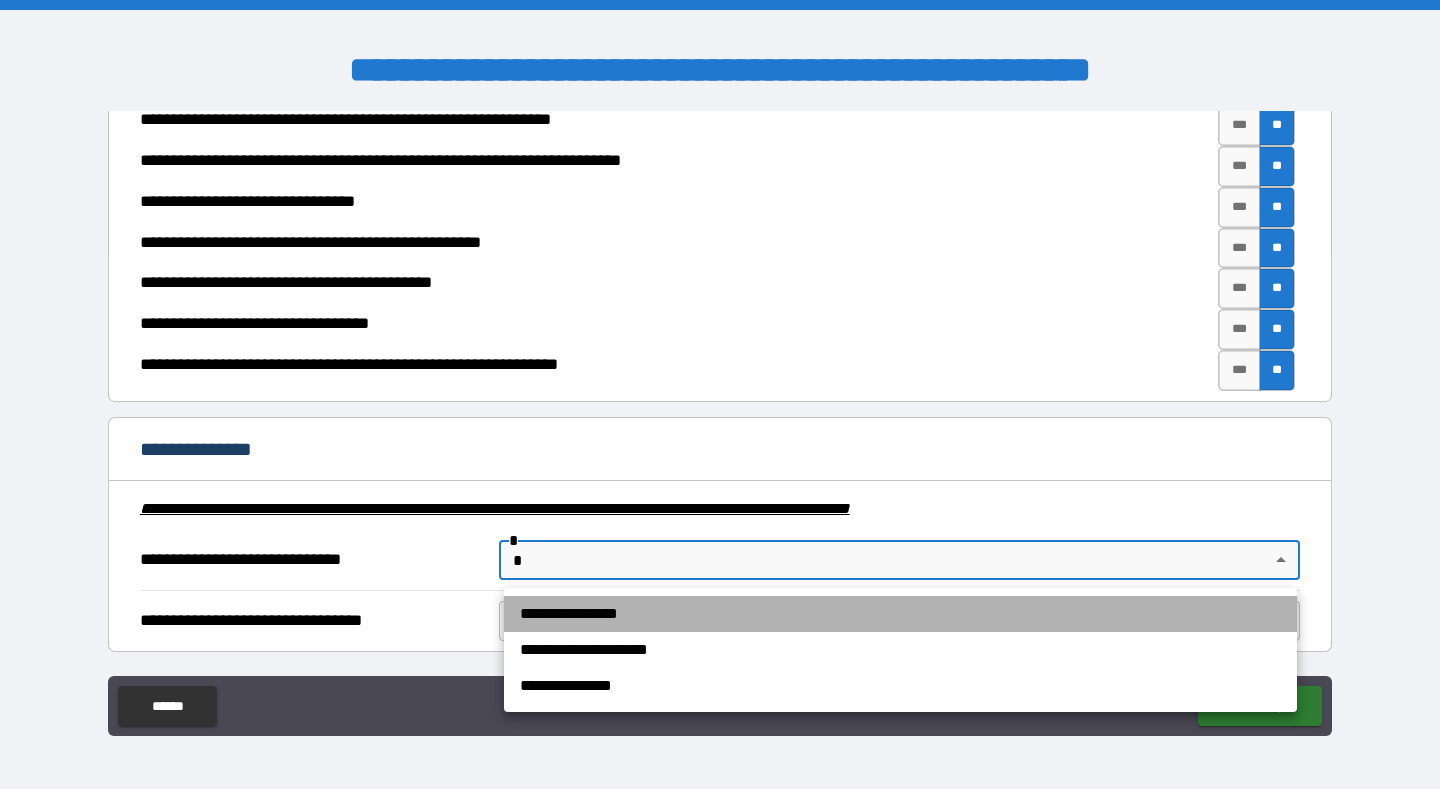 click on "**********" at bounding box center [900, 614] 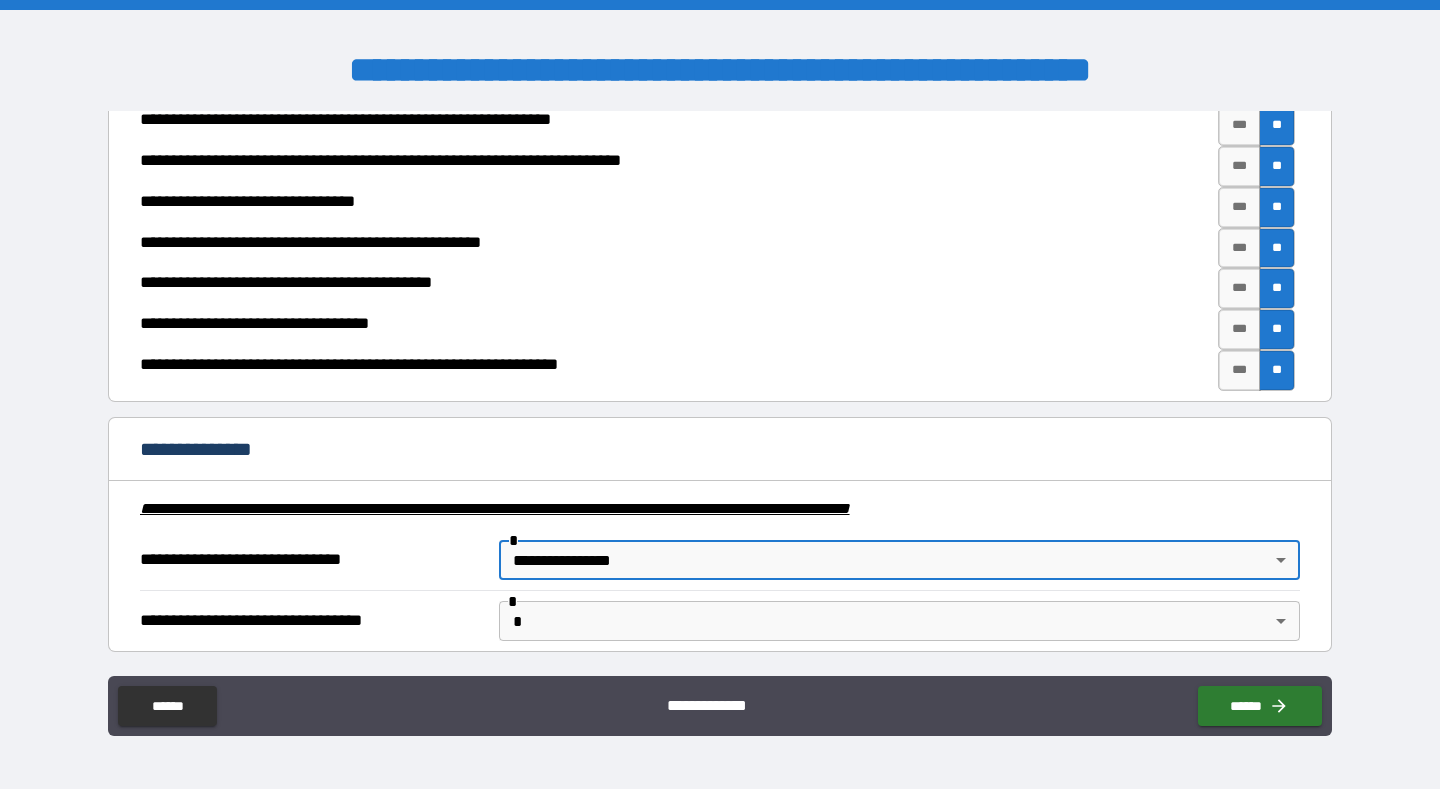 click on "**********" at bounding box center (720, 394) 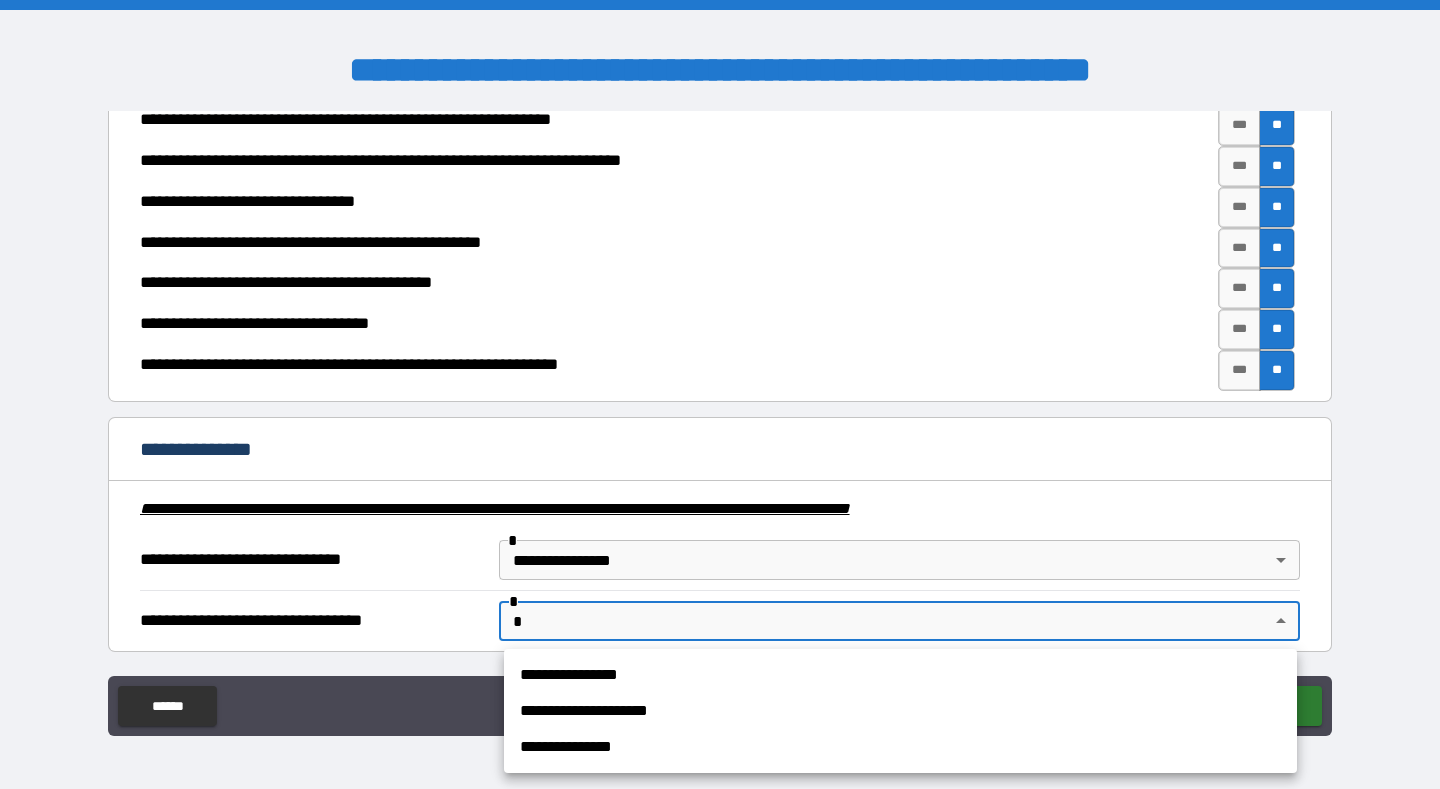 click on "**********" at bounding box center (900, 675) 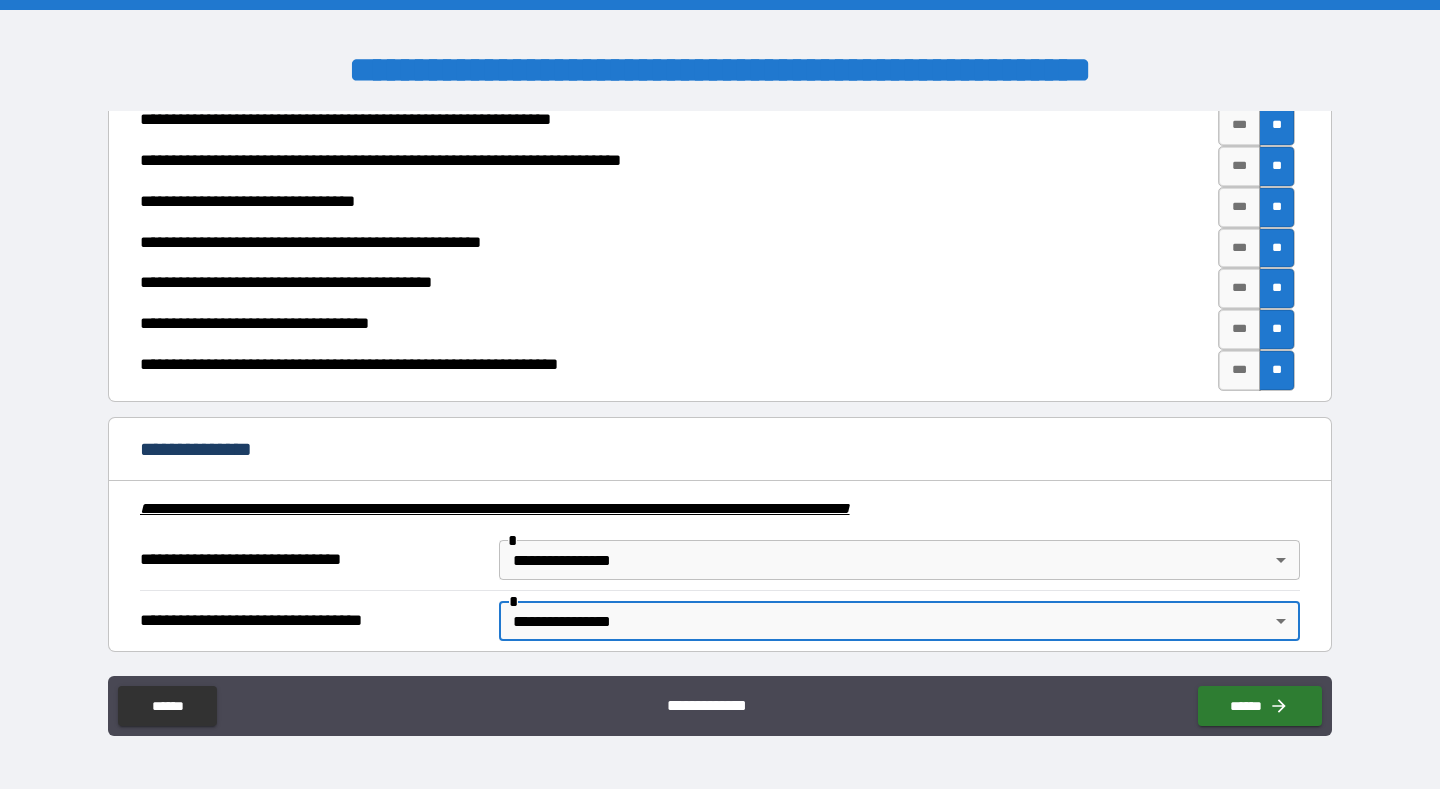 type on "**********" 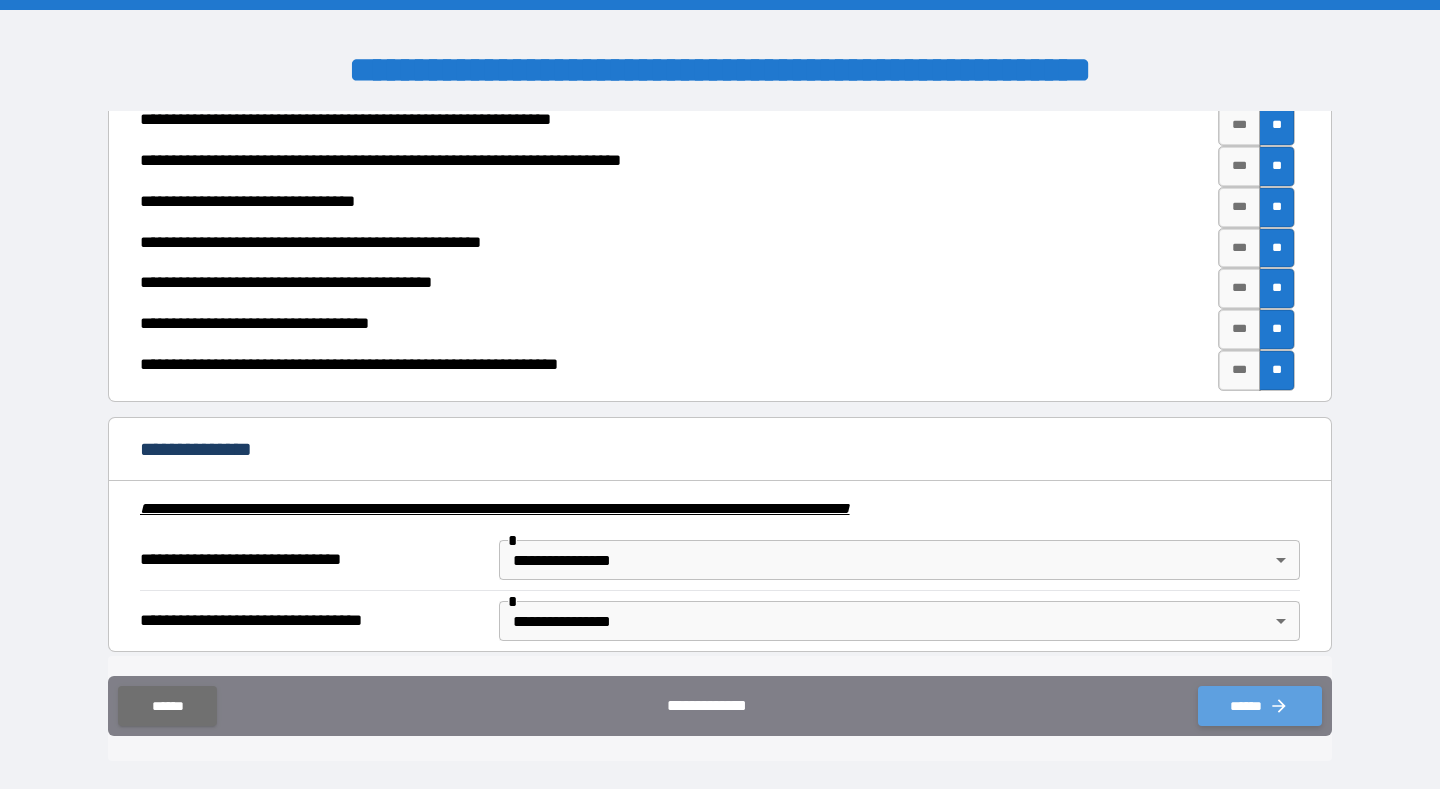 click on "******" at bounding box center (1260, 706) 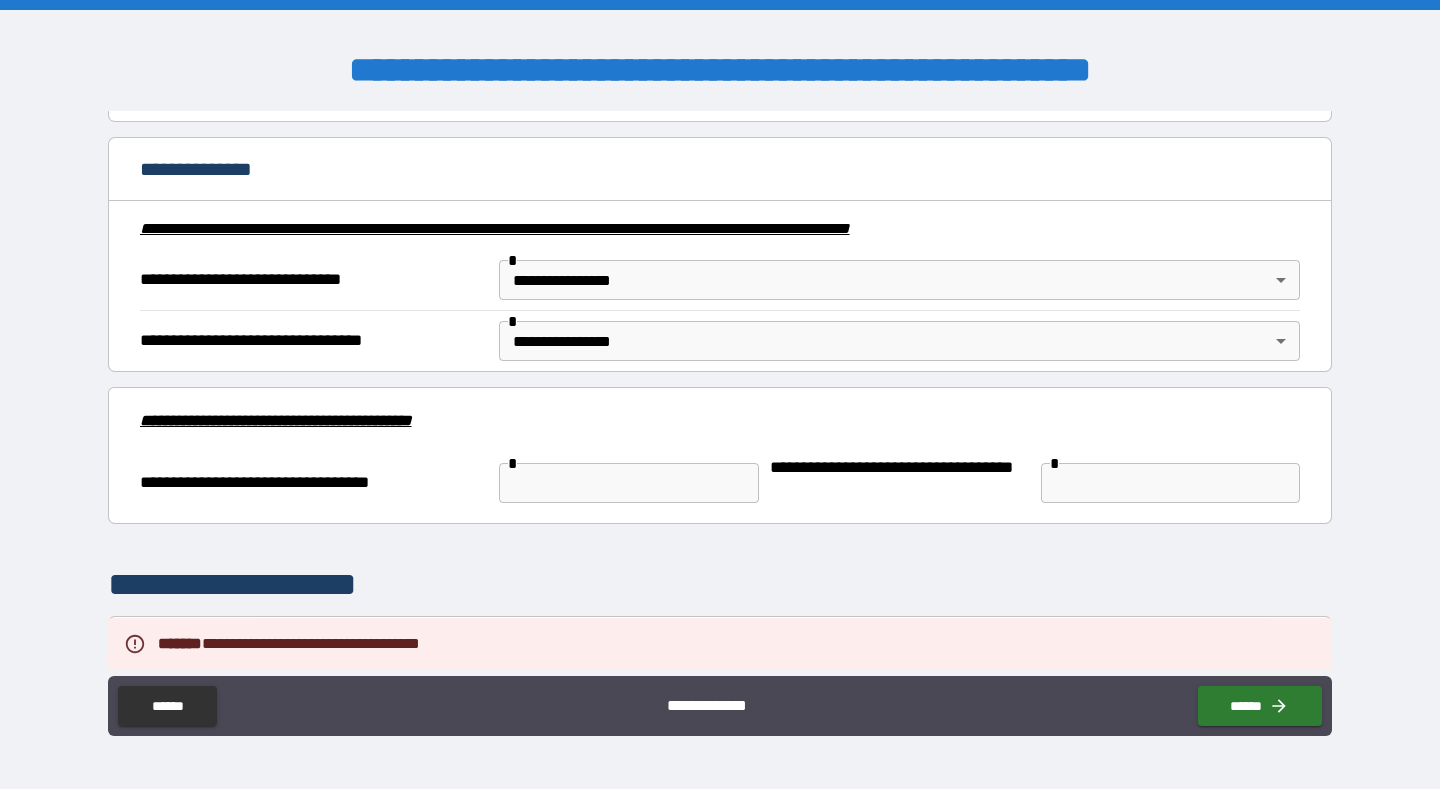 scroll, scrollTop: 2501, scrollLeft: 0, axis: vertical 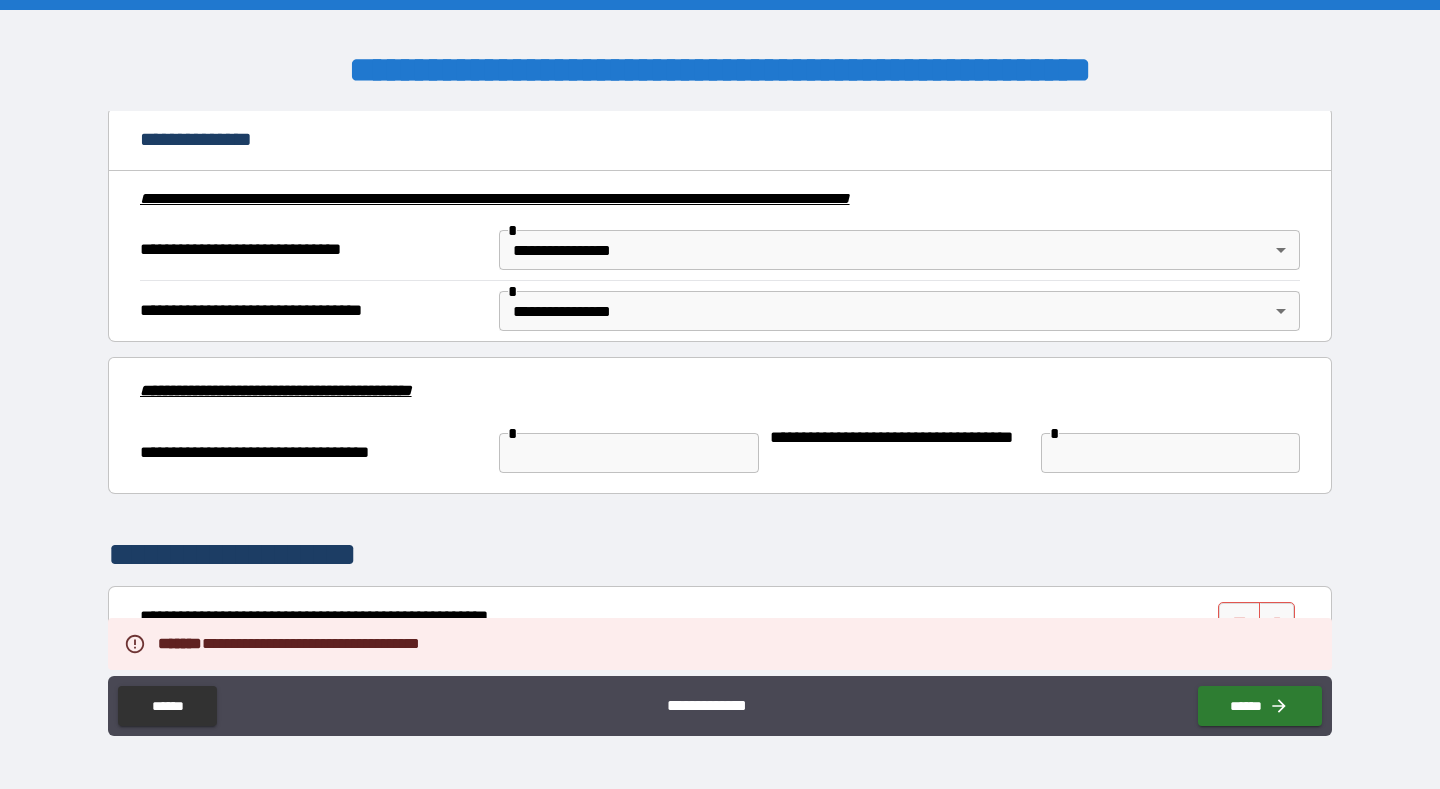 click at bounding box center [628, 453] 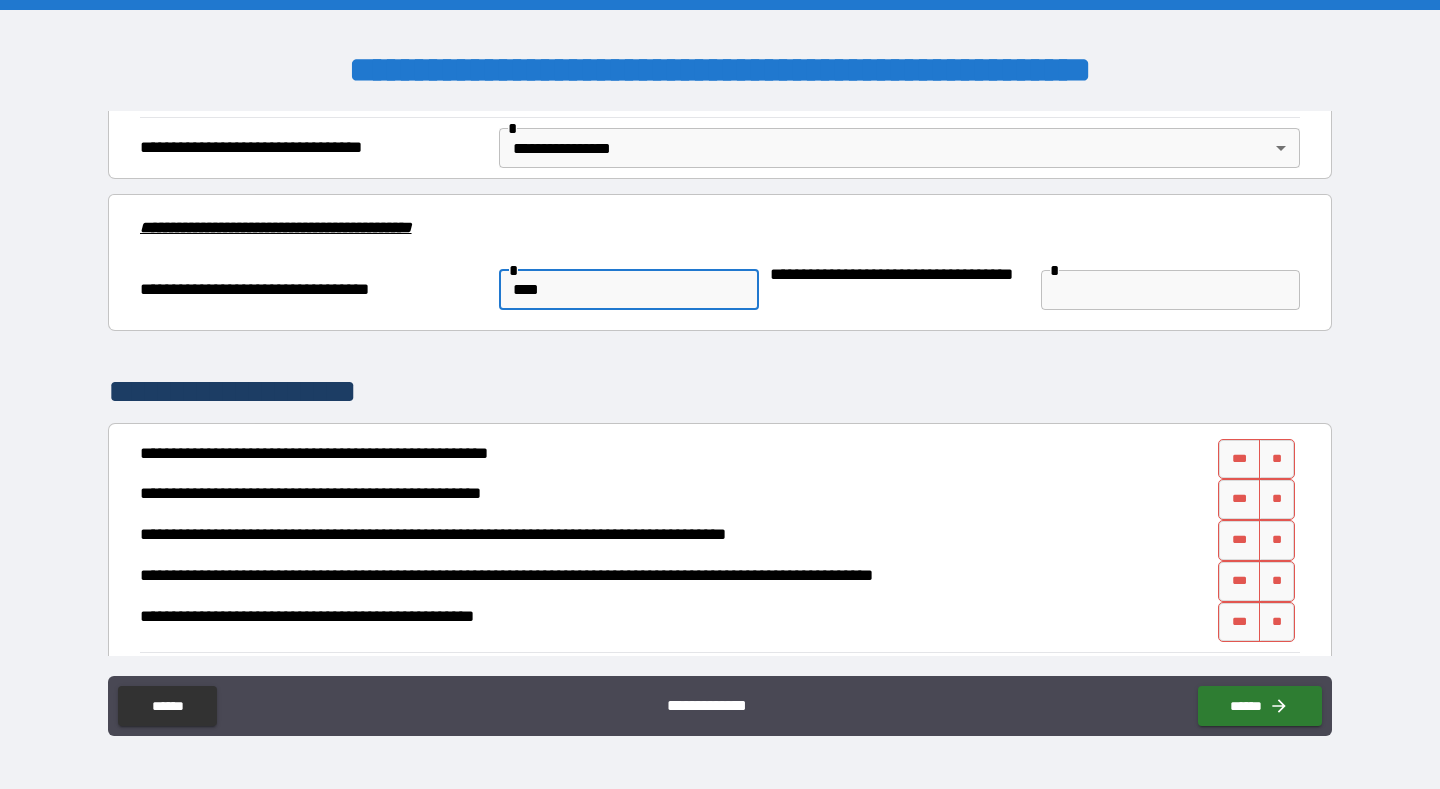 scroll, scrollTop: 2665, scrollLeft: 0, axis: vertical 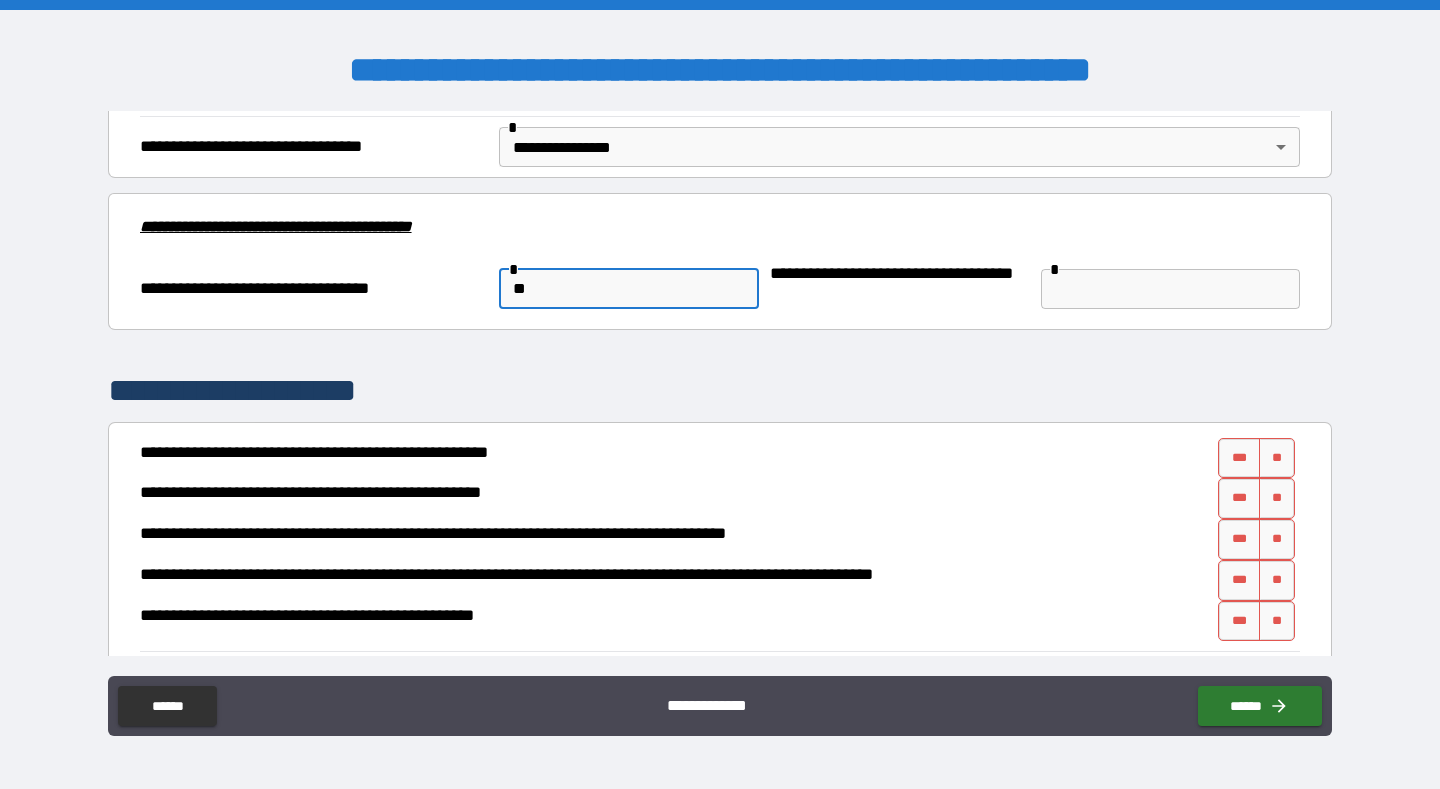 type on "*" 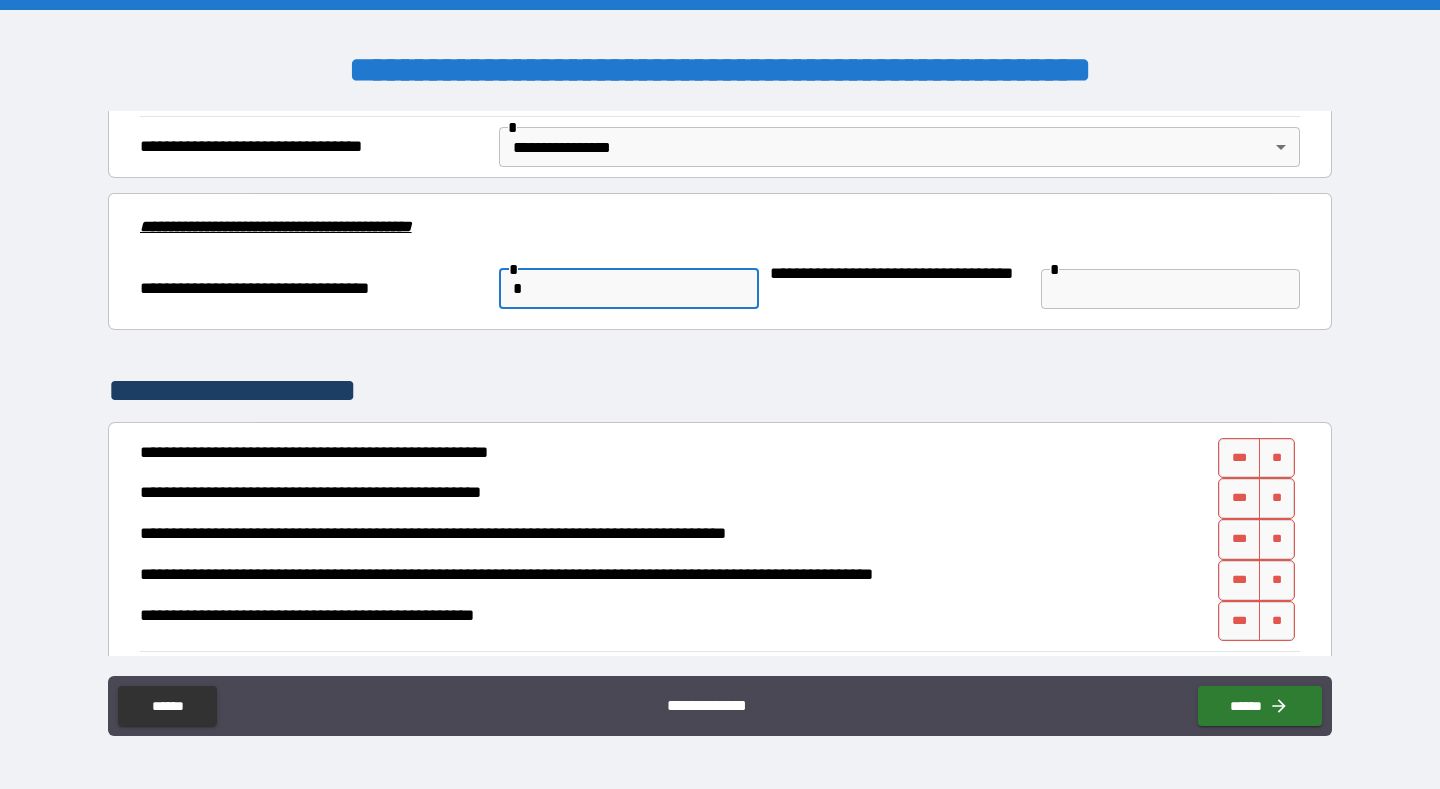 type 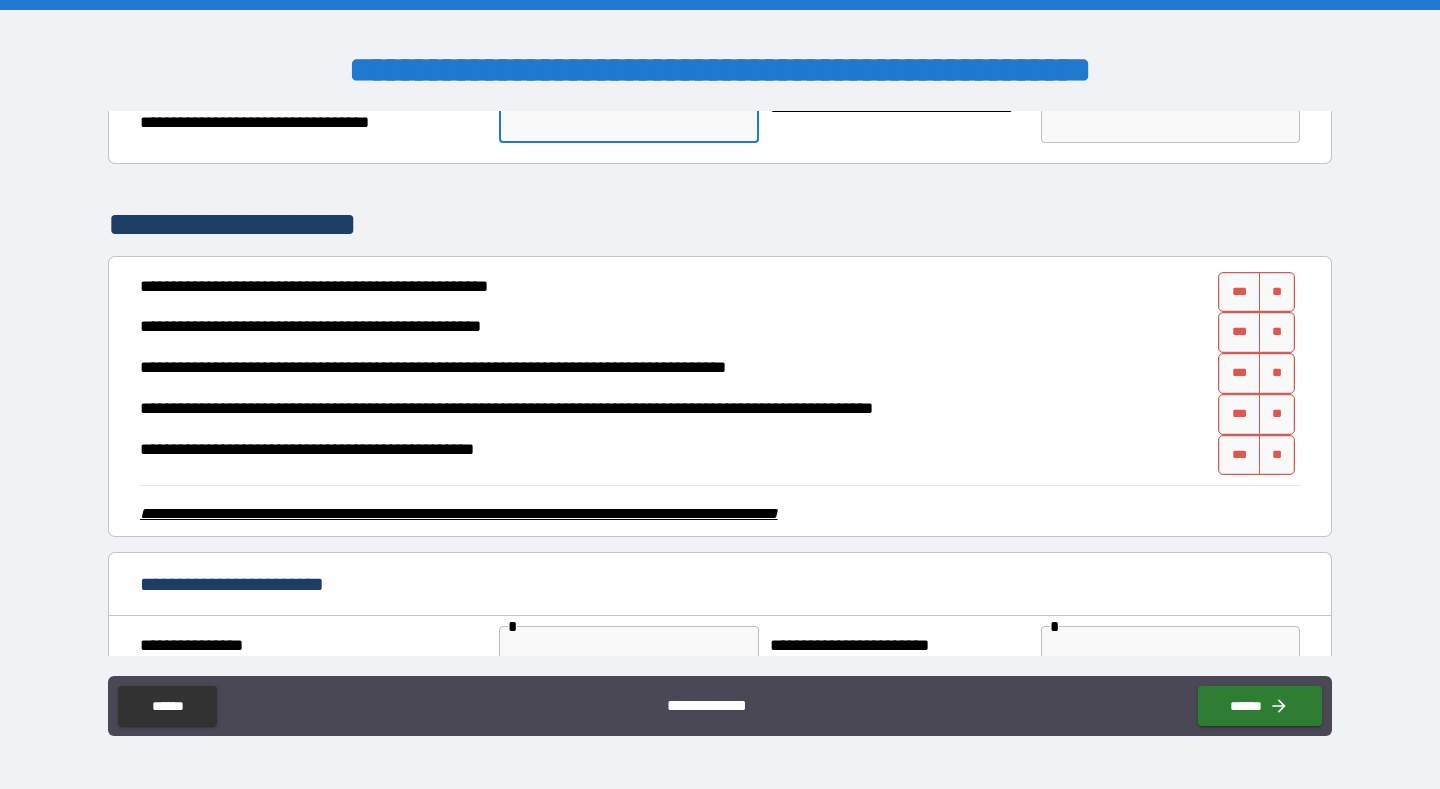 scroll, scrollTop: 2832, scrollLeft: 0, axis: vertical 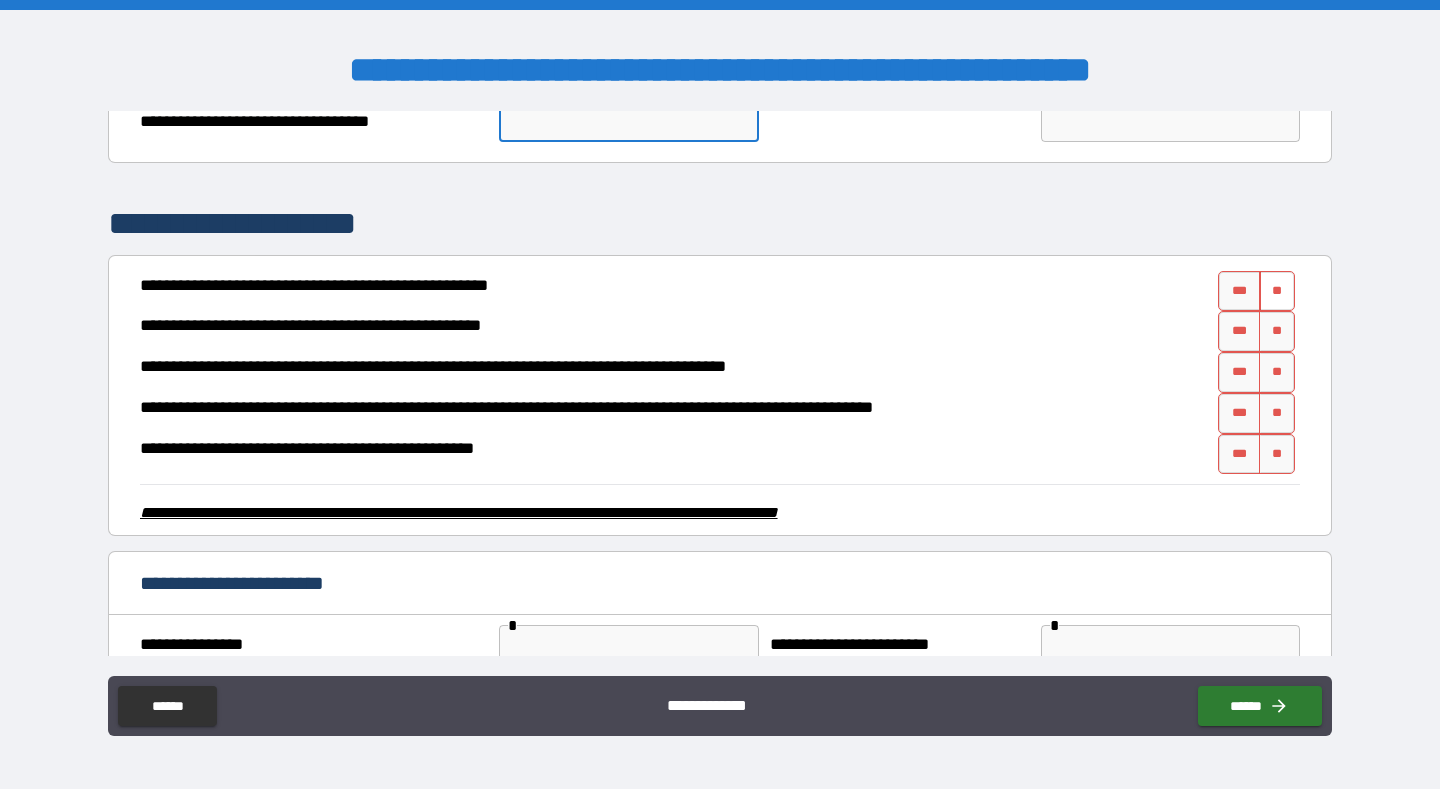click on "**" at bounding box center [1277, 291] 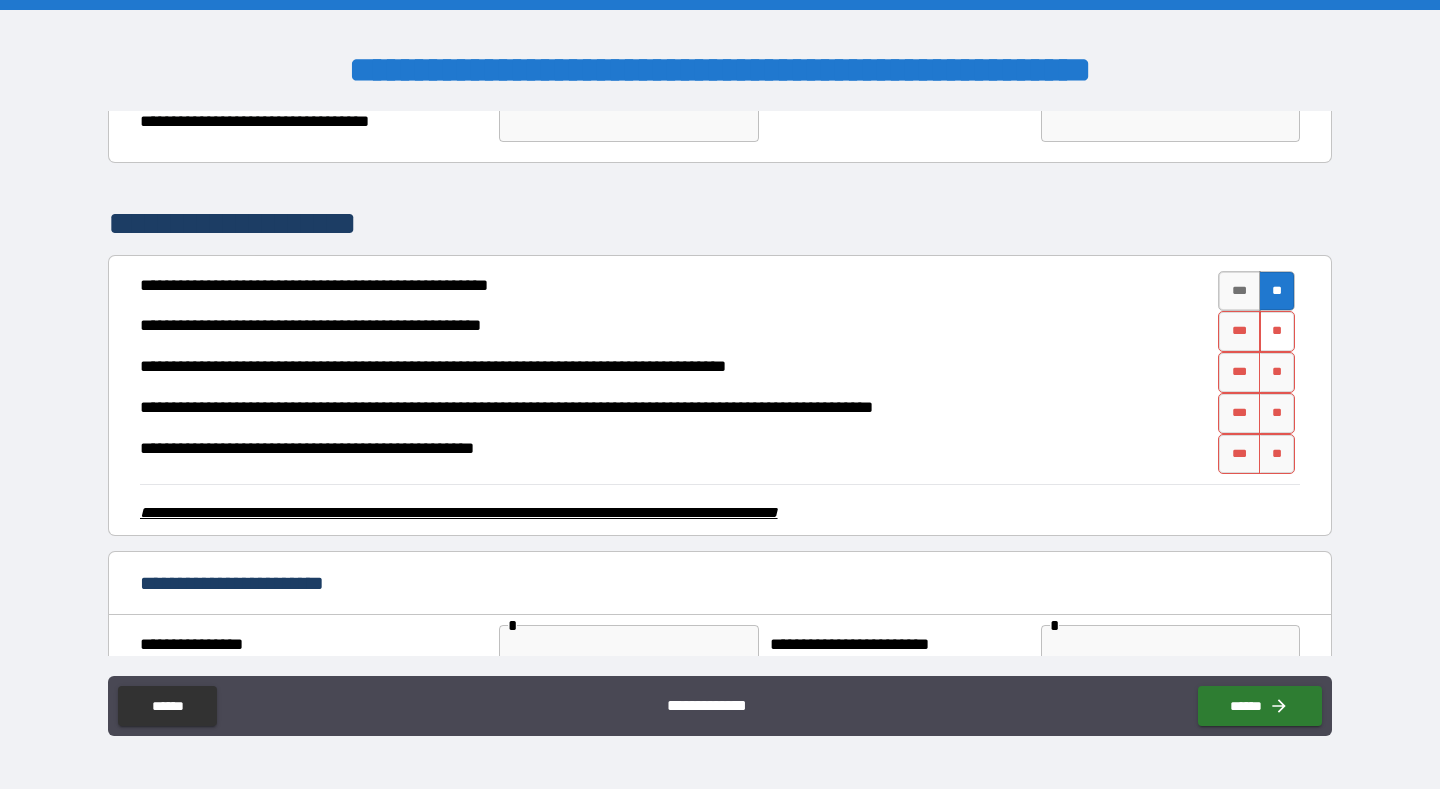 click on "**" at bounding box center [1277, 331] 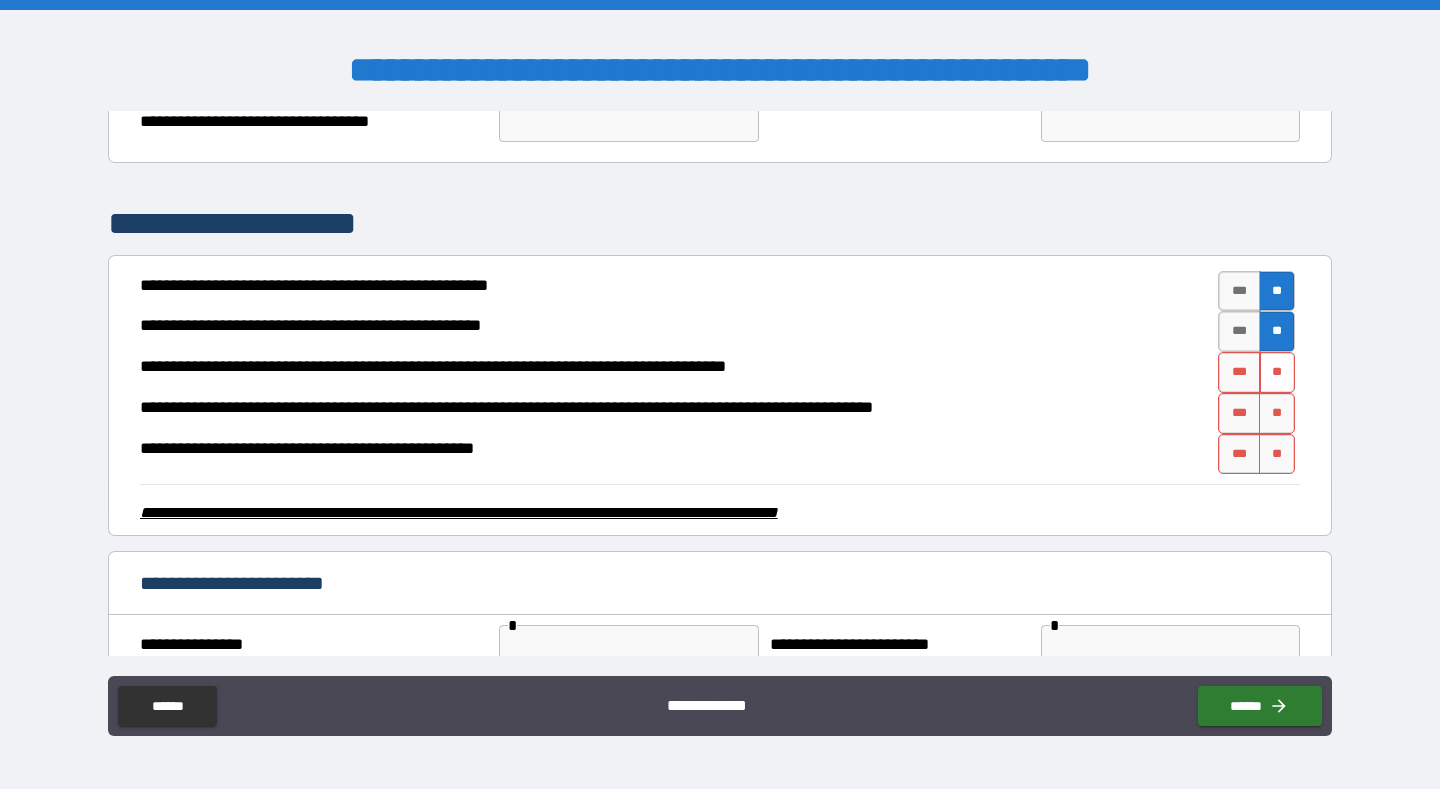 click on "**" at bounding box center [1277, 372] 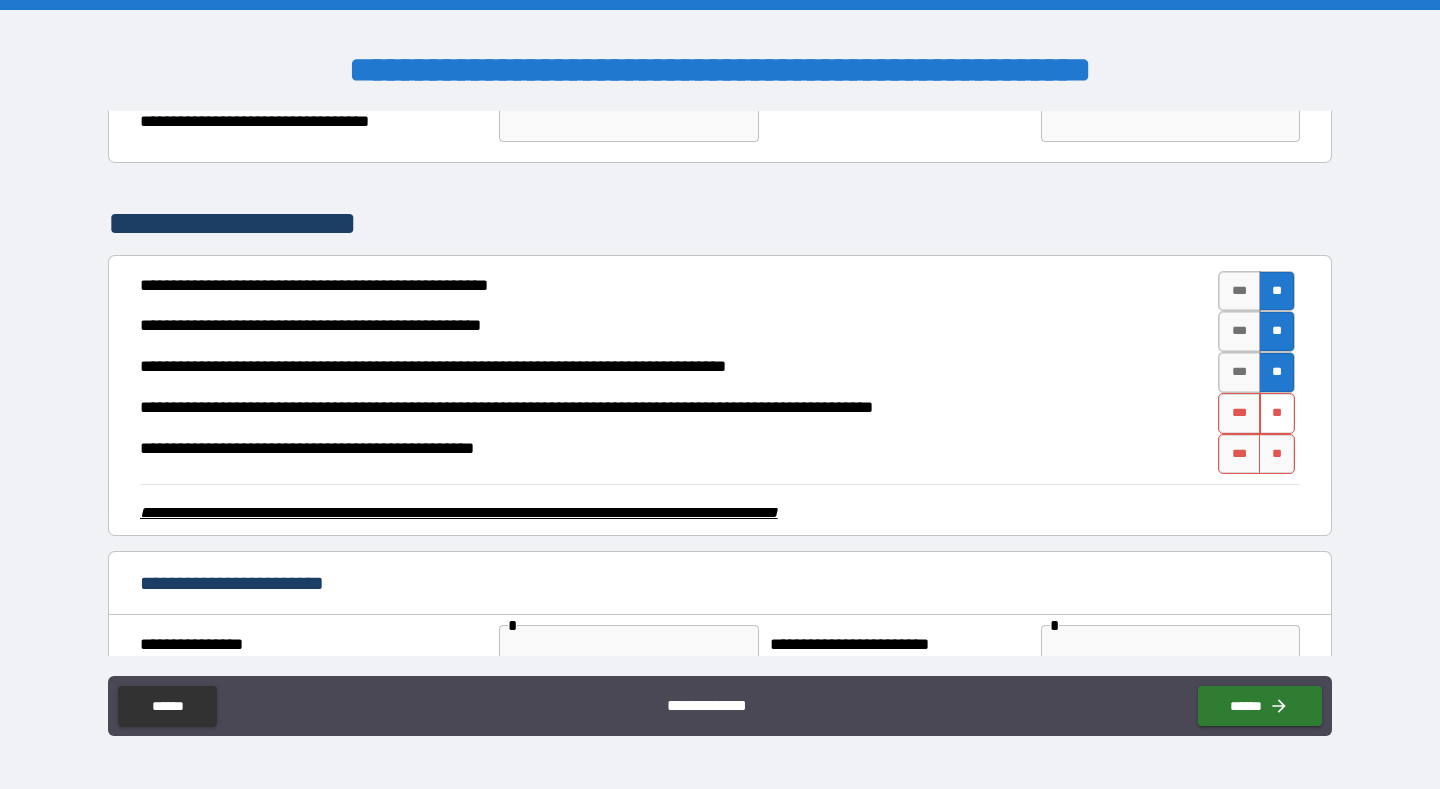click on "**" at bounding box center (1277, 413) 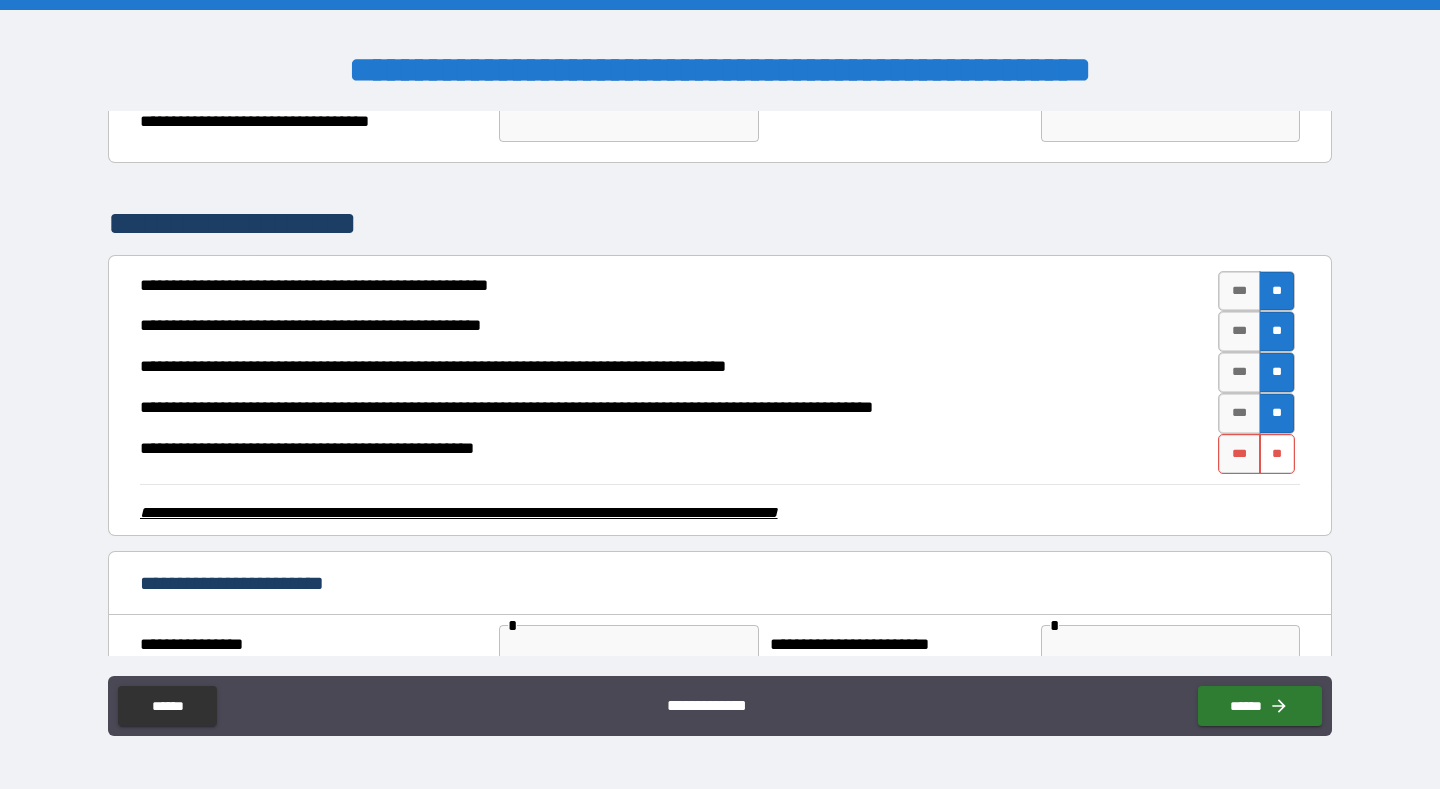 click on "**" at bounding box center [1277, 454] 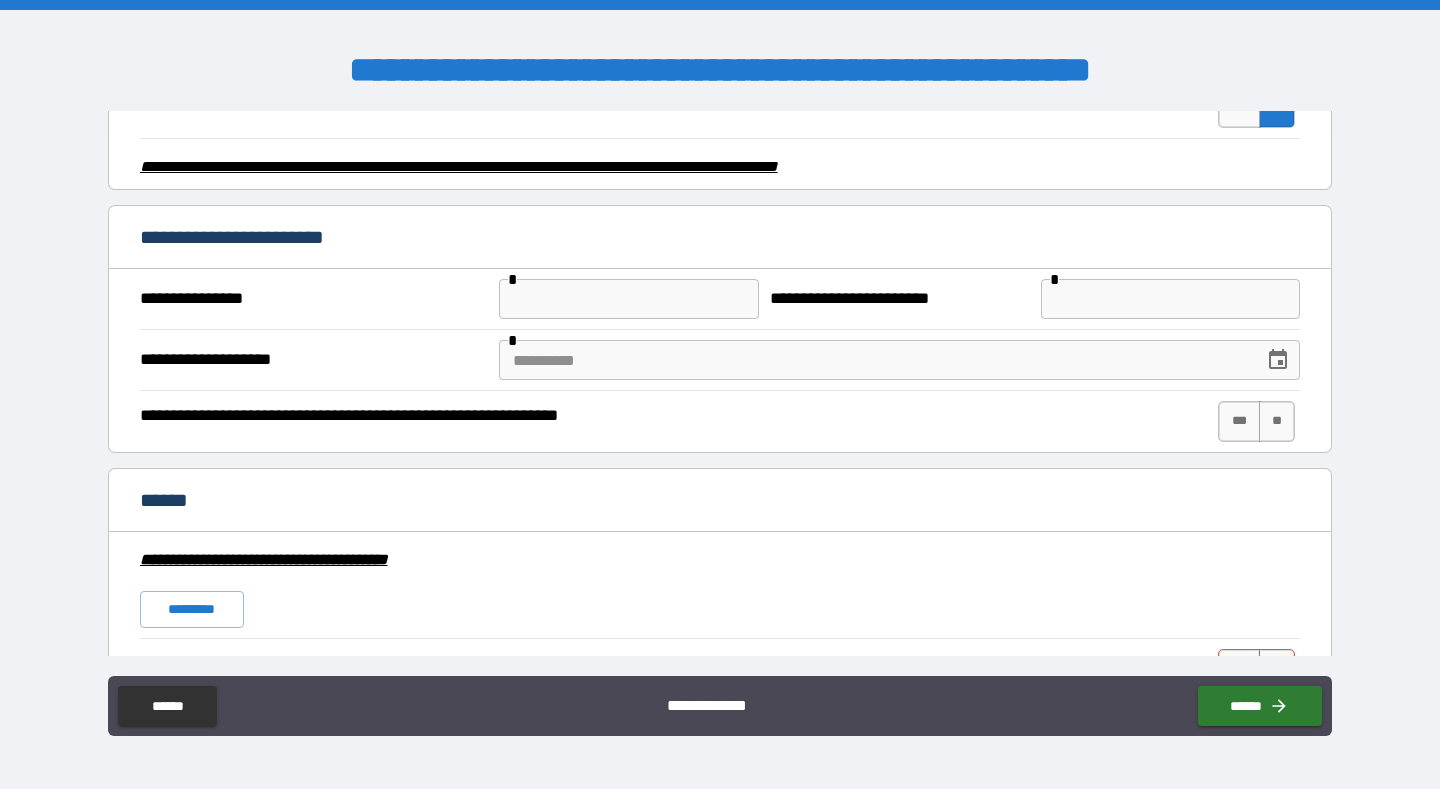 scroll, scrollTop: 3218, scrollLeft: 0, axis: vertical 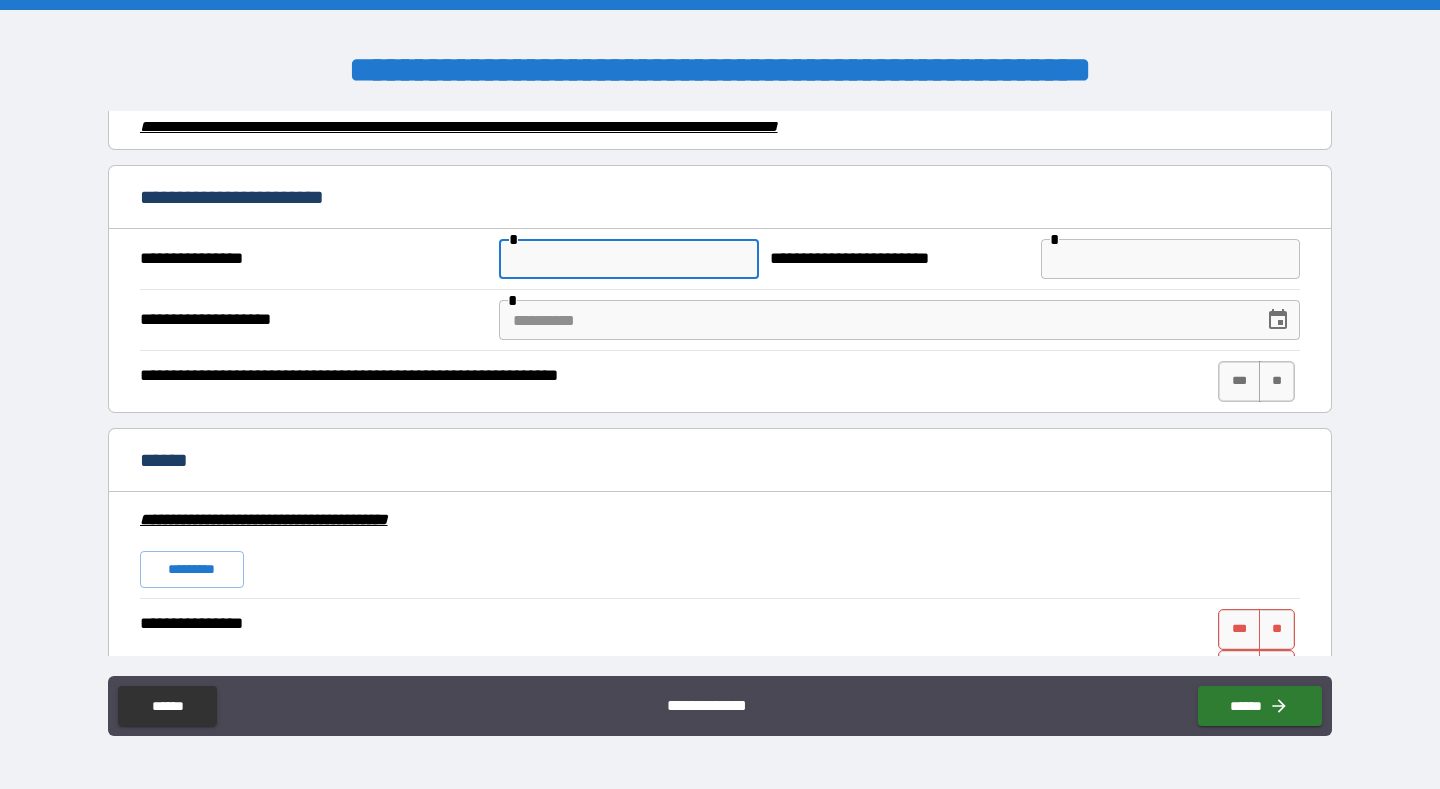 click at bounding box center (628, 259) 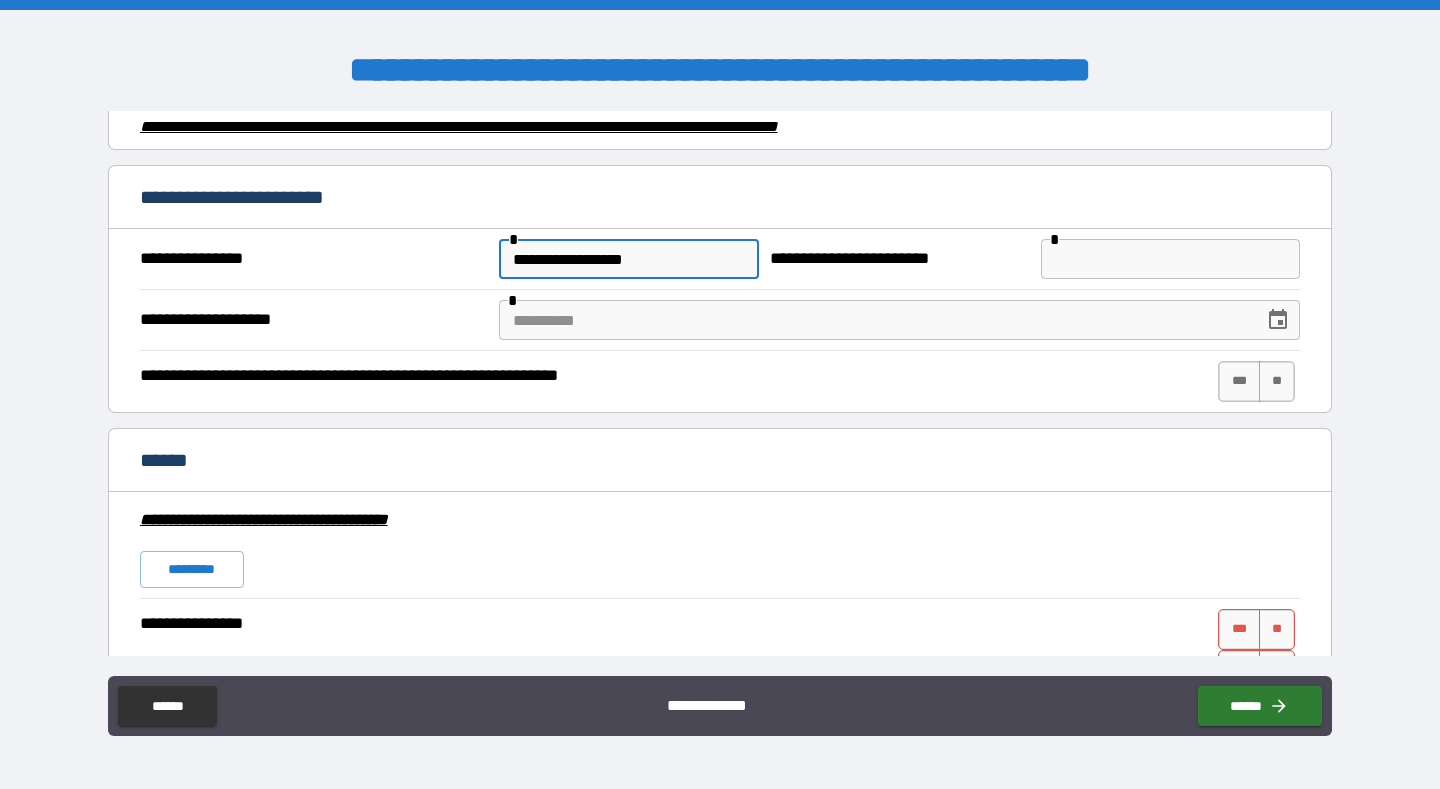 type on "**********" 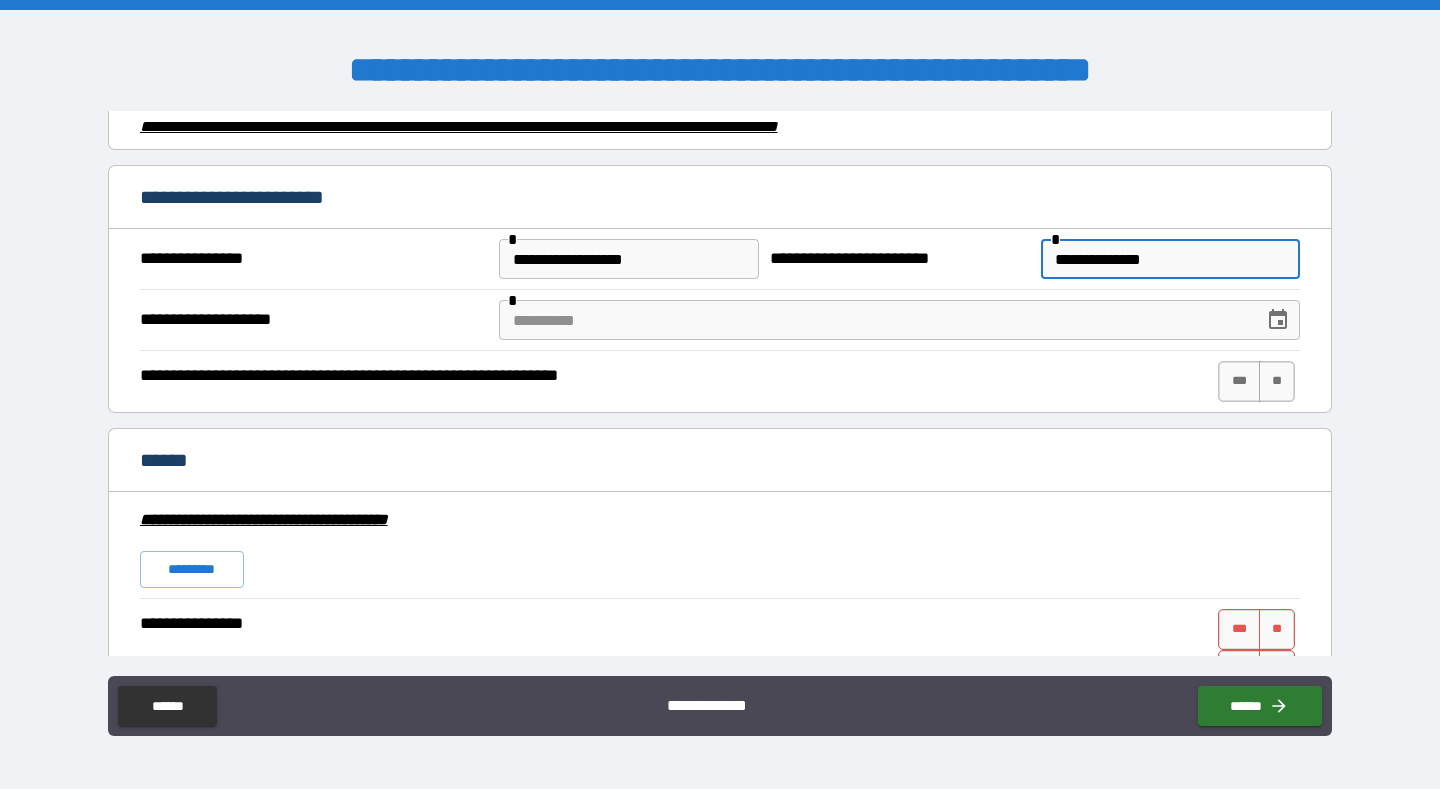 type on "**********" 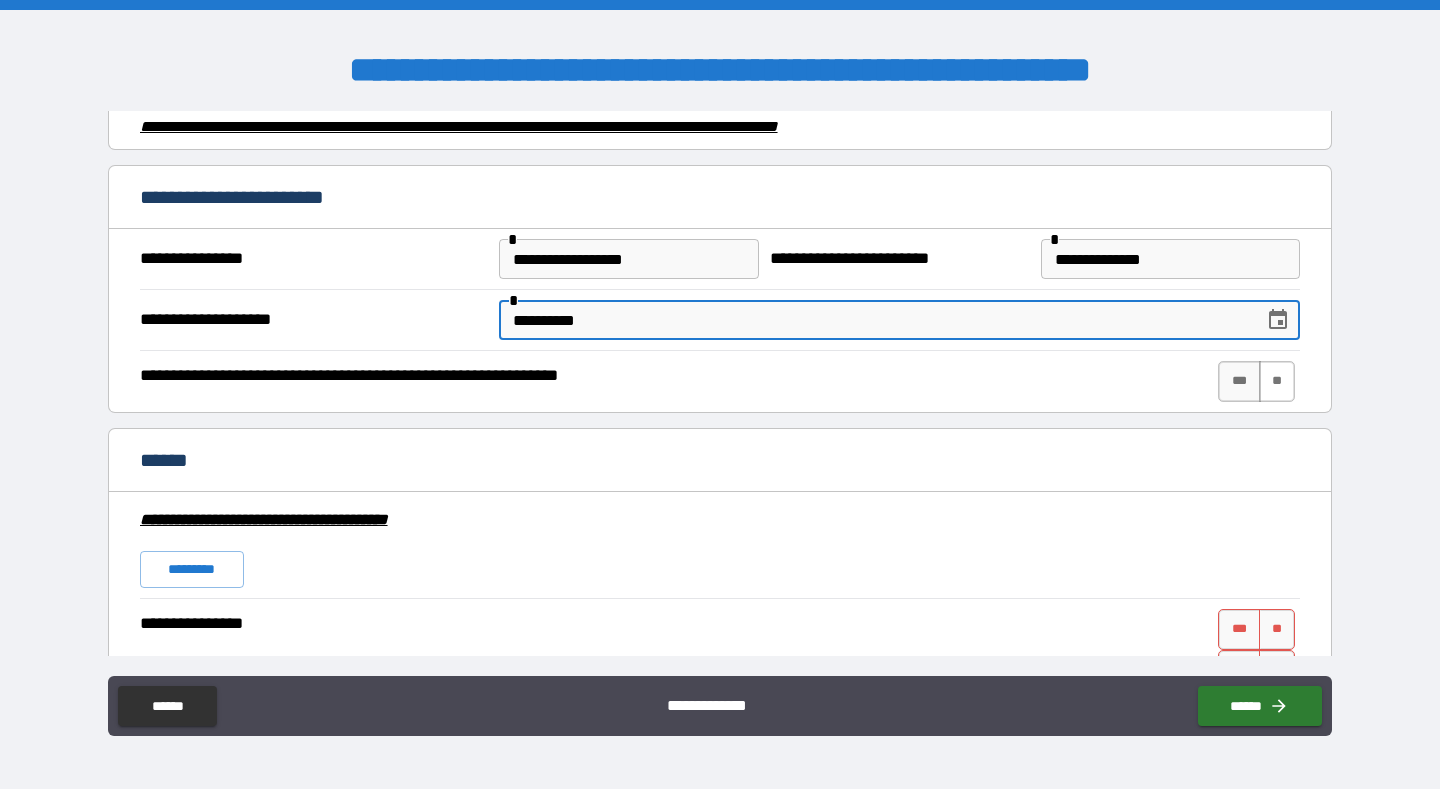 type on "**********" 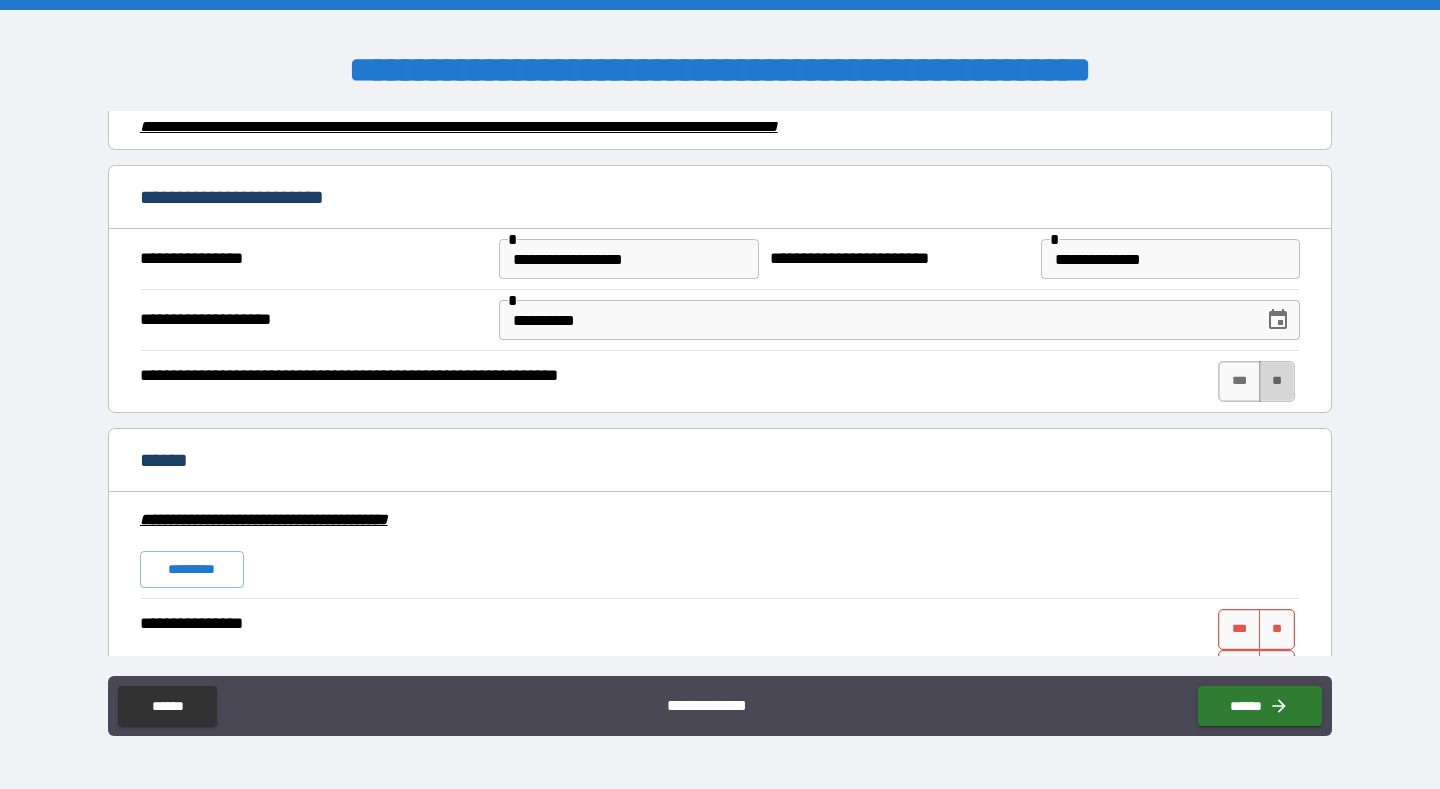 click on "**" at bounding box center [1277, 381] 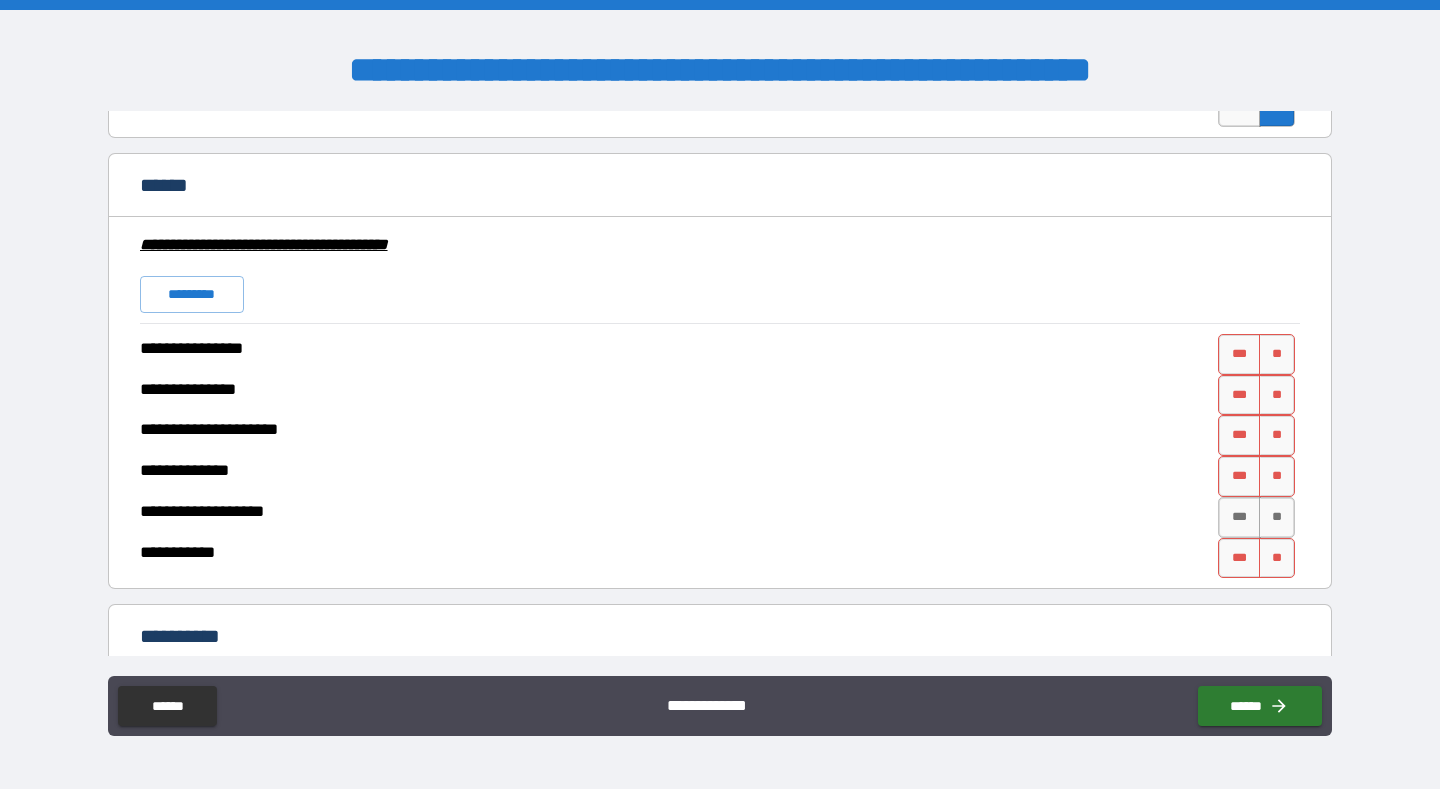 scroll, scrollTop: 3512, scrollLeft: 0, axis: vertical 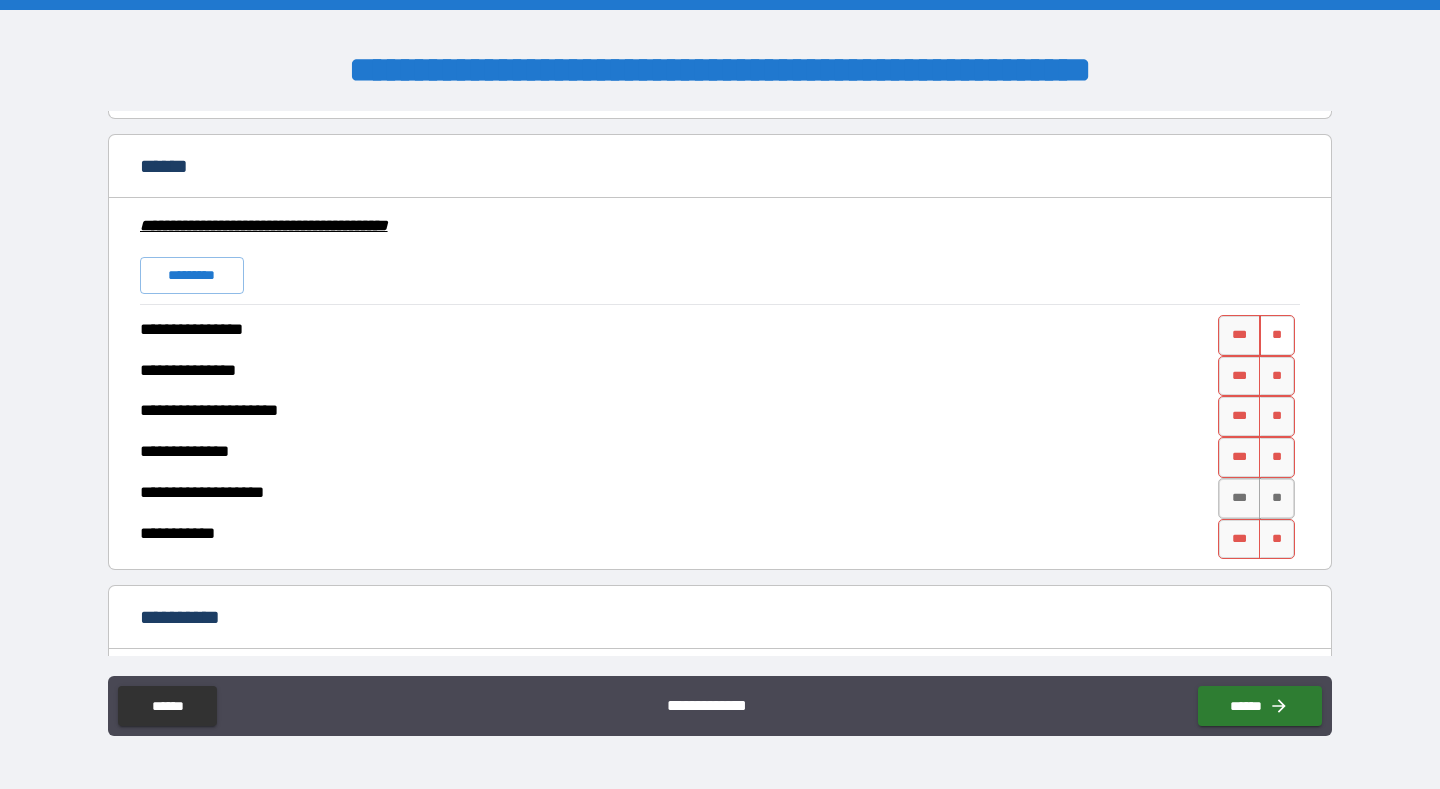 click on "**" at bounding box center (1277, 335) 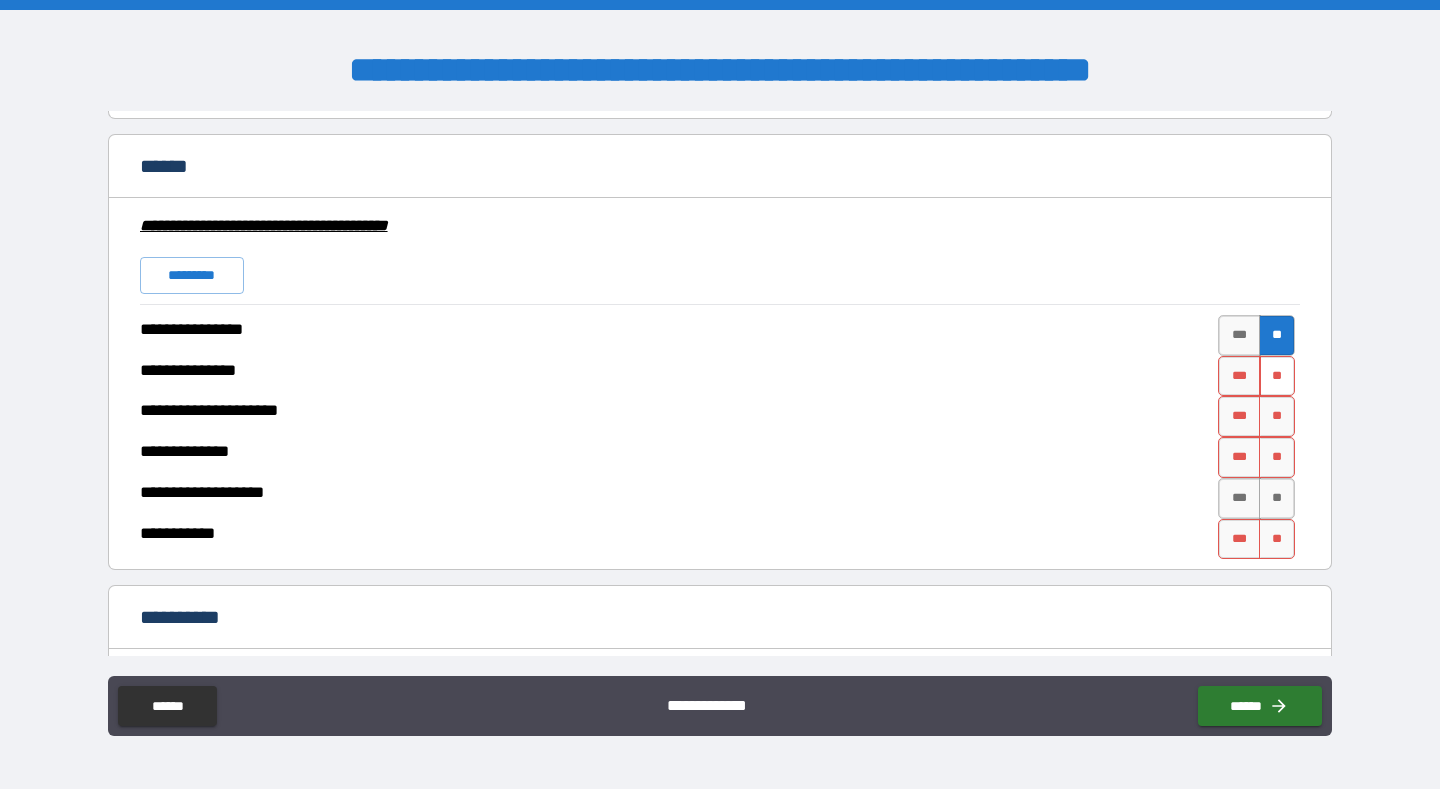 click on "**" at bounding box center [1277, 376] 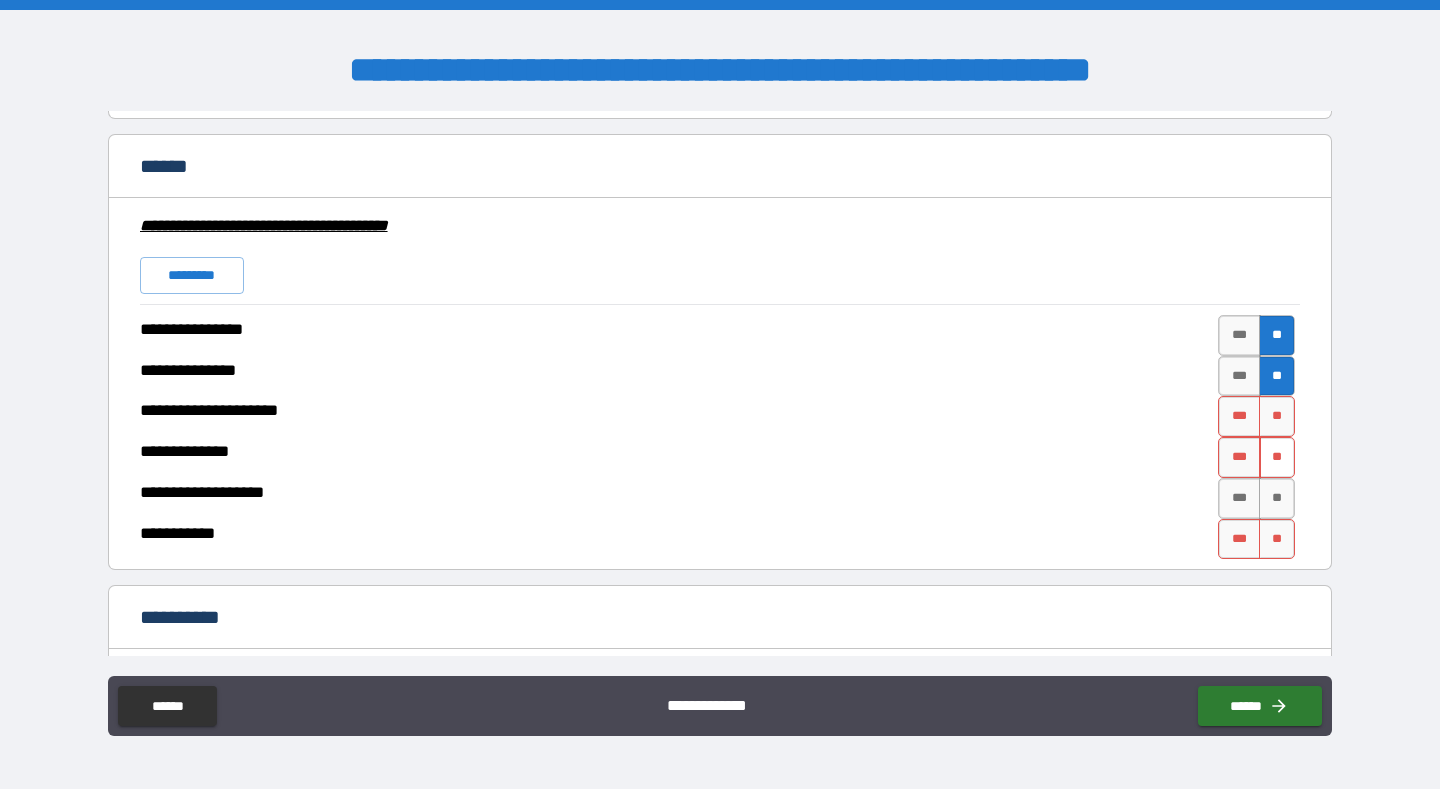 click on "**" at bounding box center (1277, 416) 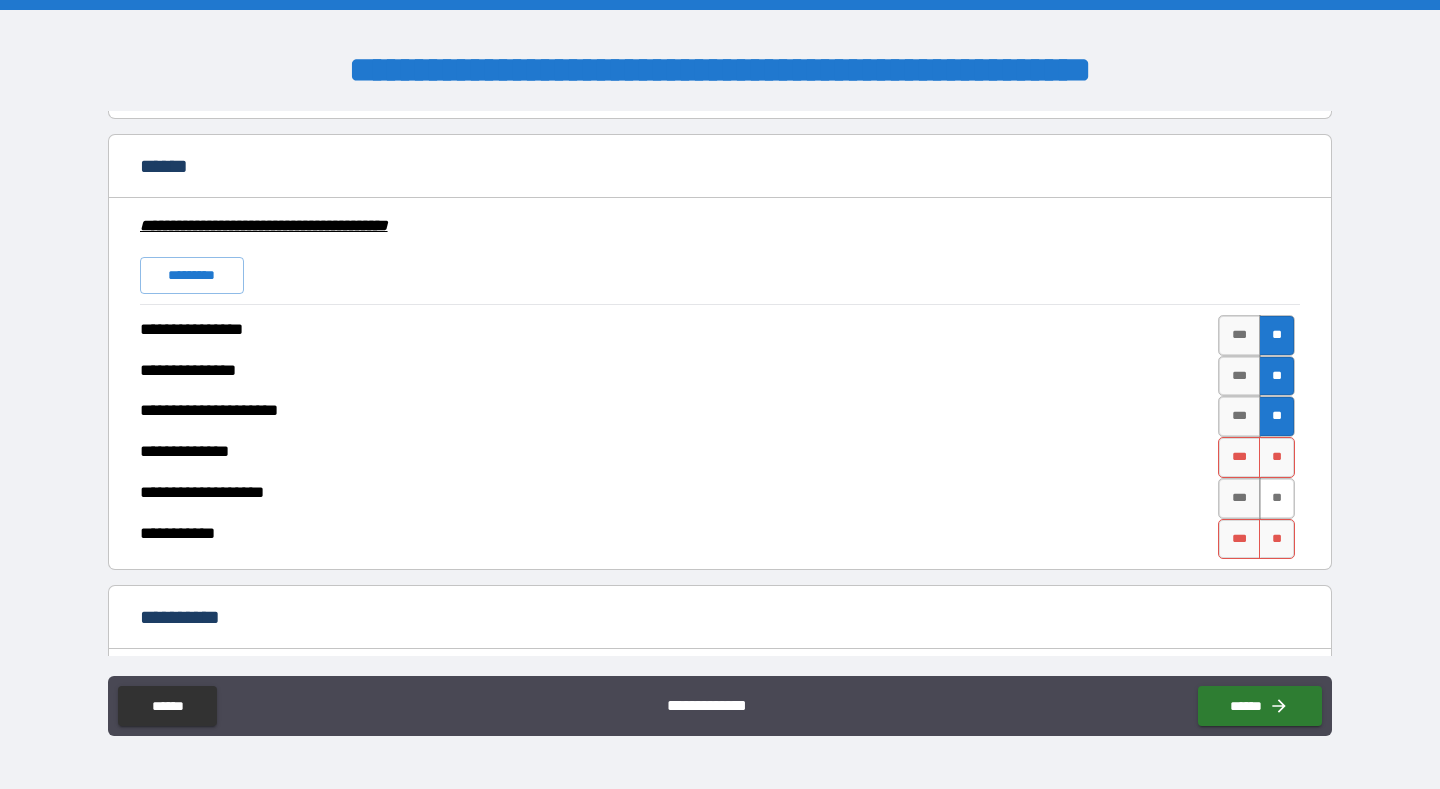 click on "**" at bounding box center (1277, 457) 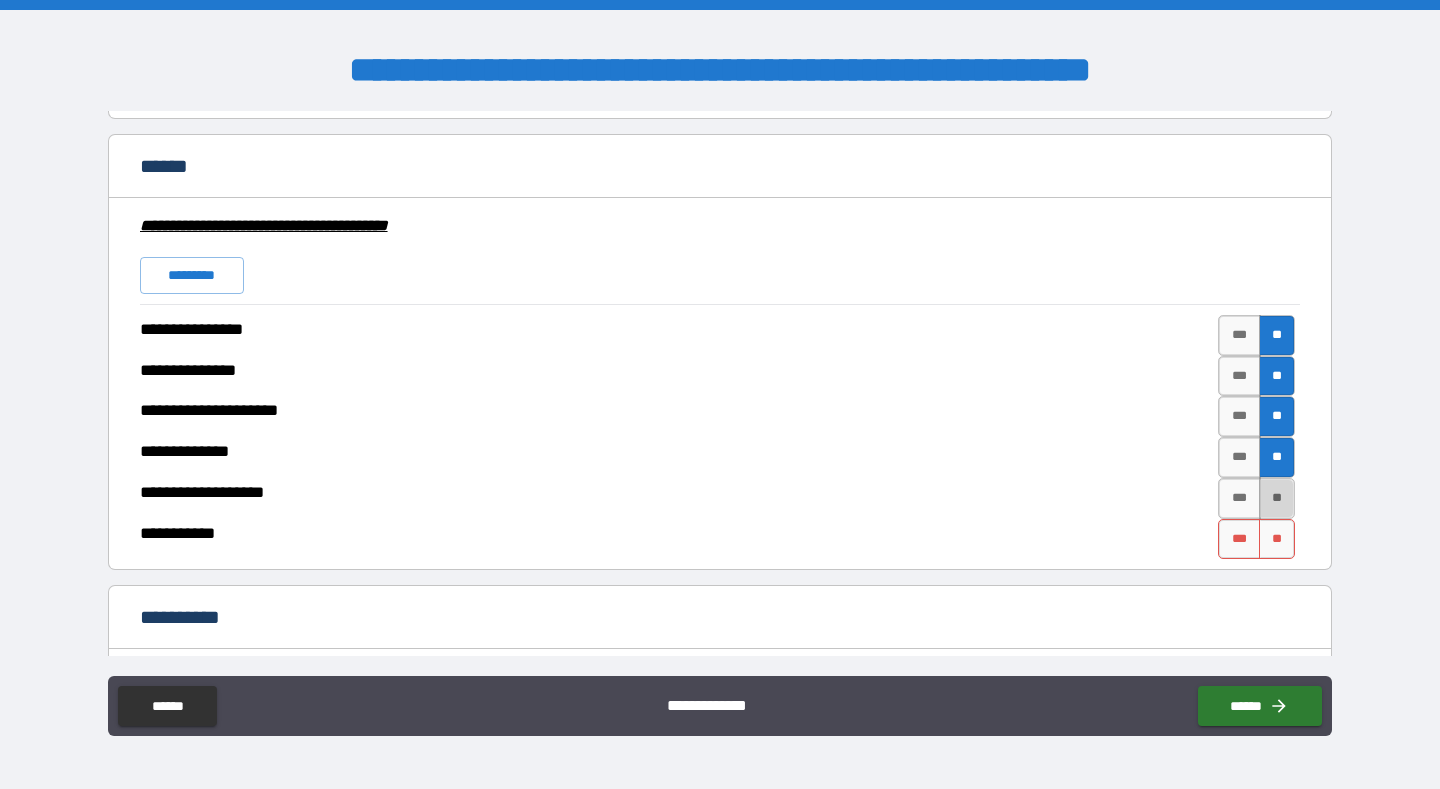 click on "**" at bounding box center [1277, 498] 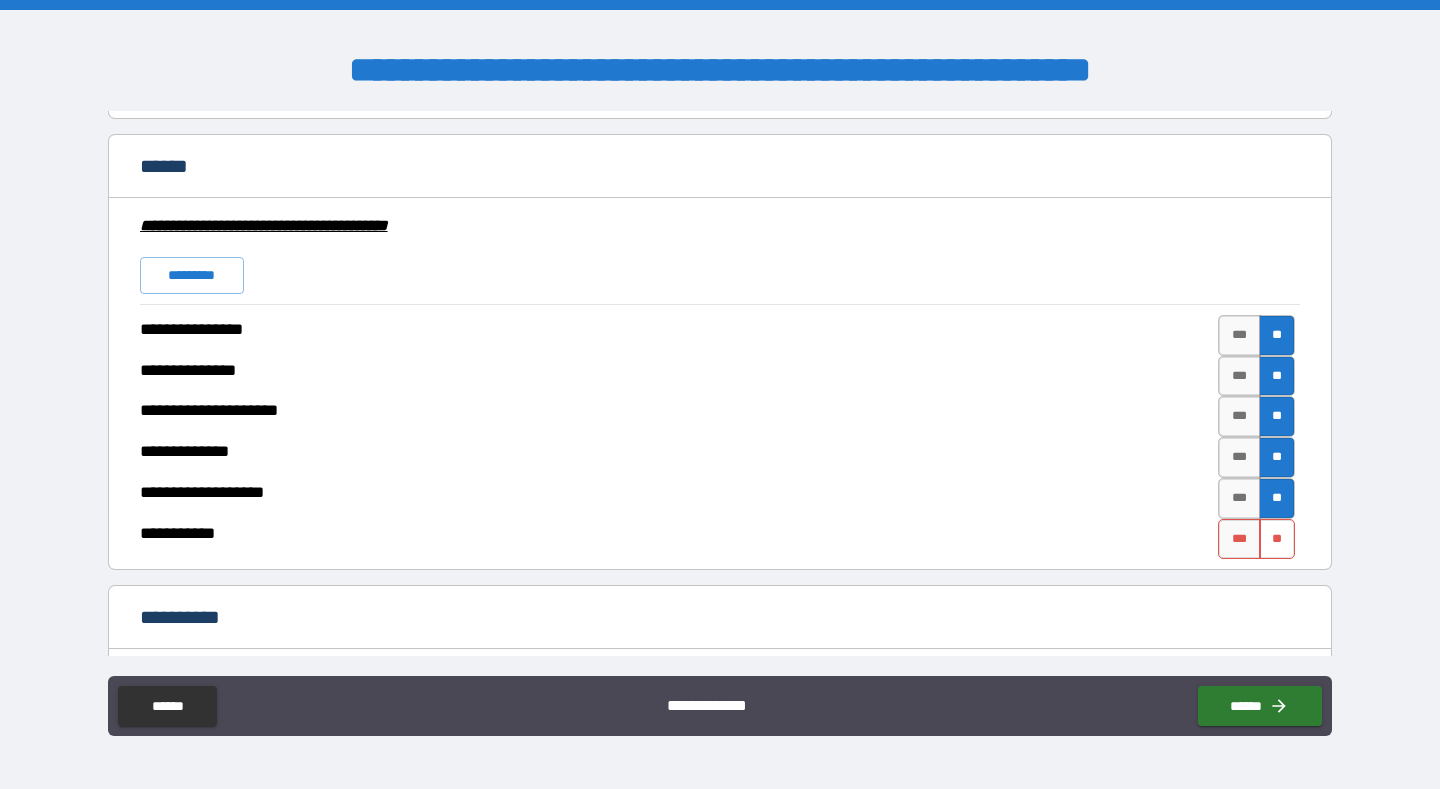 click on "**" at bounding box center [1277, 539] 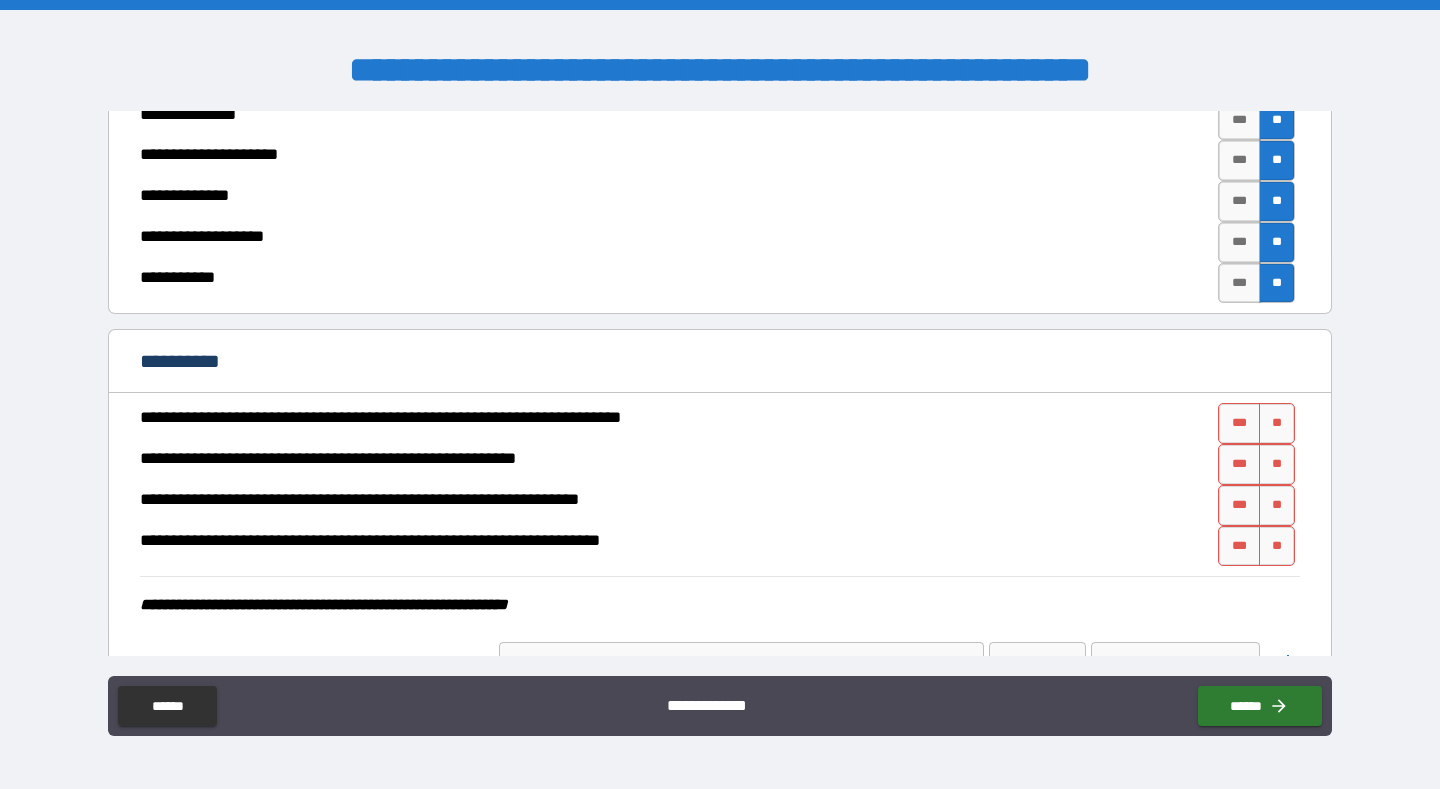 scroll, scrollTop: 3814, scrollLeft: 0, axis: vertical 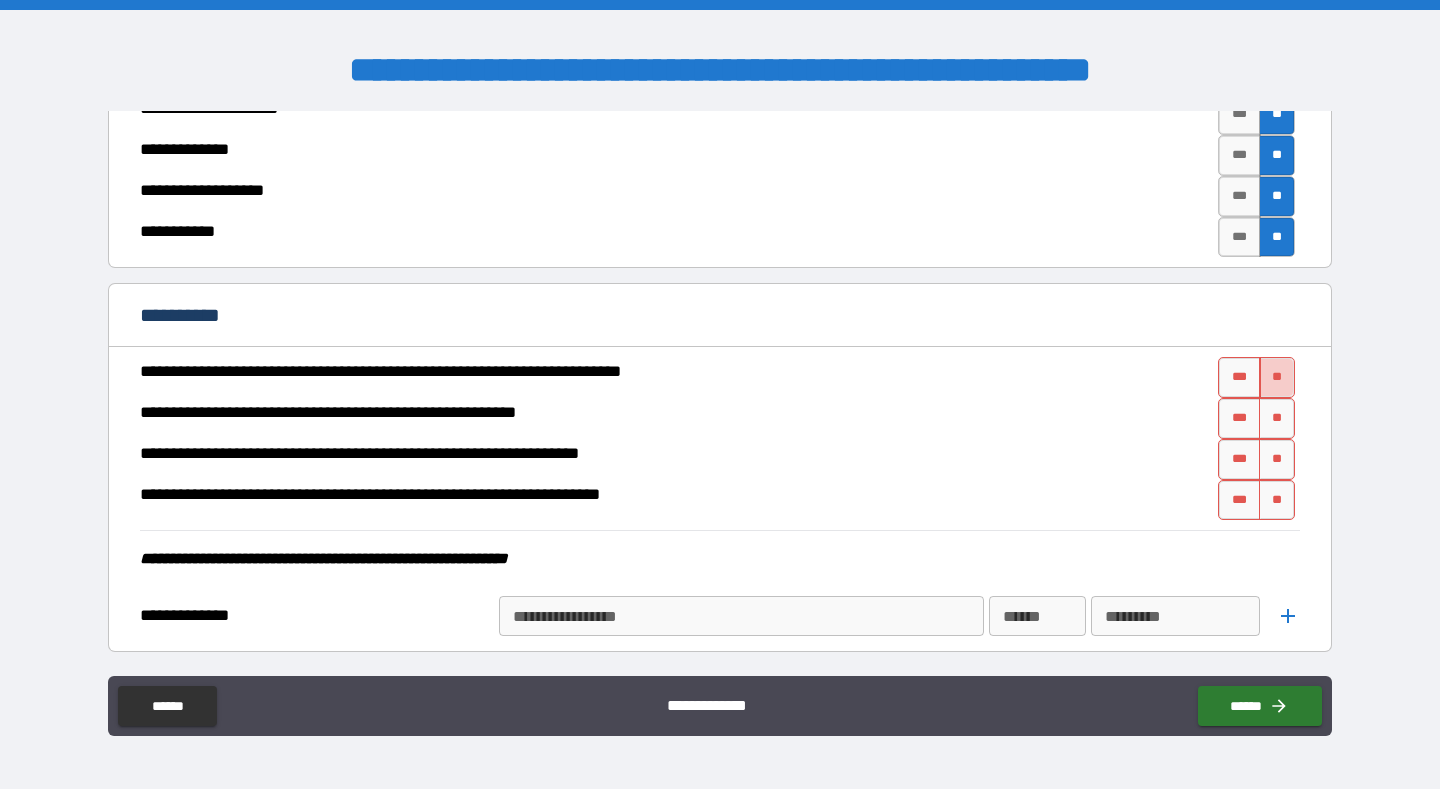 click on "**" at bounding box center (1277, 377) 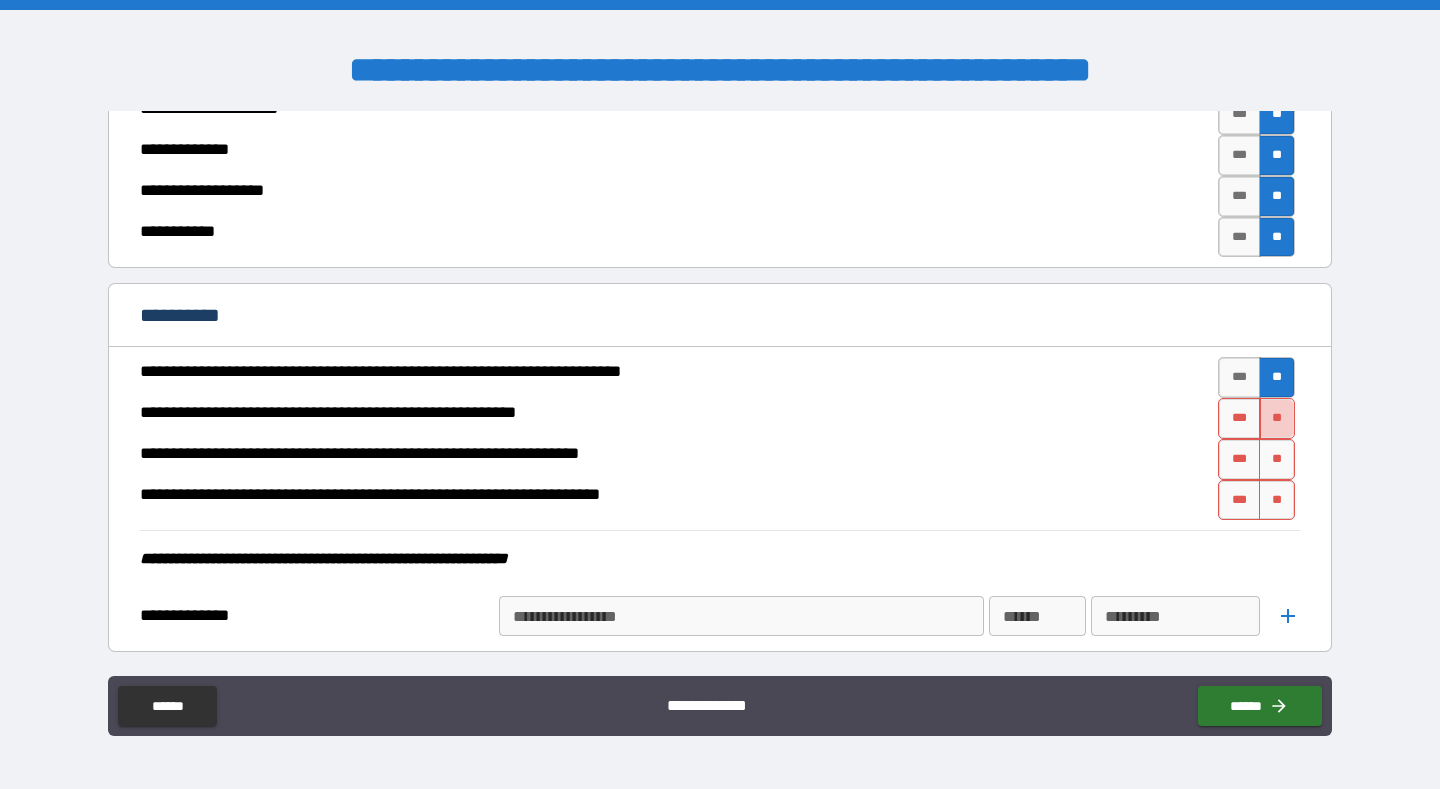 click on "**" at bounding box center [1277, 418] 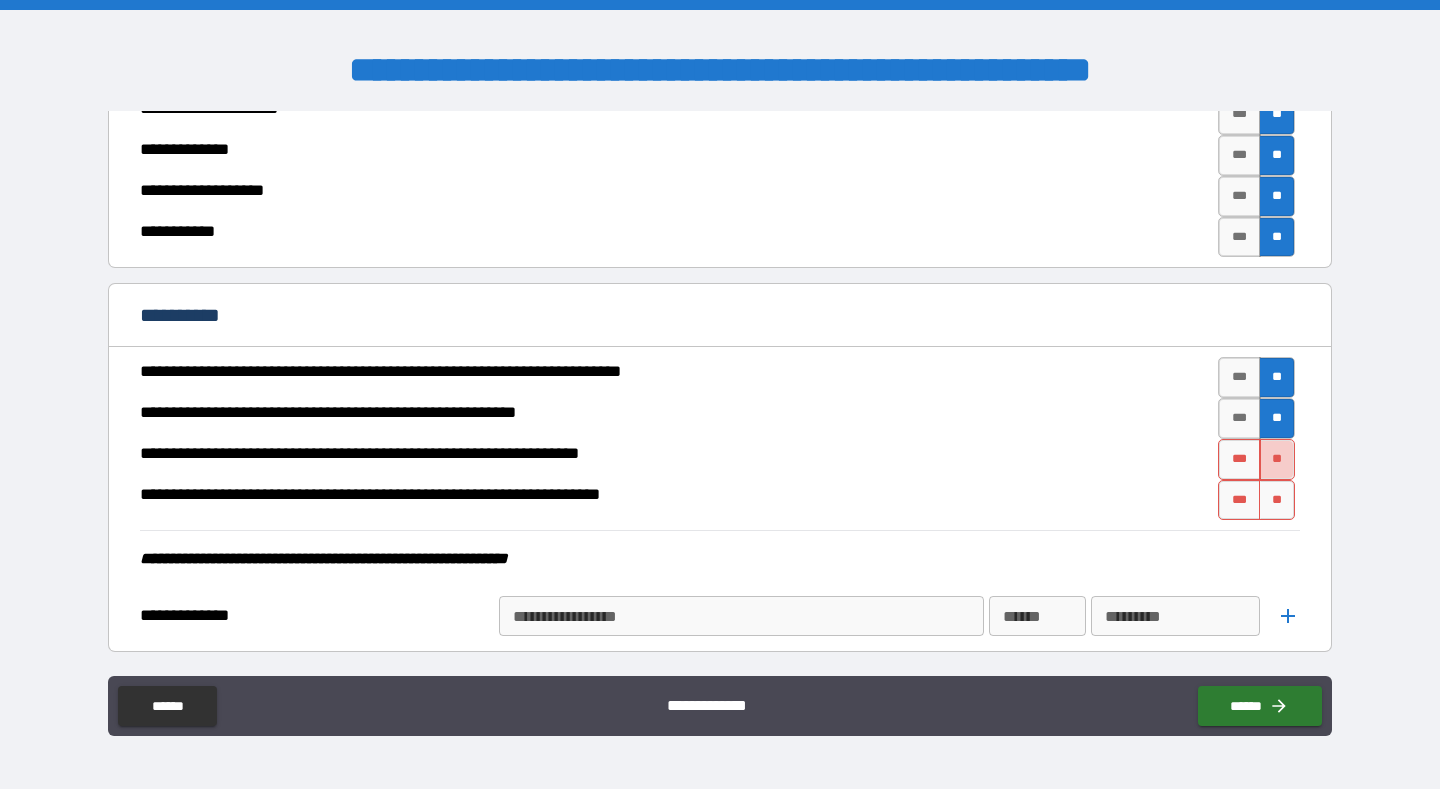 click on "**" at bounding box center [1277, 459] 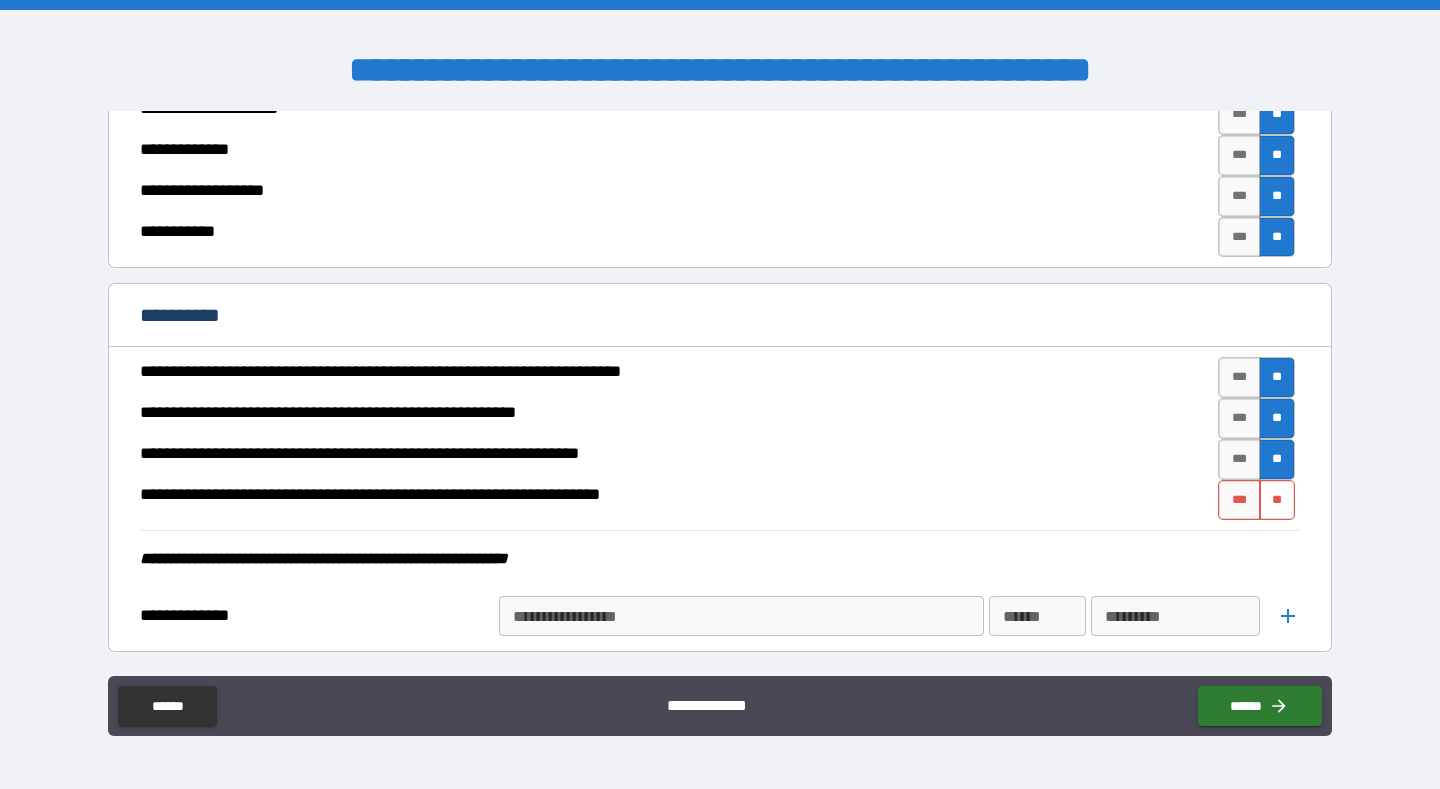 click on "**" at bounding box center (1277, 500) 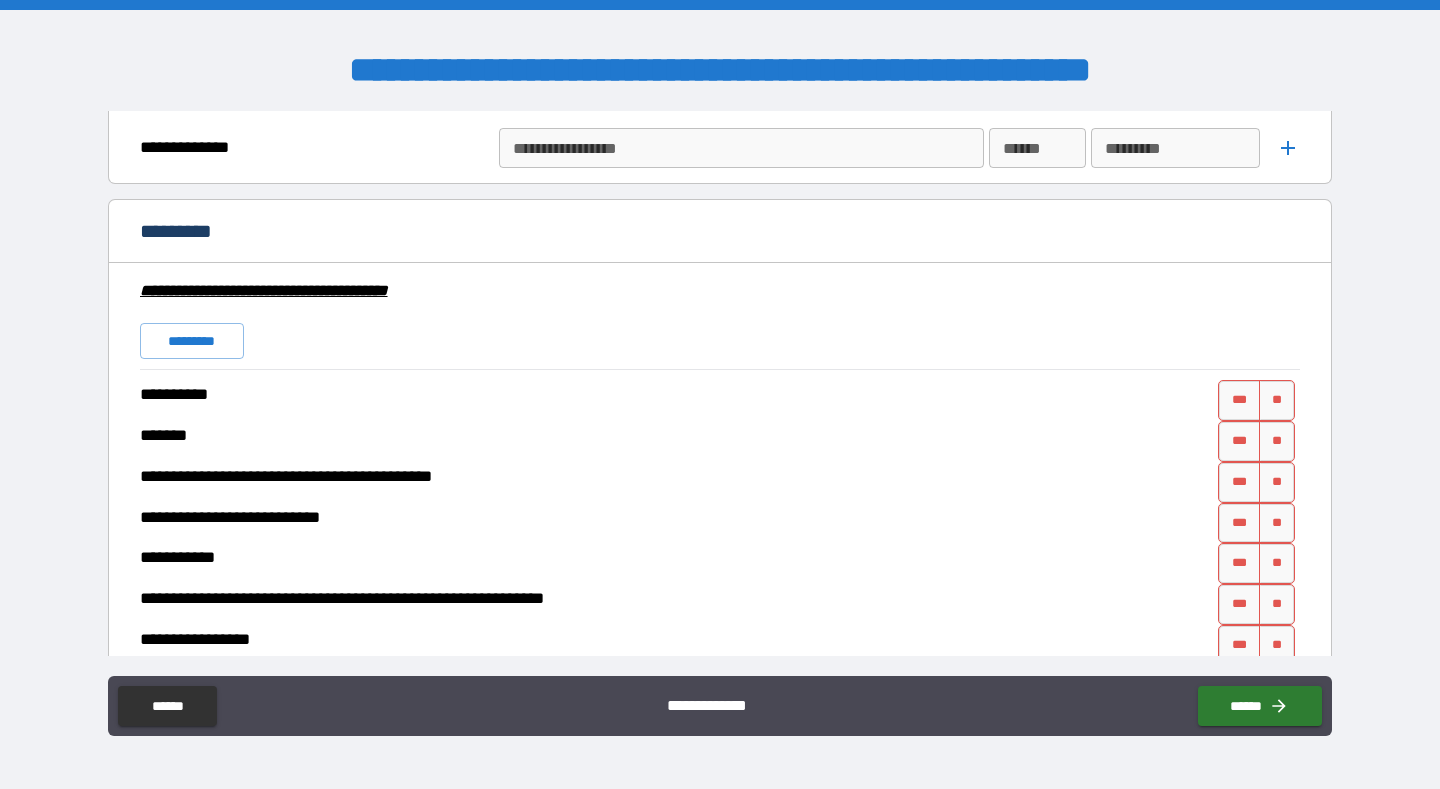 scroll, scrollTop: 4286, scrollLeft: 0, axis: vertical 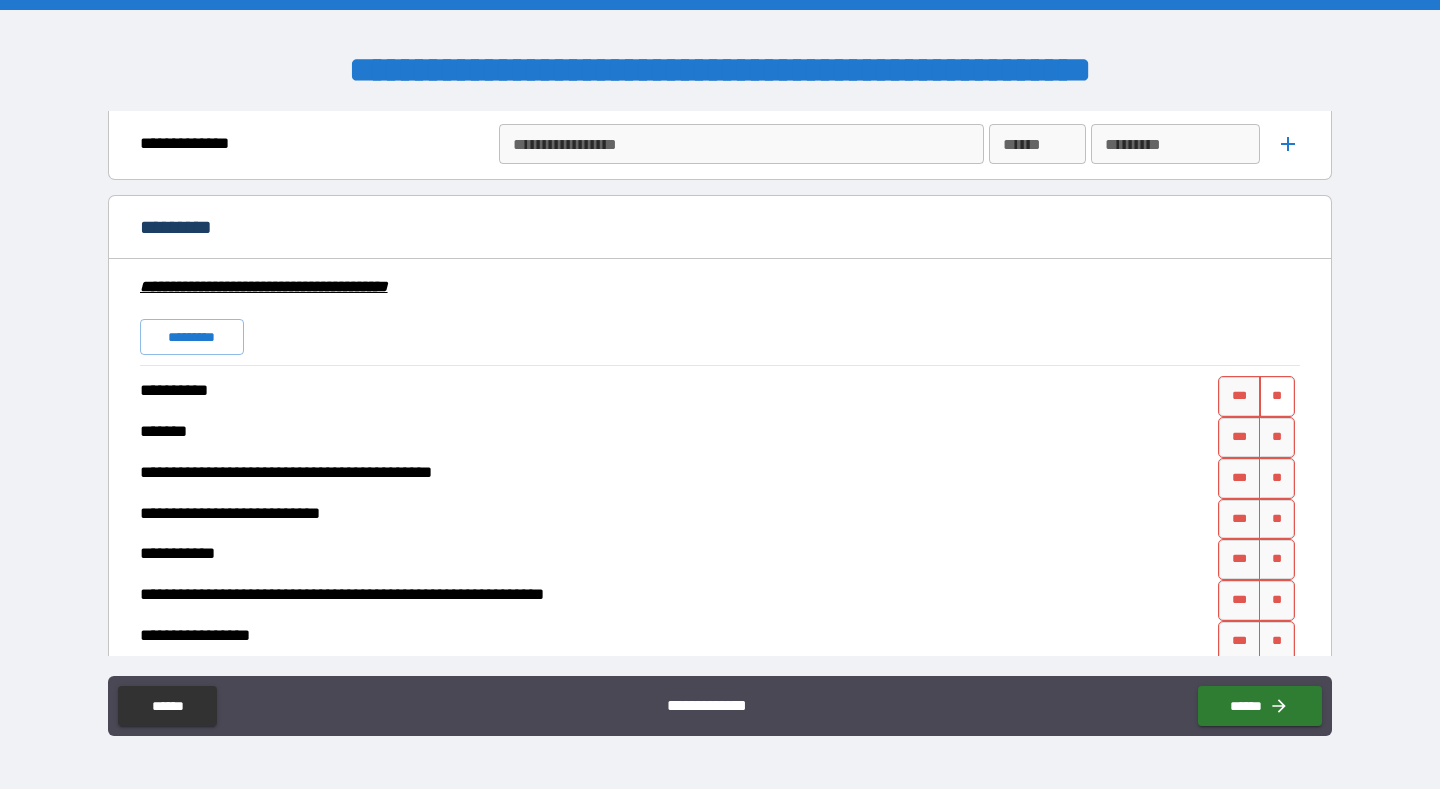 click on "**" at bounding box center [1277, 396] 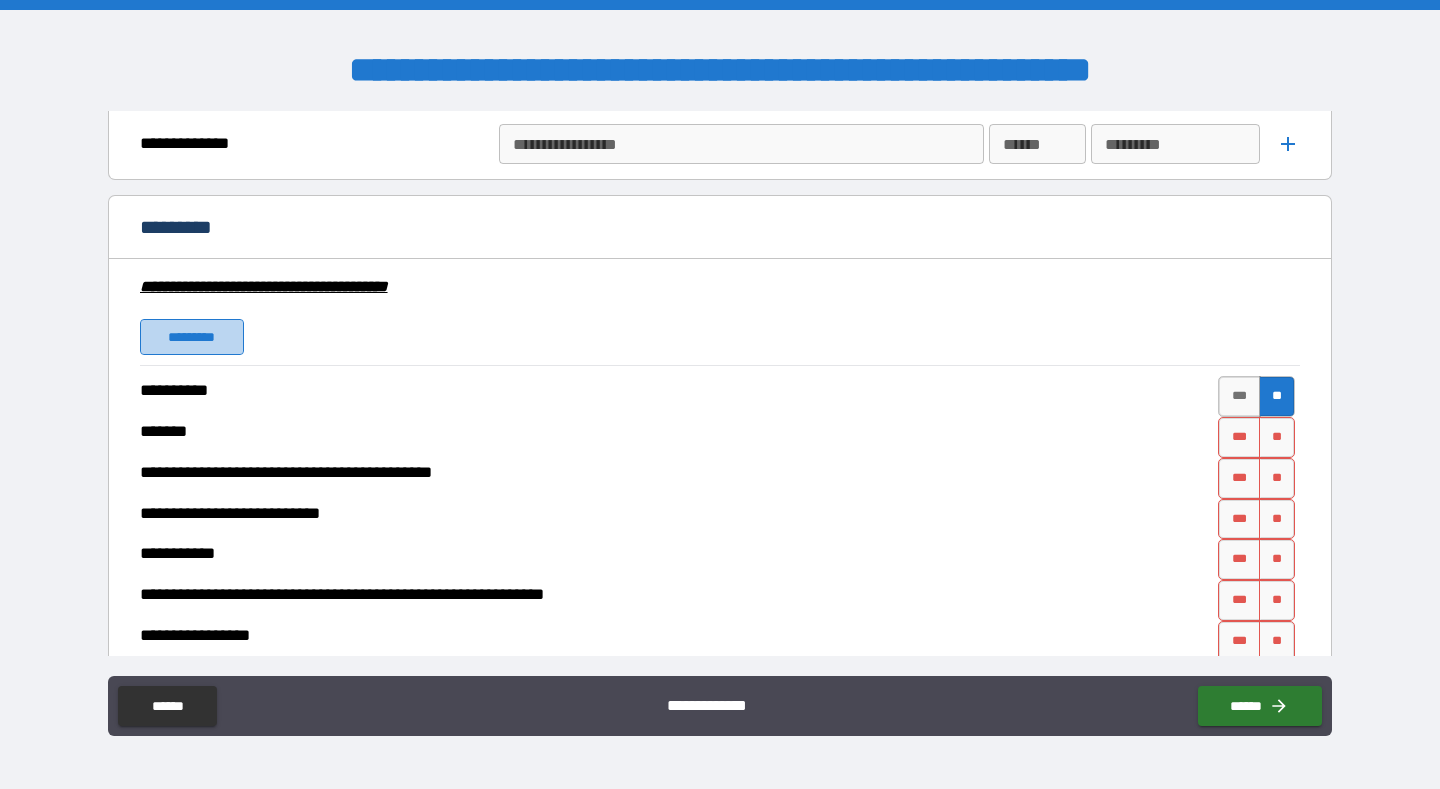 click on "*********" at bounding box center (192, 337) 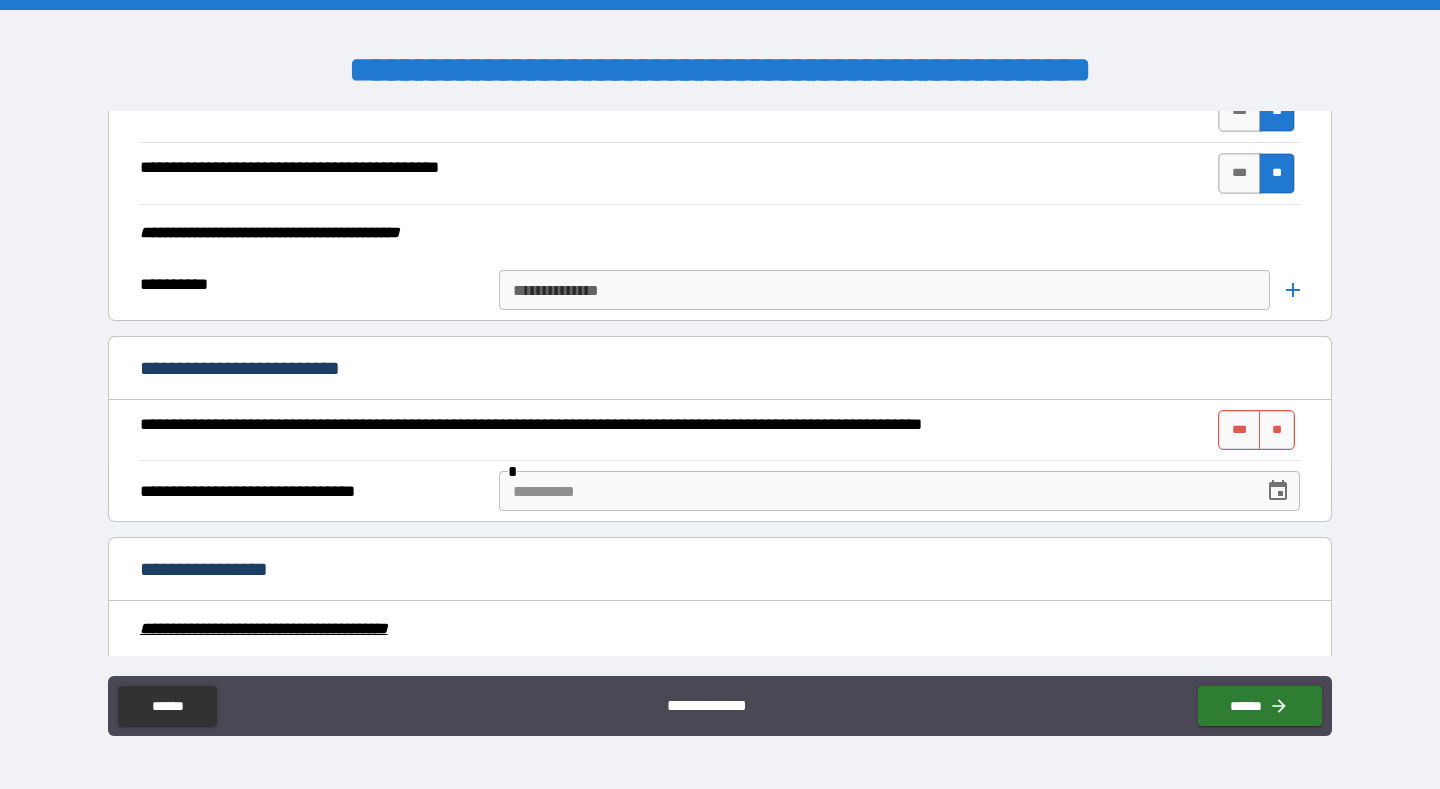 scroll, scrollTop: 4899, scrollLeft: 0, axis: vertical 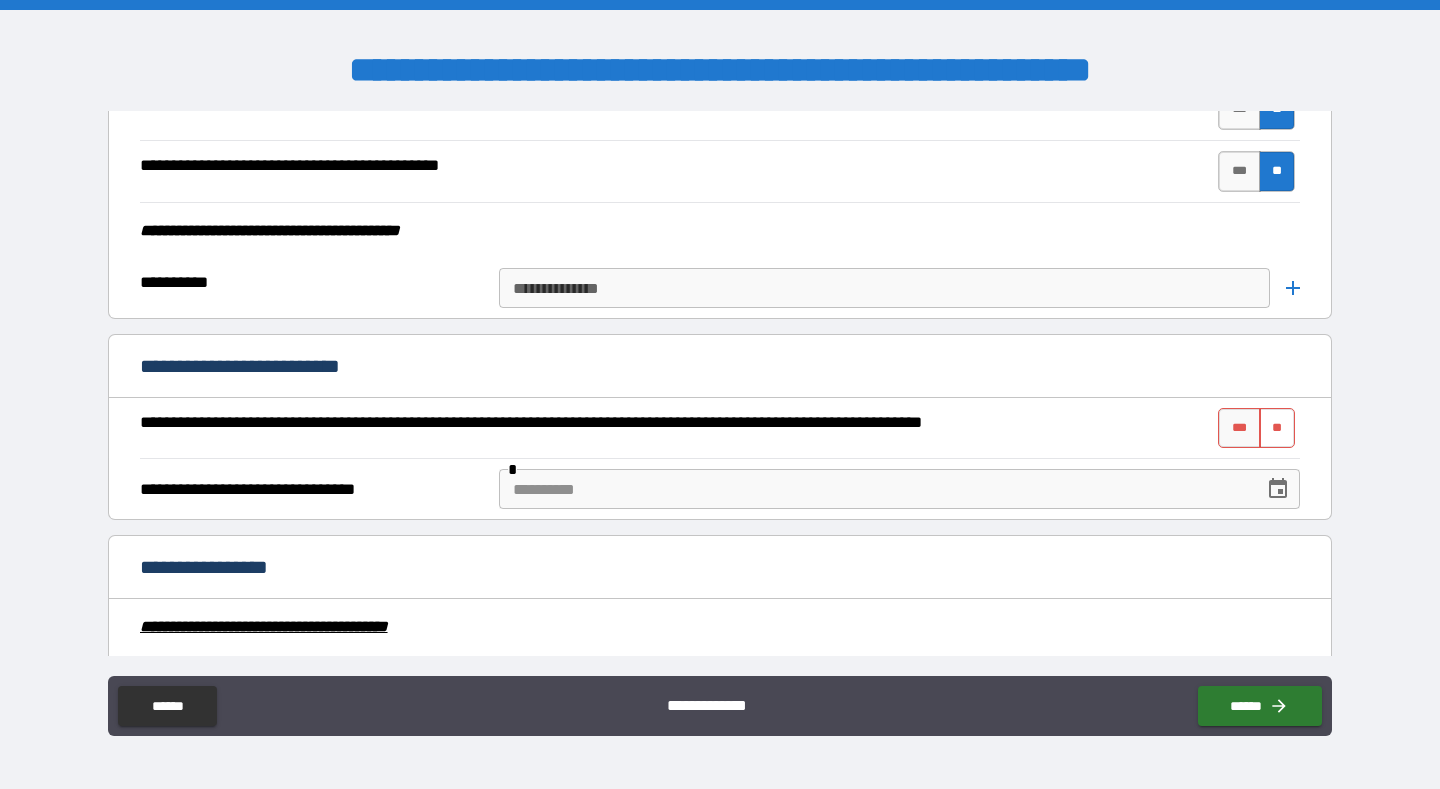 click on "**" at bounding box center (1277, 428) 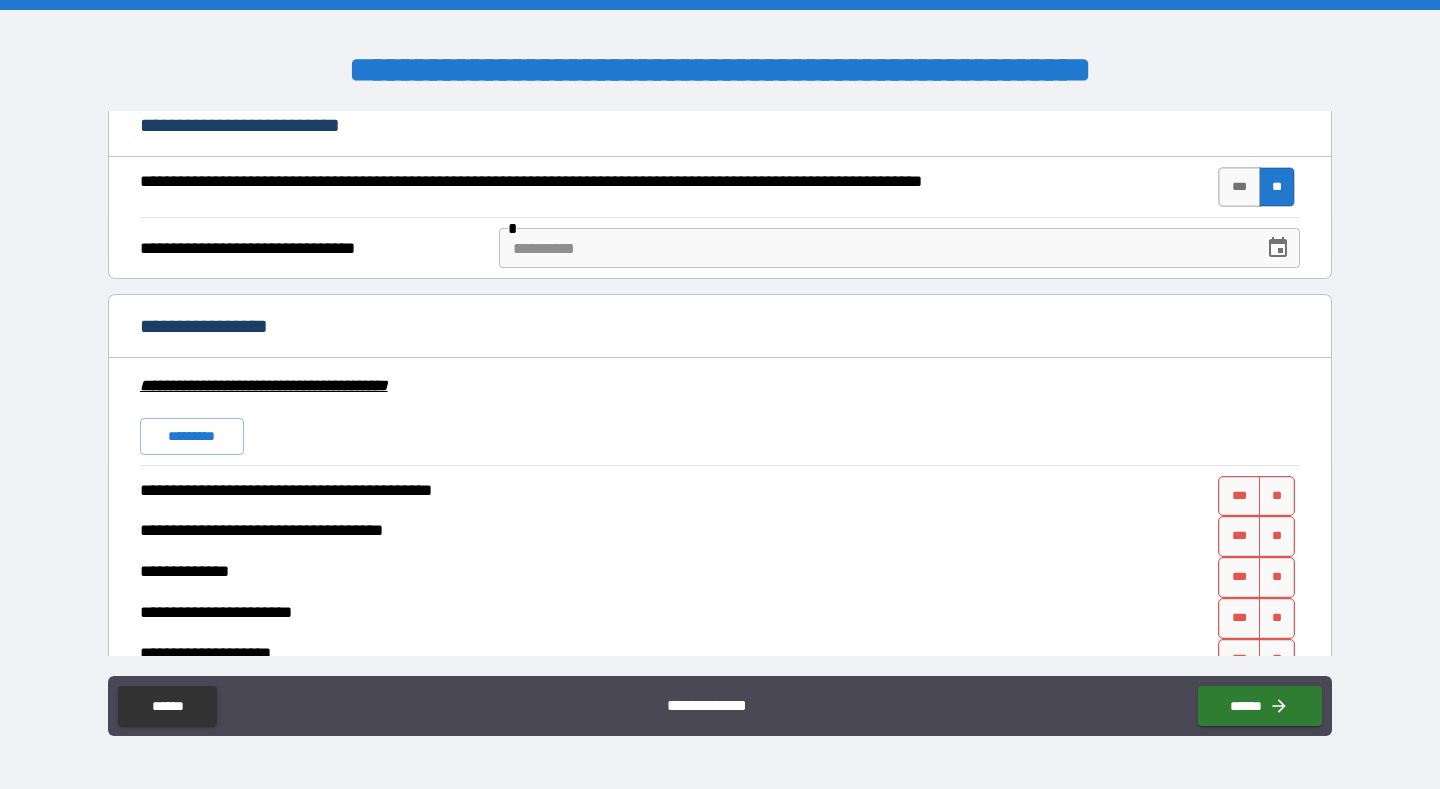 scroll, scrollTop: 5259, scrollLeft: 0, axis: vertical 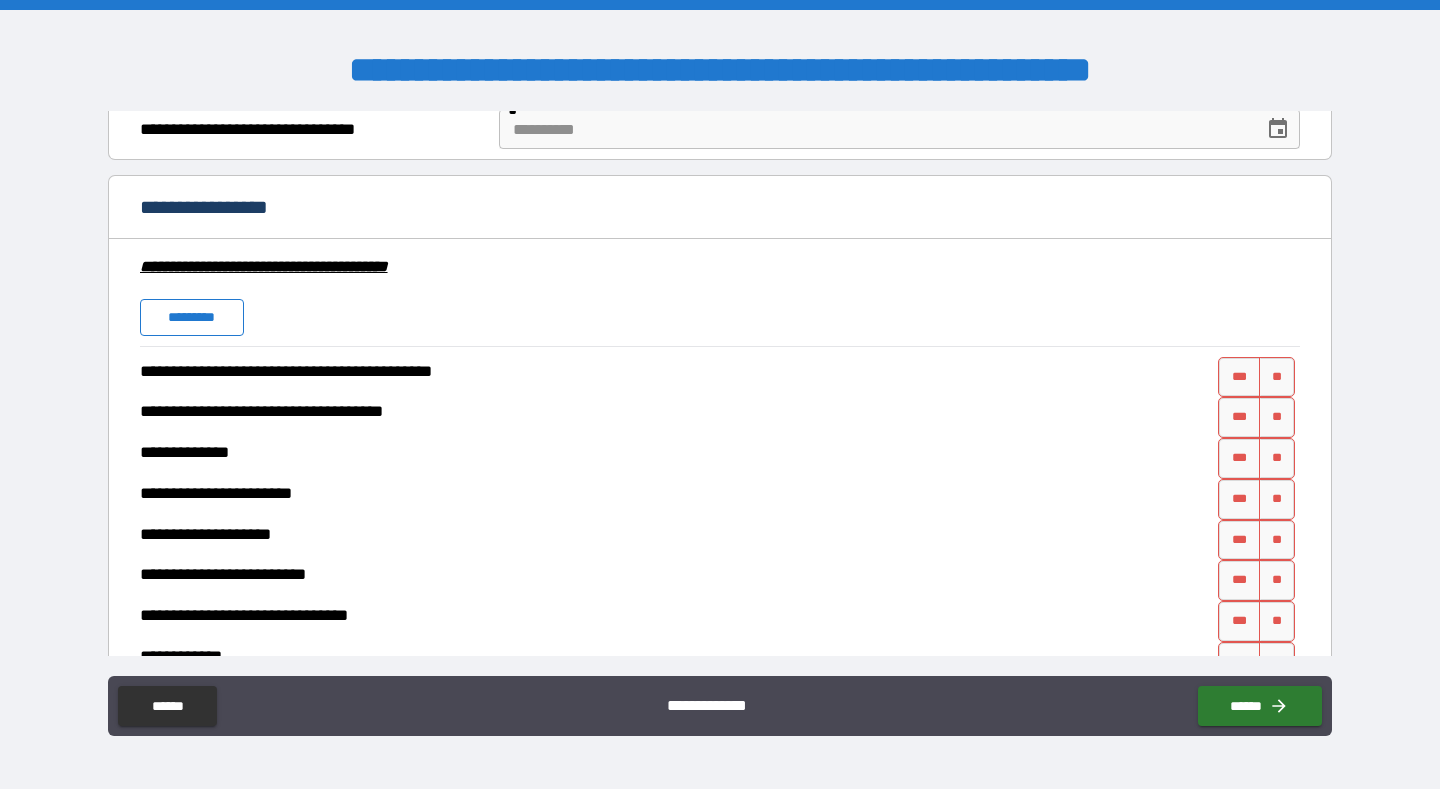 click on "*********" at bounding box center [192, 317] 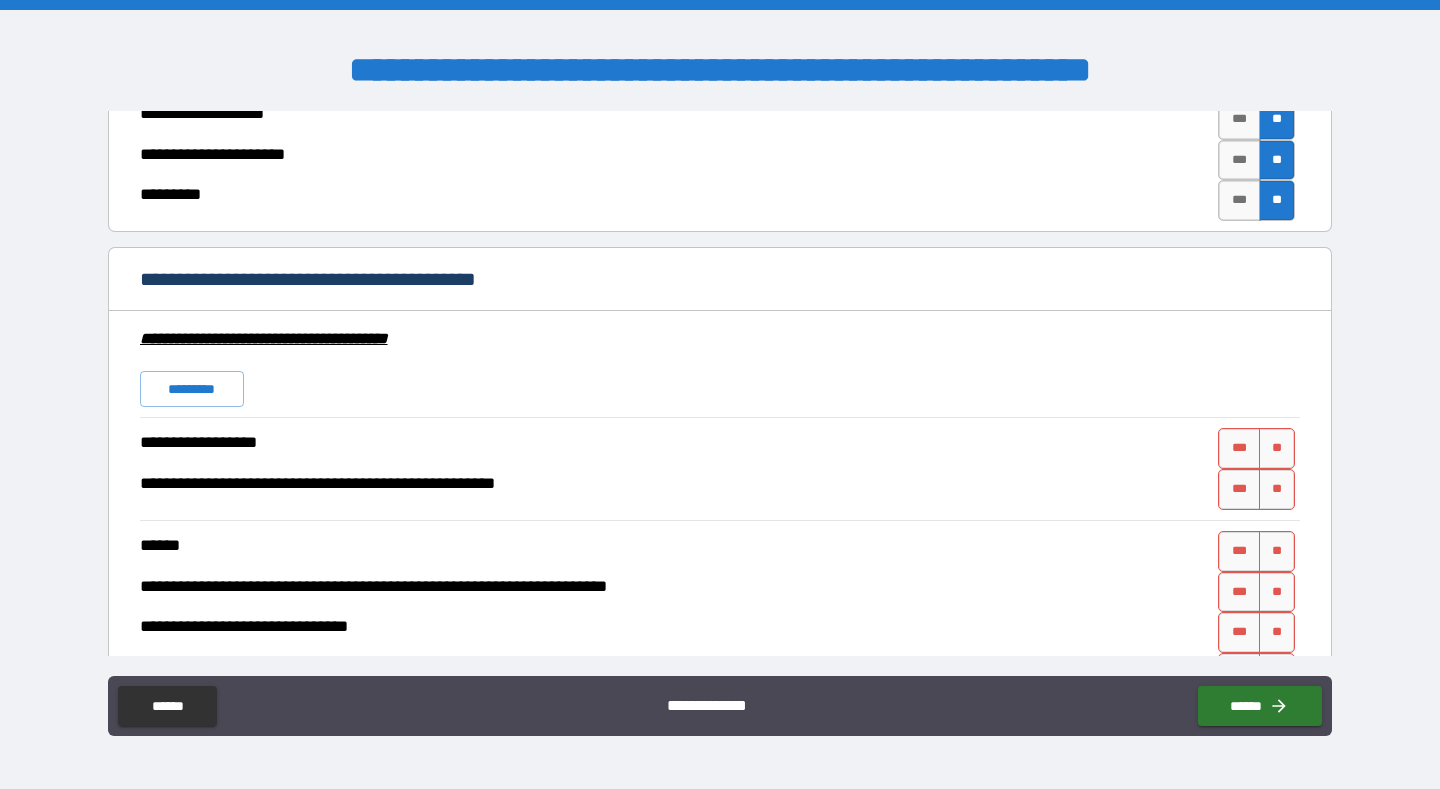 scroll, scrollTop: 5965, scrollLeft: 0, axis: vertical 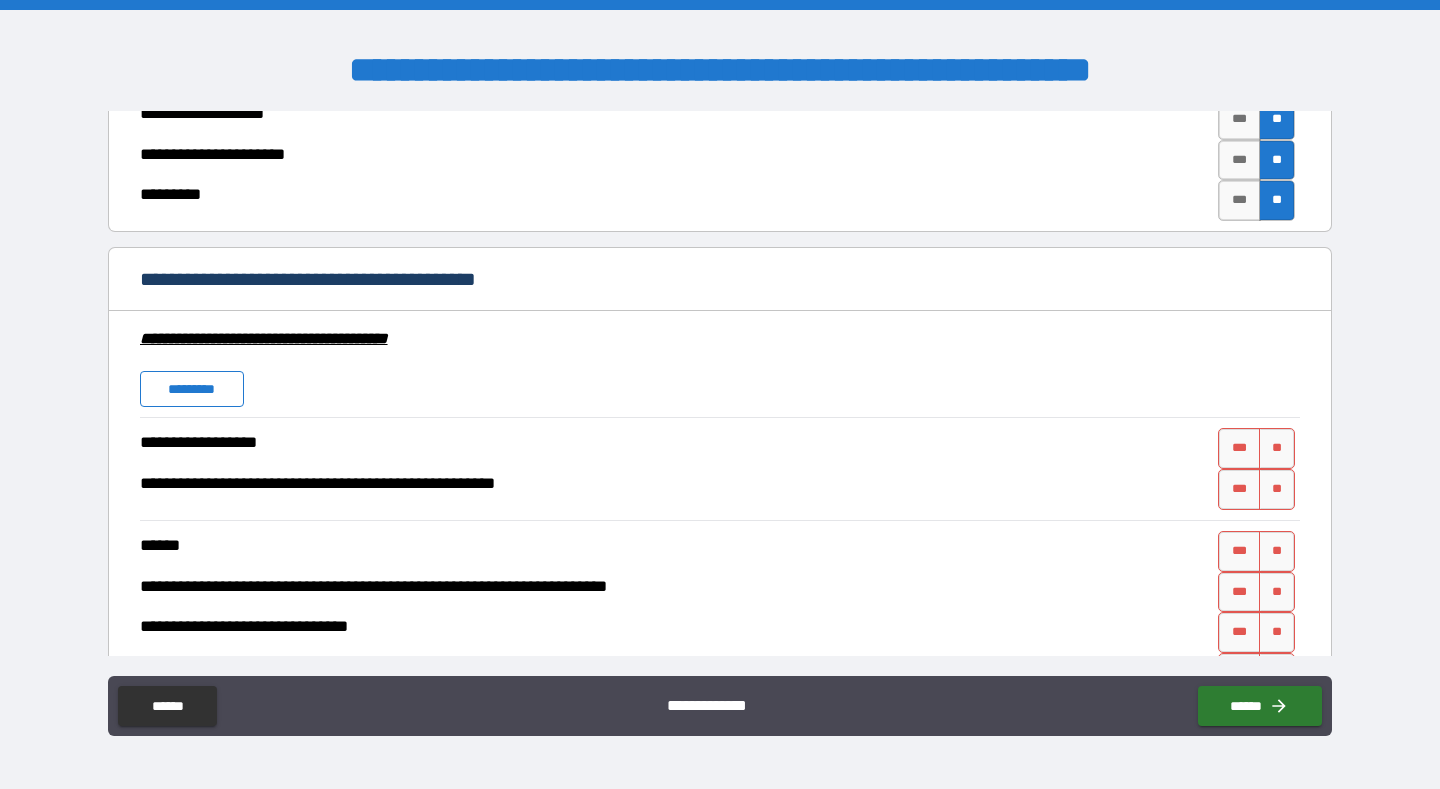 click on "*********" at bounding box center (192, 389) 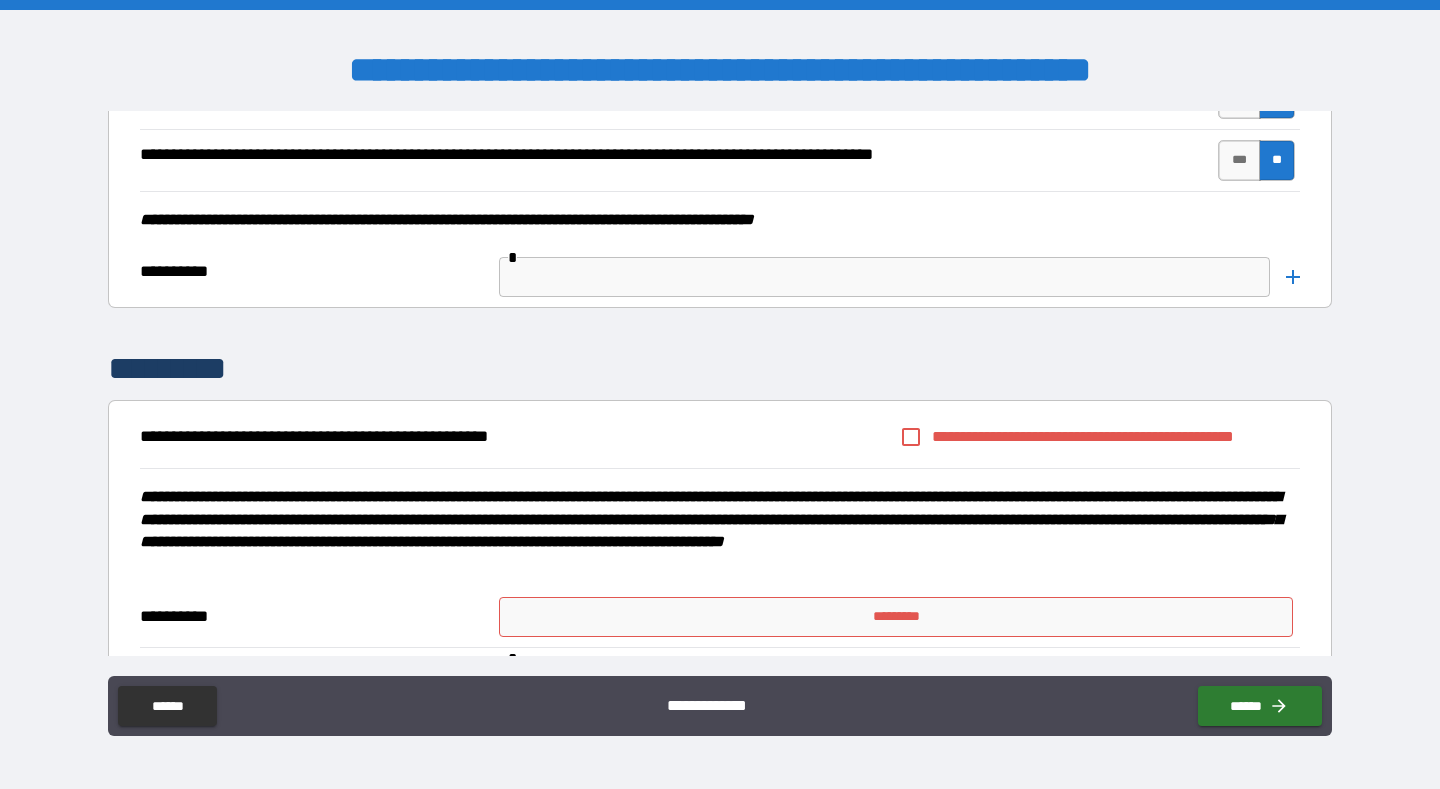 scroll, scrollTop: 7930, scrollLeft: 0, axis: vertical 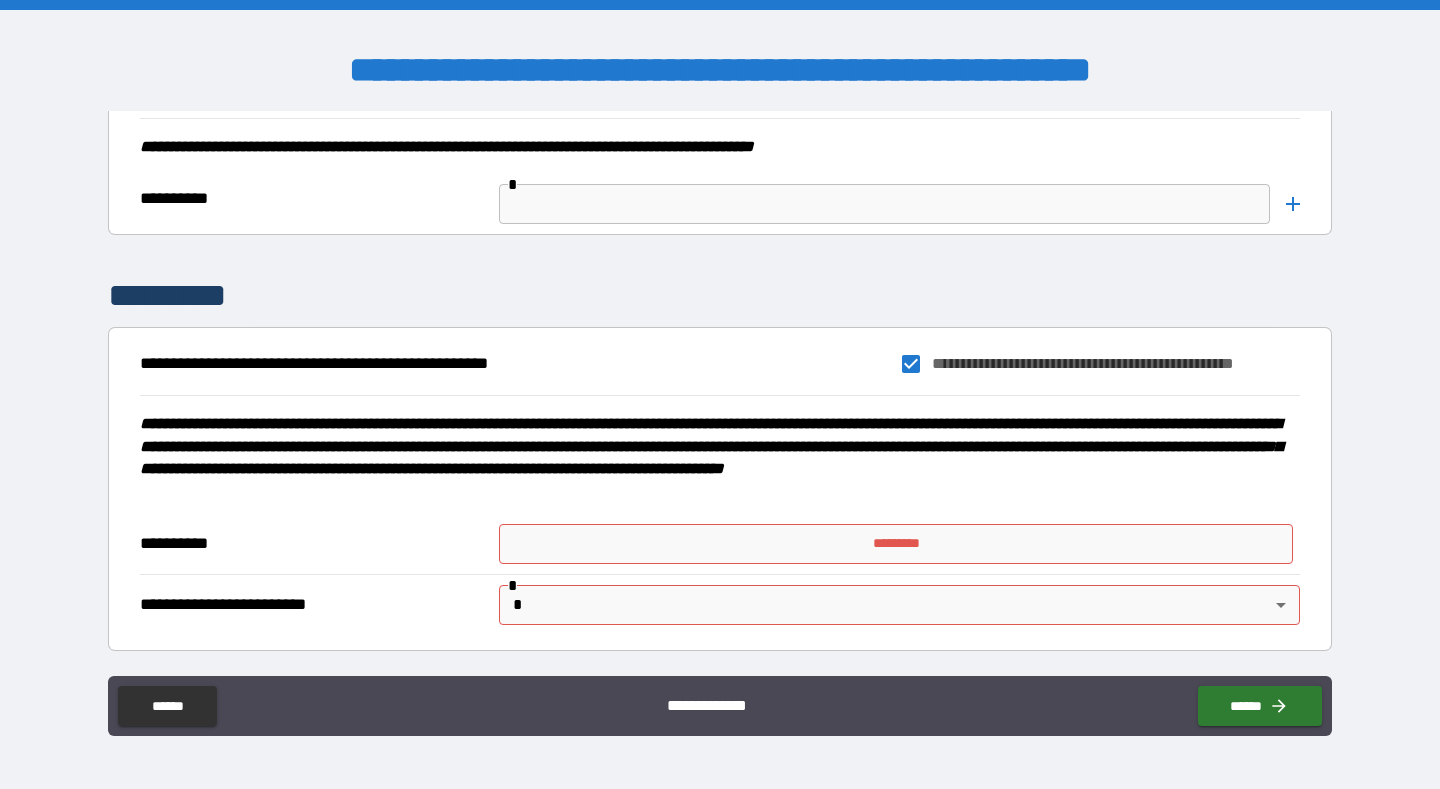 click on "*********" at bounding box center [895, 544] 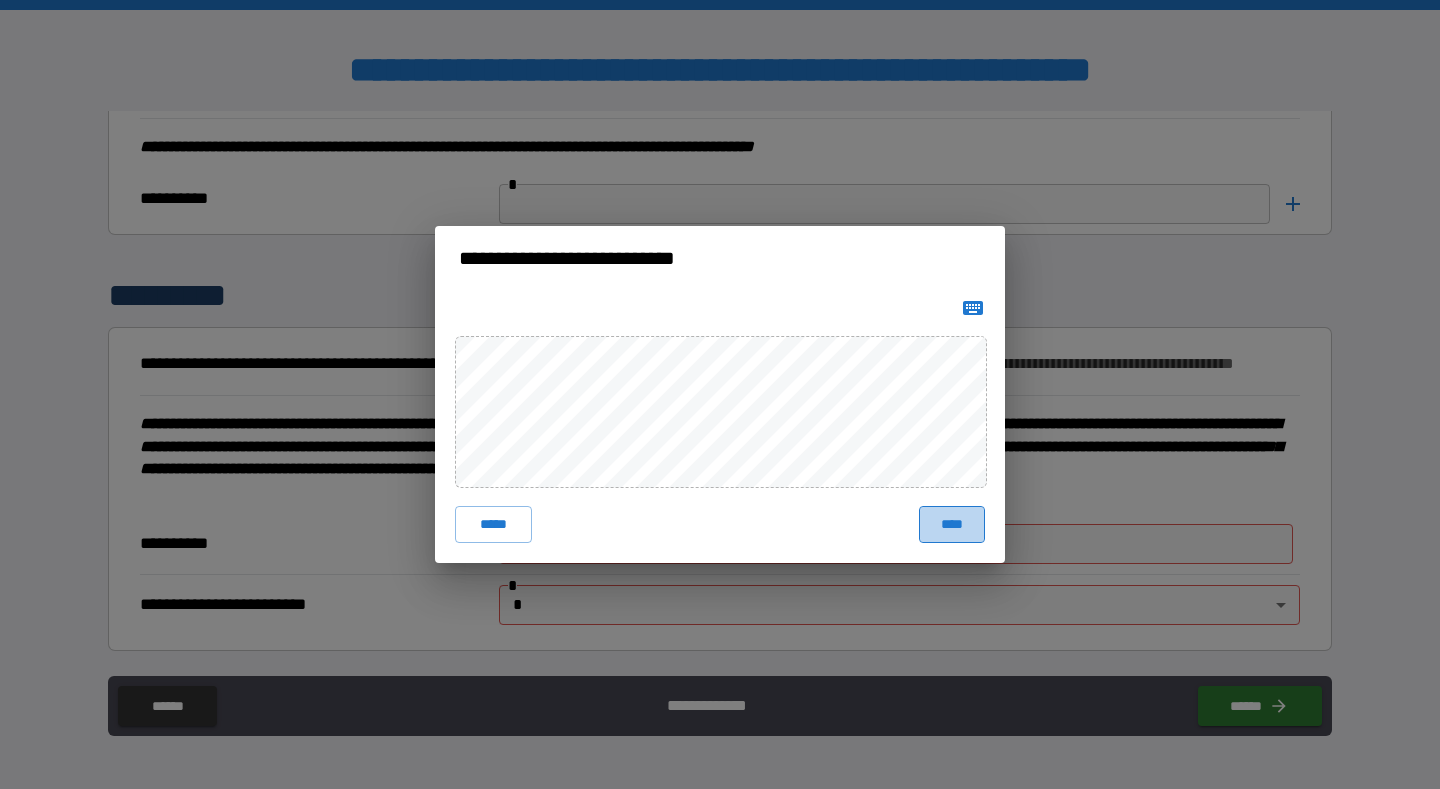 click on "****" at bounding box center [952, 524] 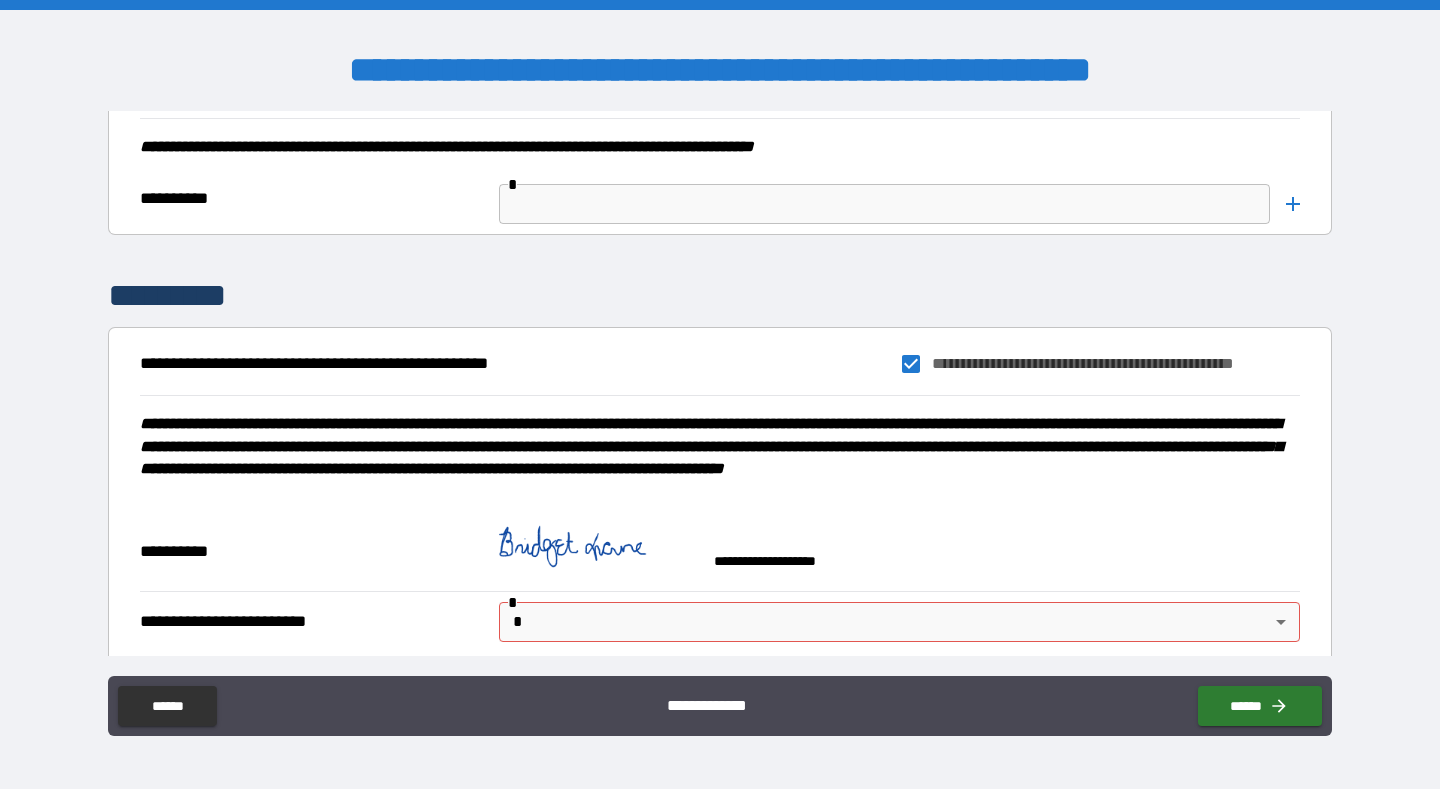scroll, scrollTop: 8015, scrollLeft: 0, axis: vertical 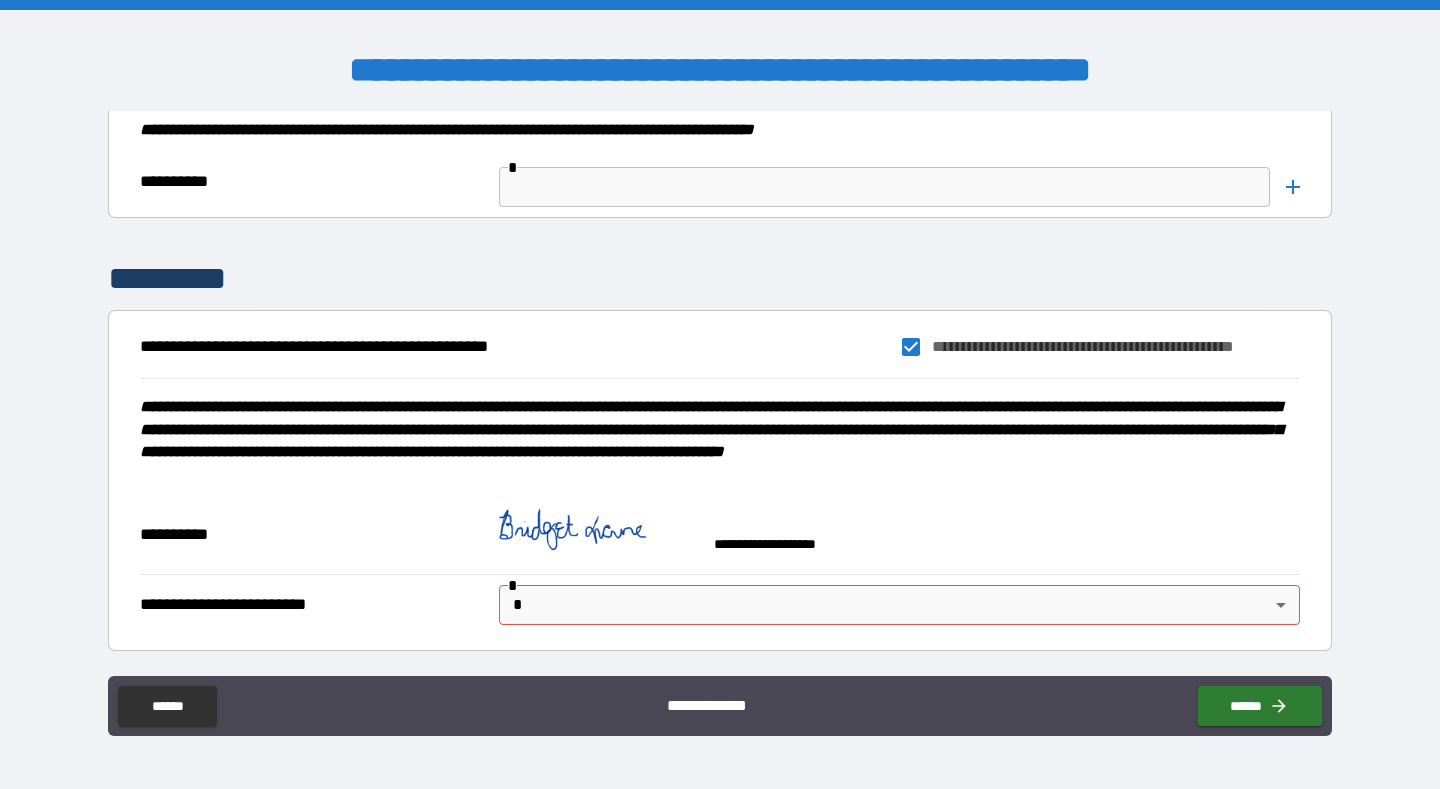 click on "**********" at bounding box center [720, 394] 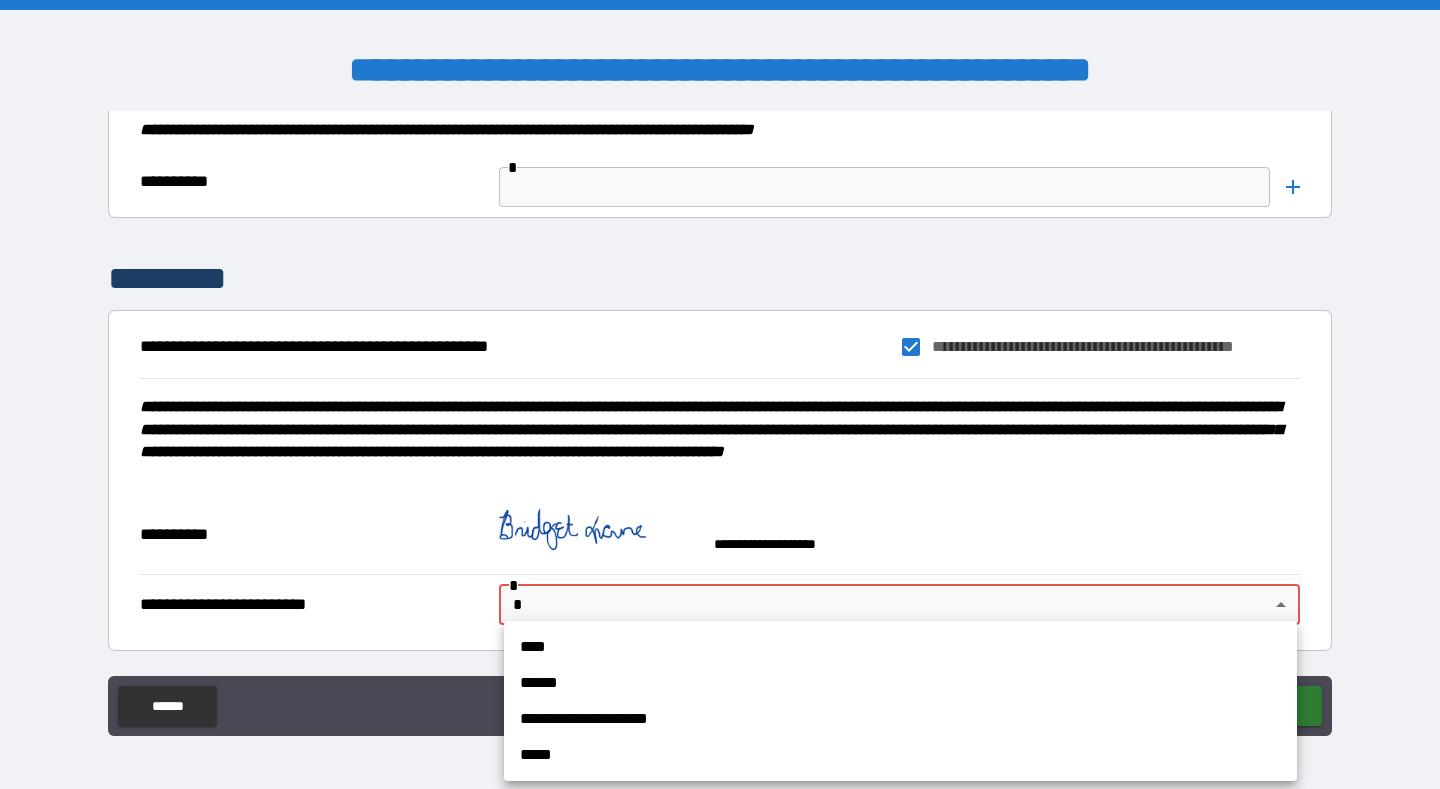 click on "******" at bounding box center [900, 683] 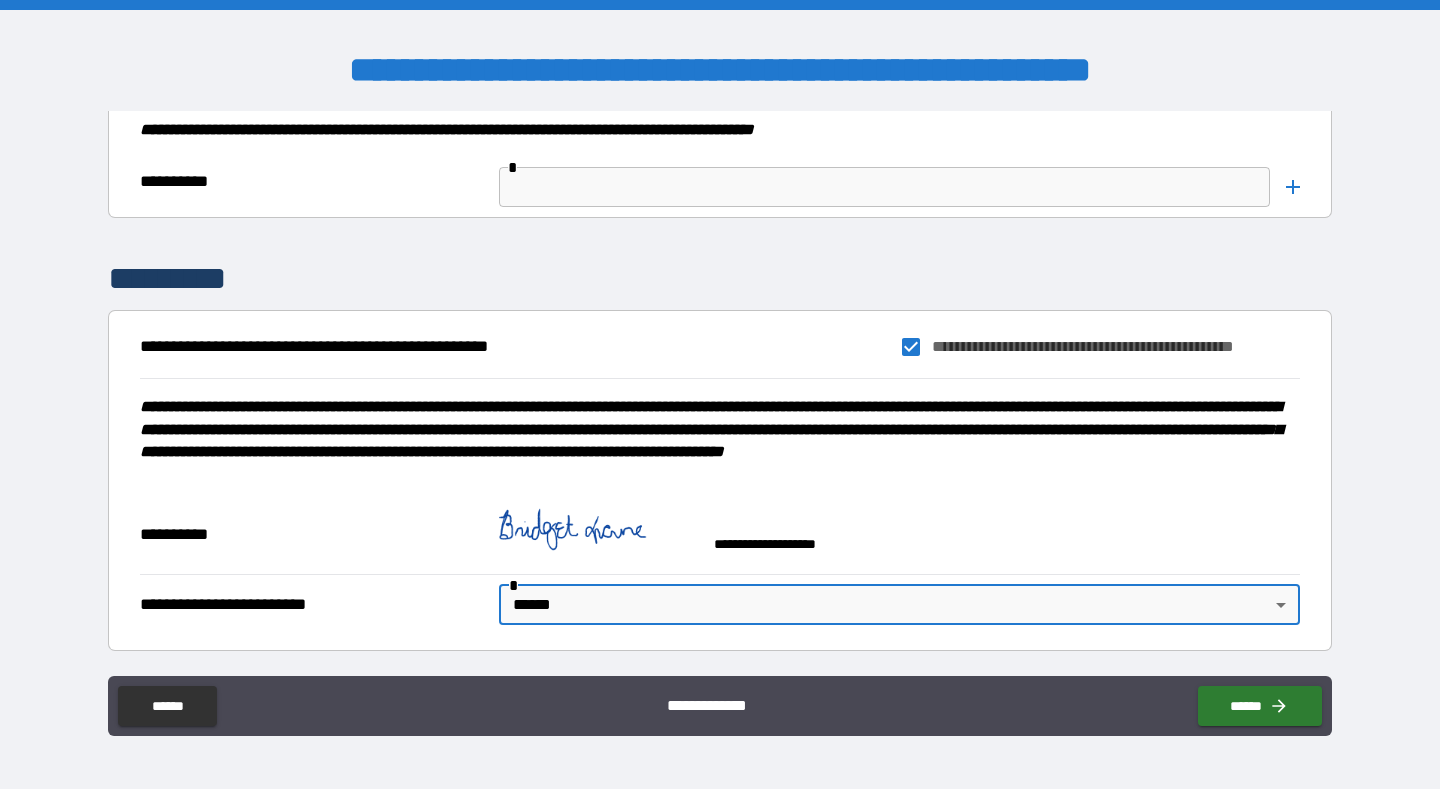 click on "**********" at bounding box center [720, 394] 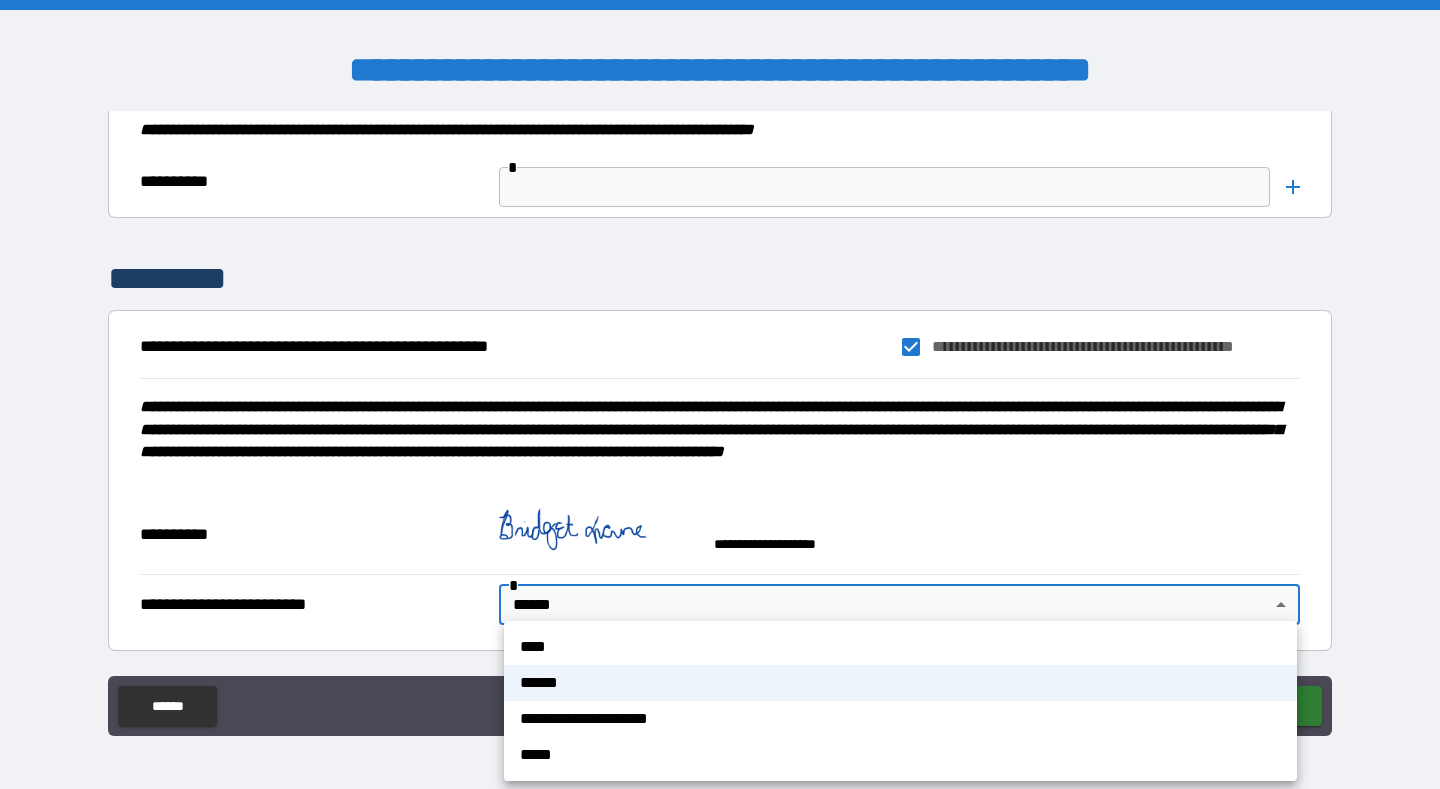 click on "**********" at bounding box center [900, 719] 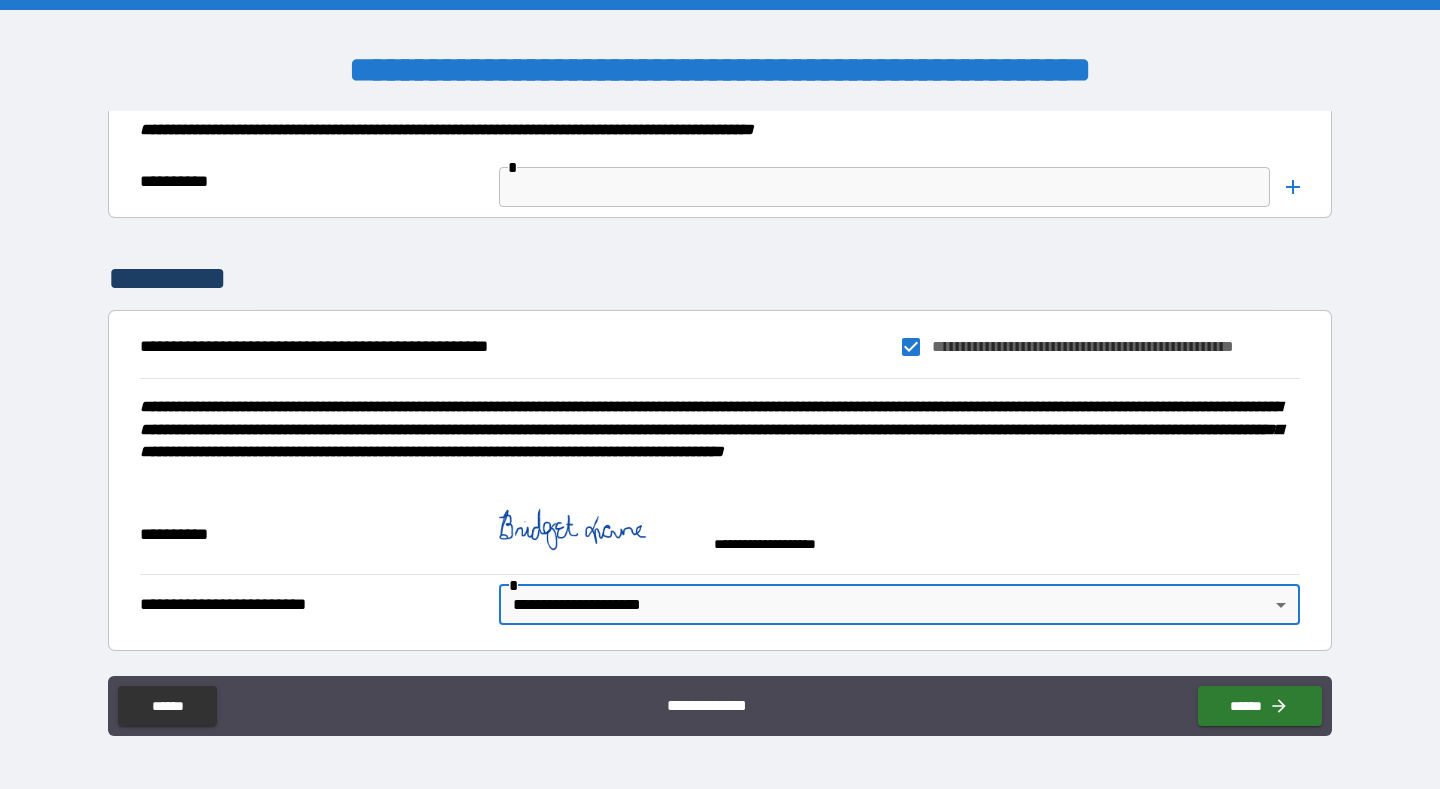 type on "**********" 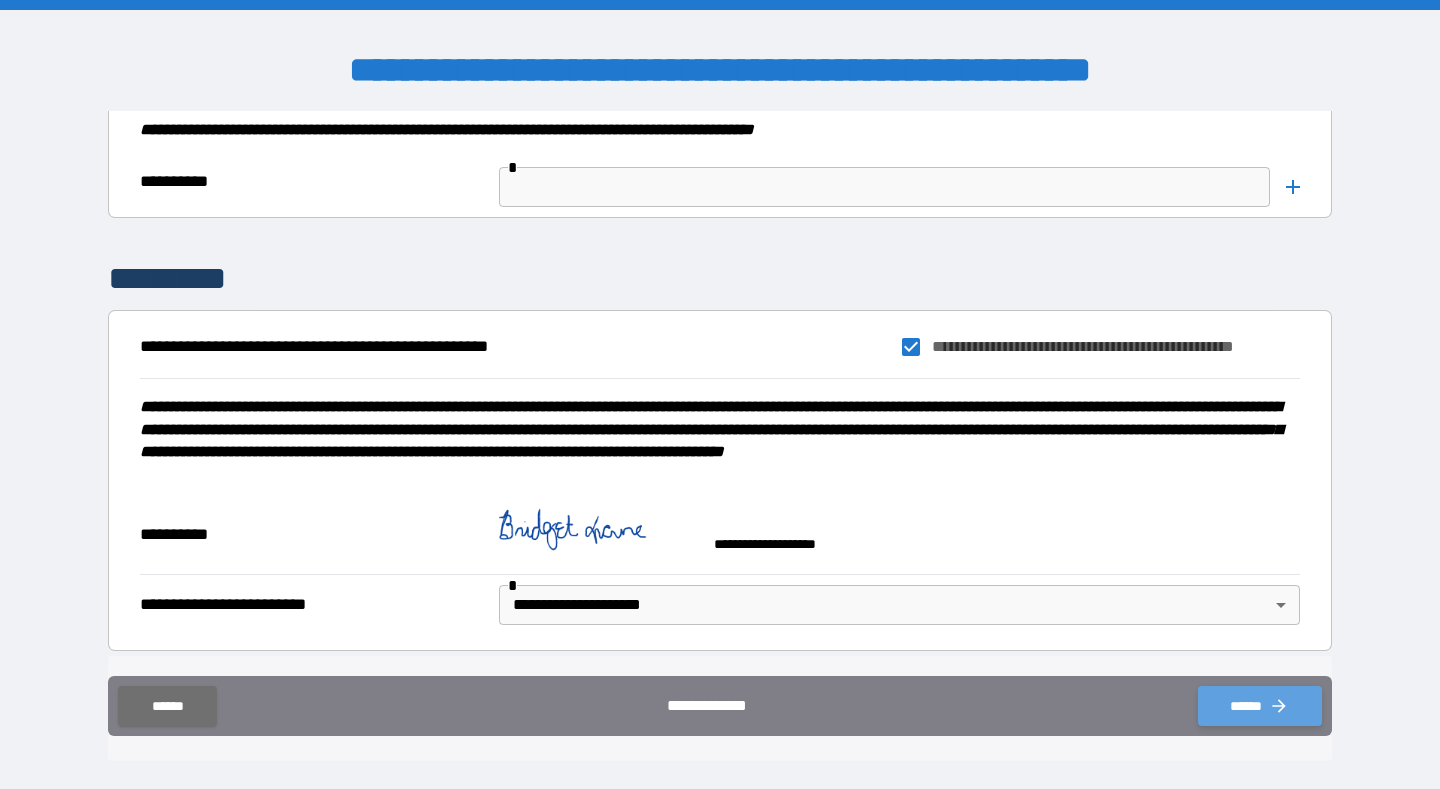 click on "******" at bounding box center [1260, 706] 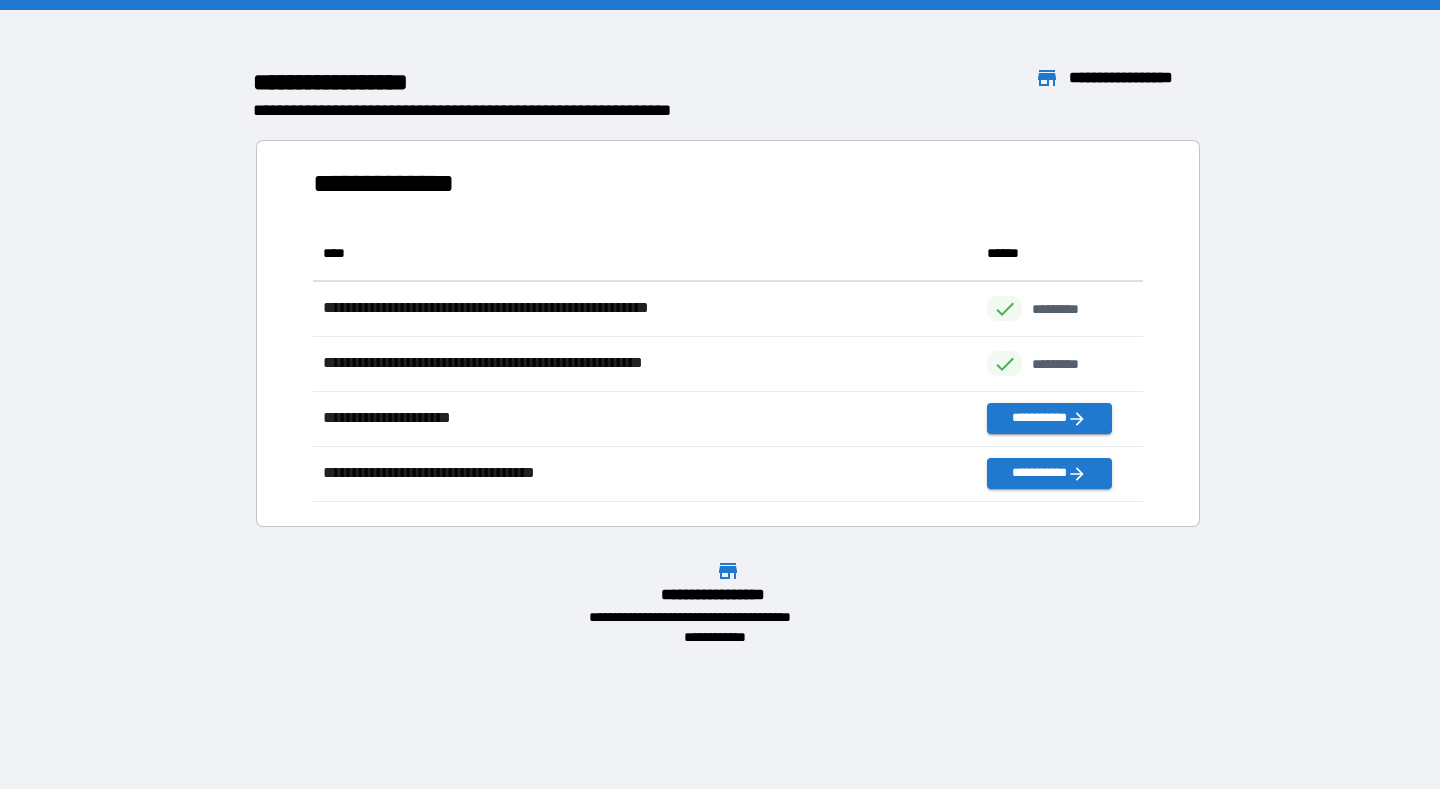 scroll, scrollTop: 276, scrollLeft: 830, axis: both 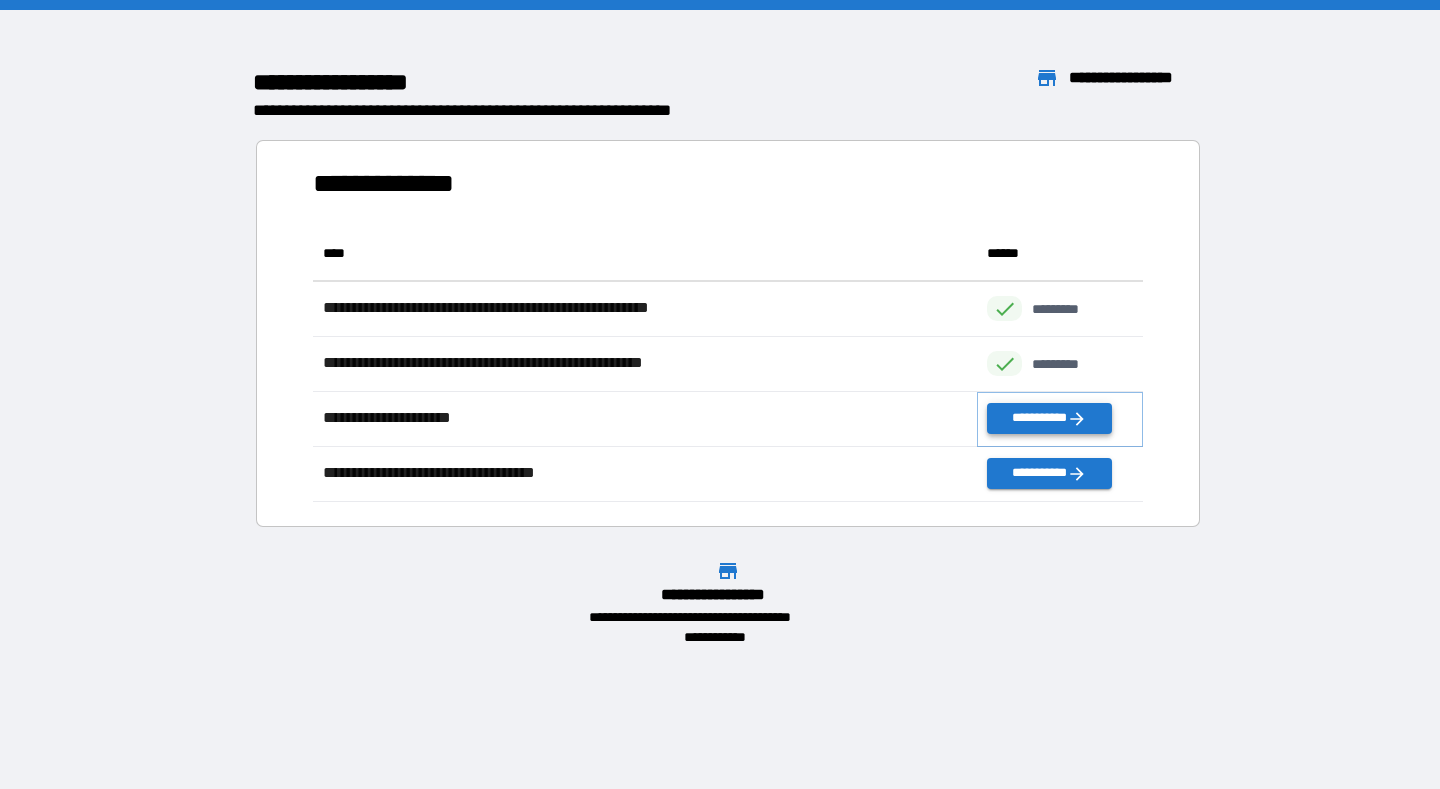 click on "**********" at bounding box center (1049, 418) 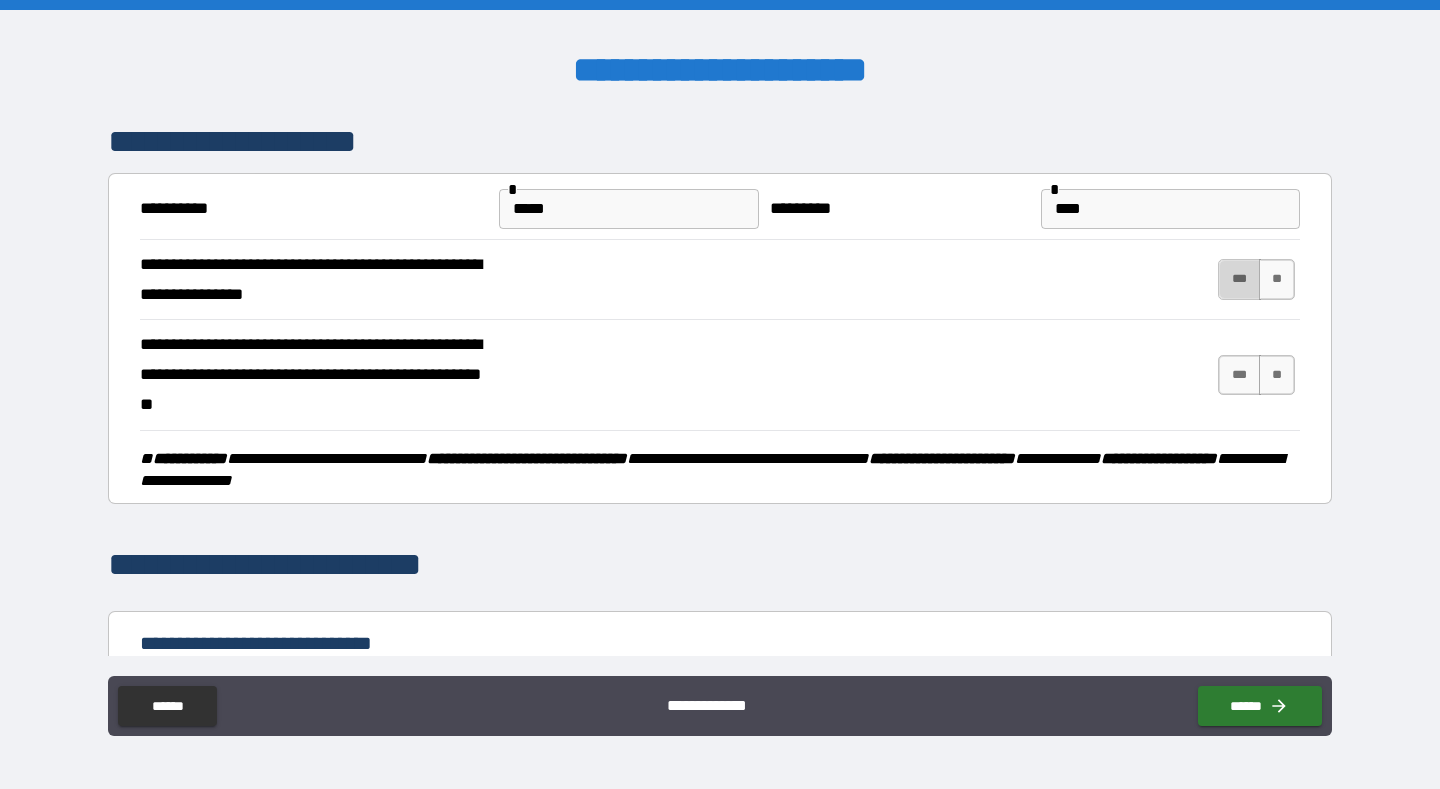 click on "***" at bounding box center [1239, 279] 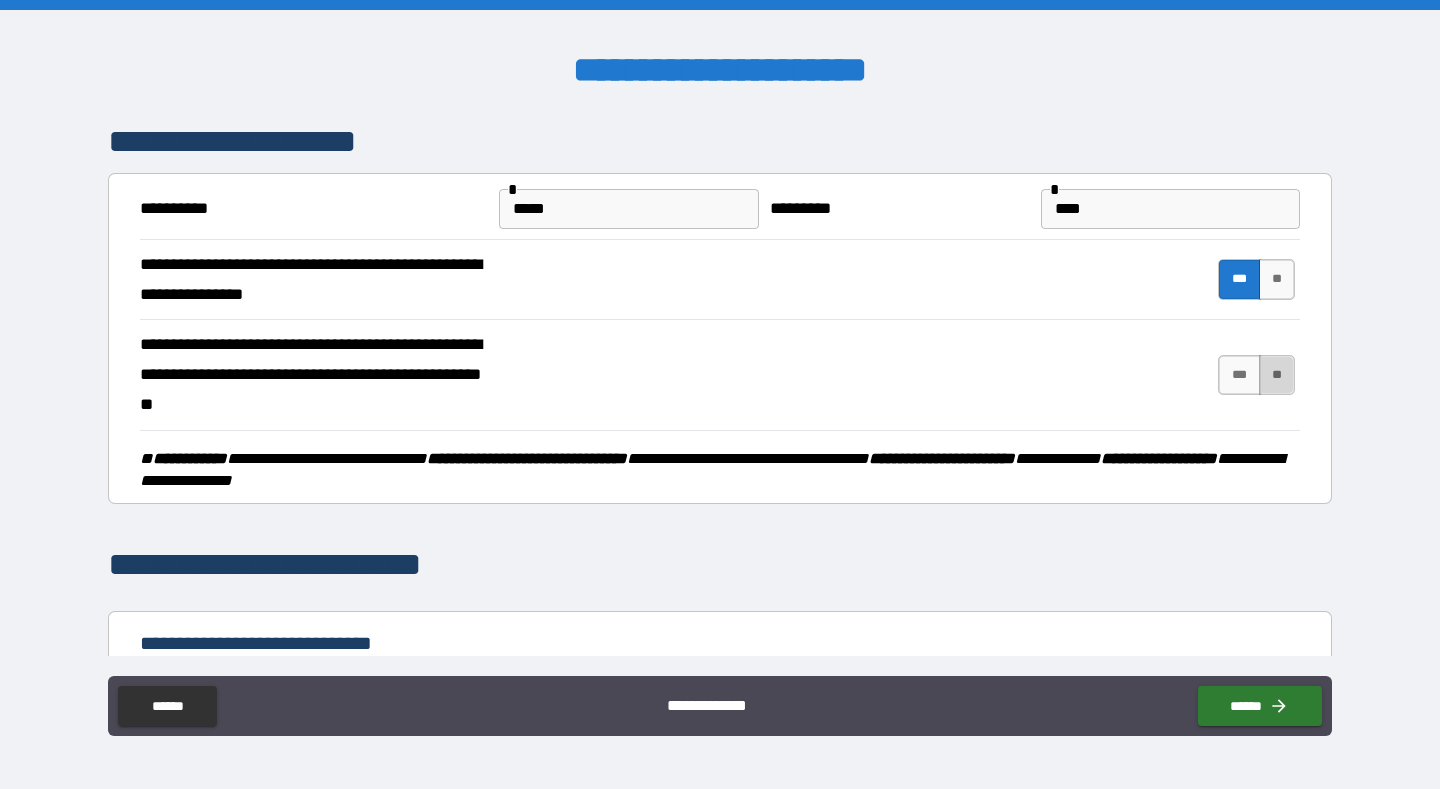 click on "**" at bounding box center (1277, 375) 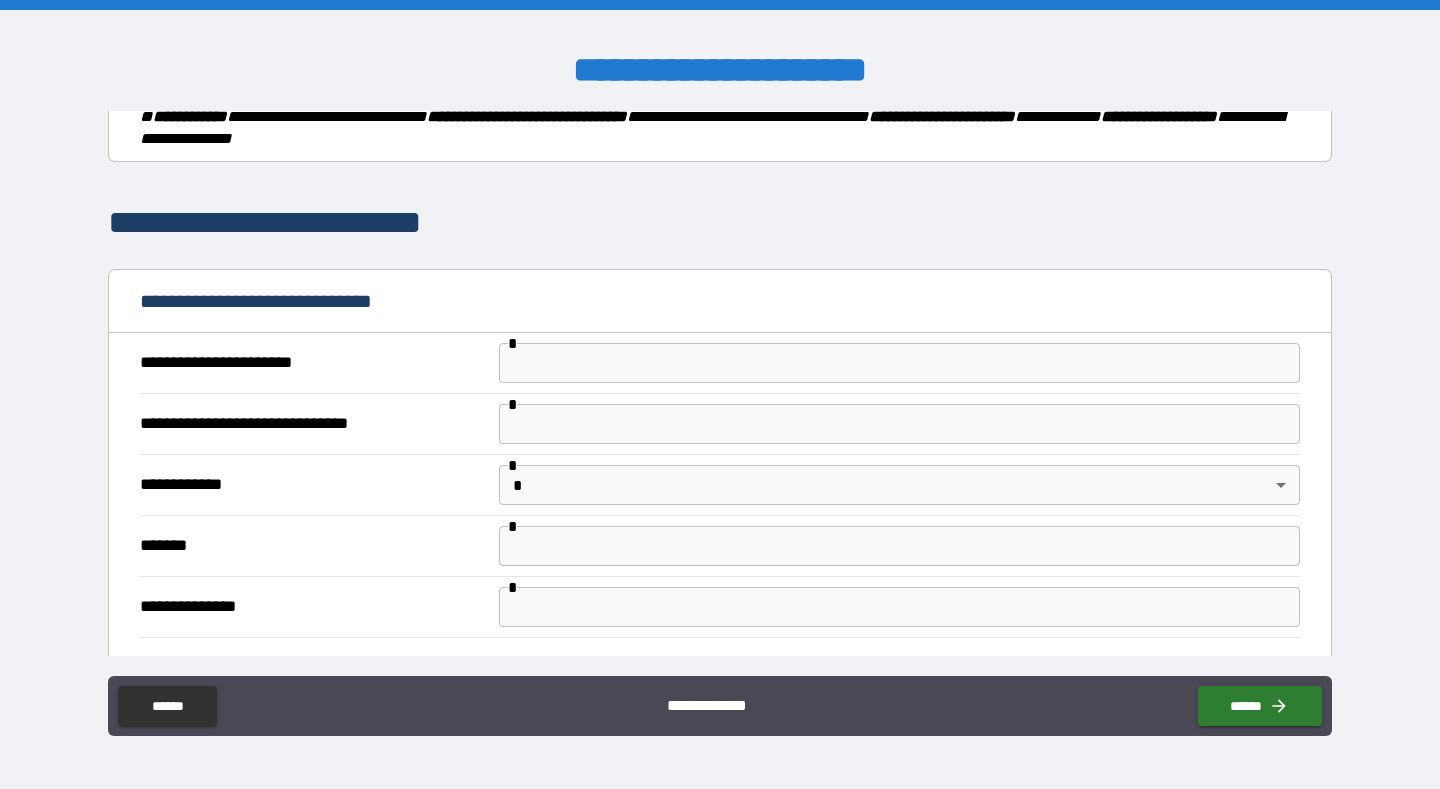 scroll, scrollTop: 343, scrollLeft: 0, axis: vertical 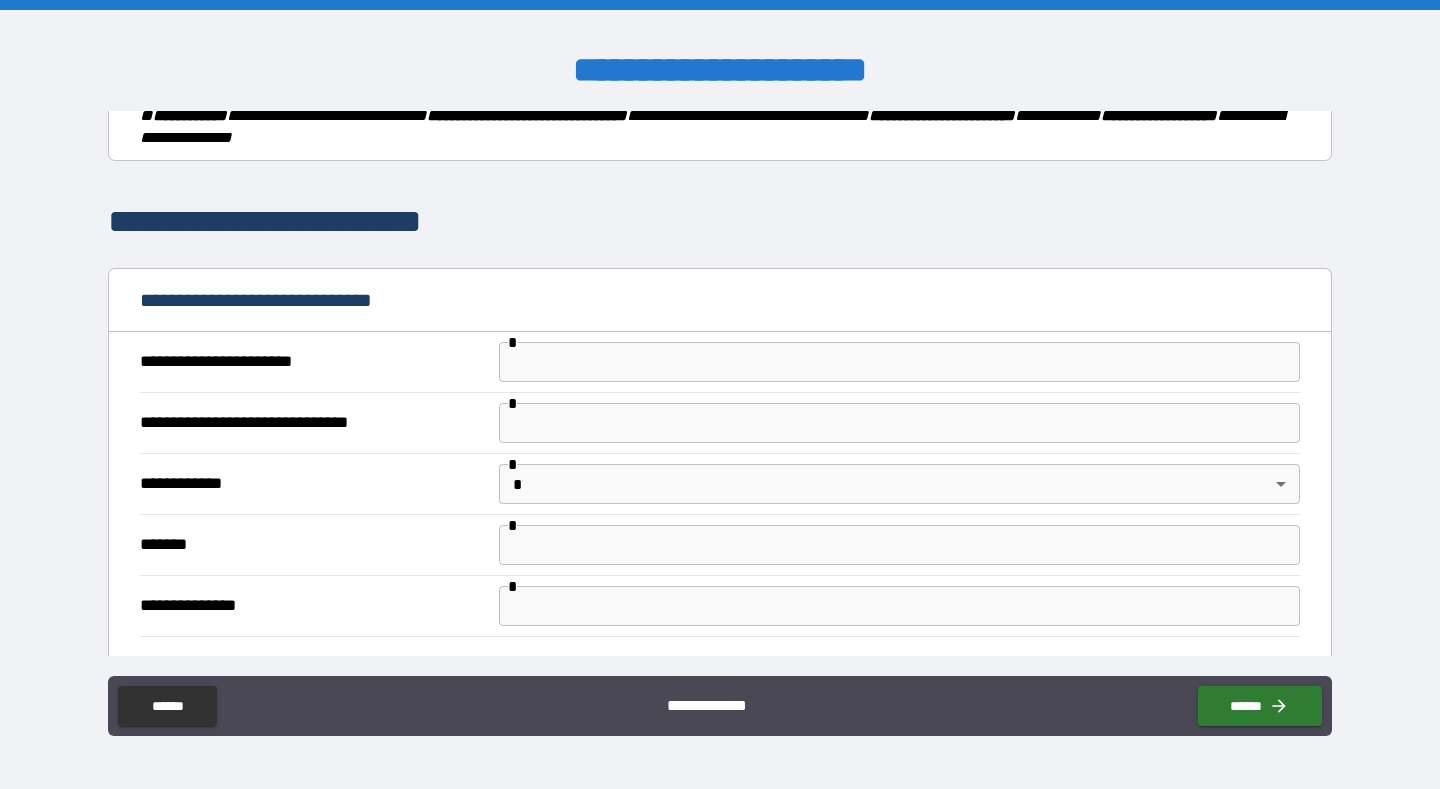 click at bounding box center (899, 362) 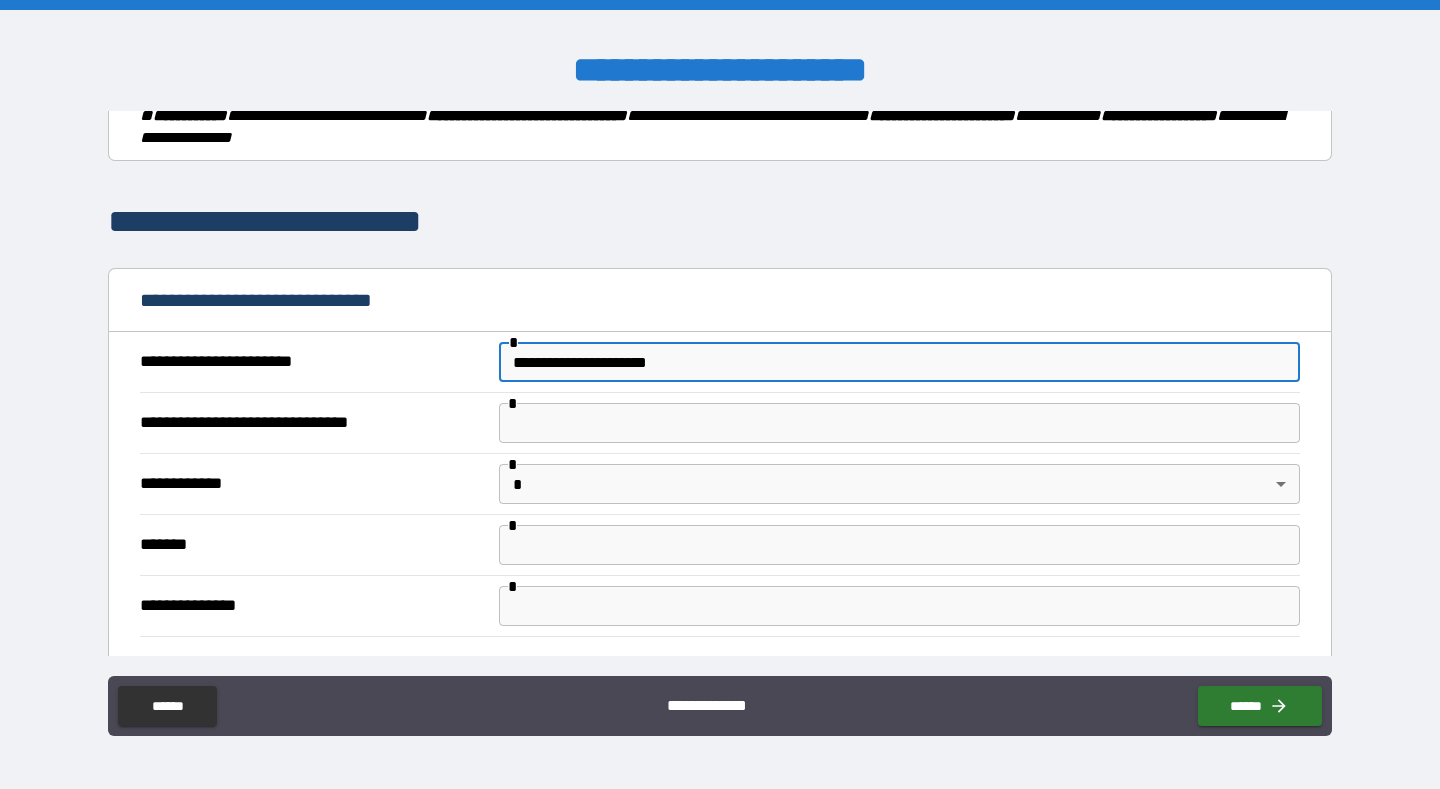 type on "**********" 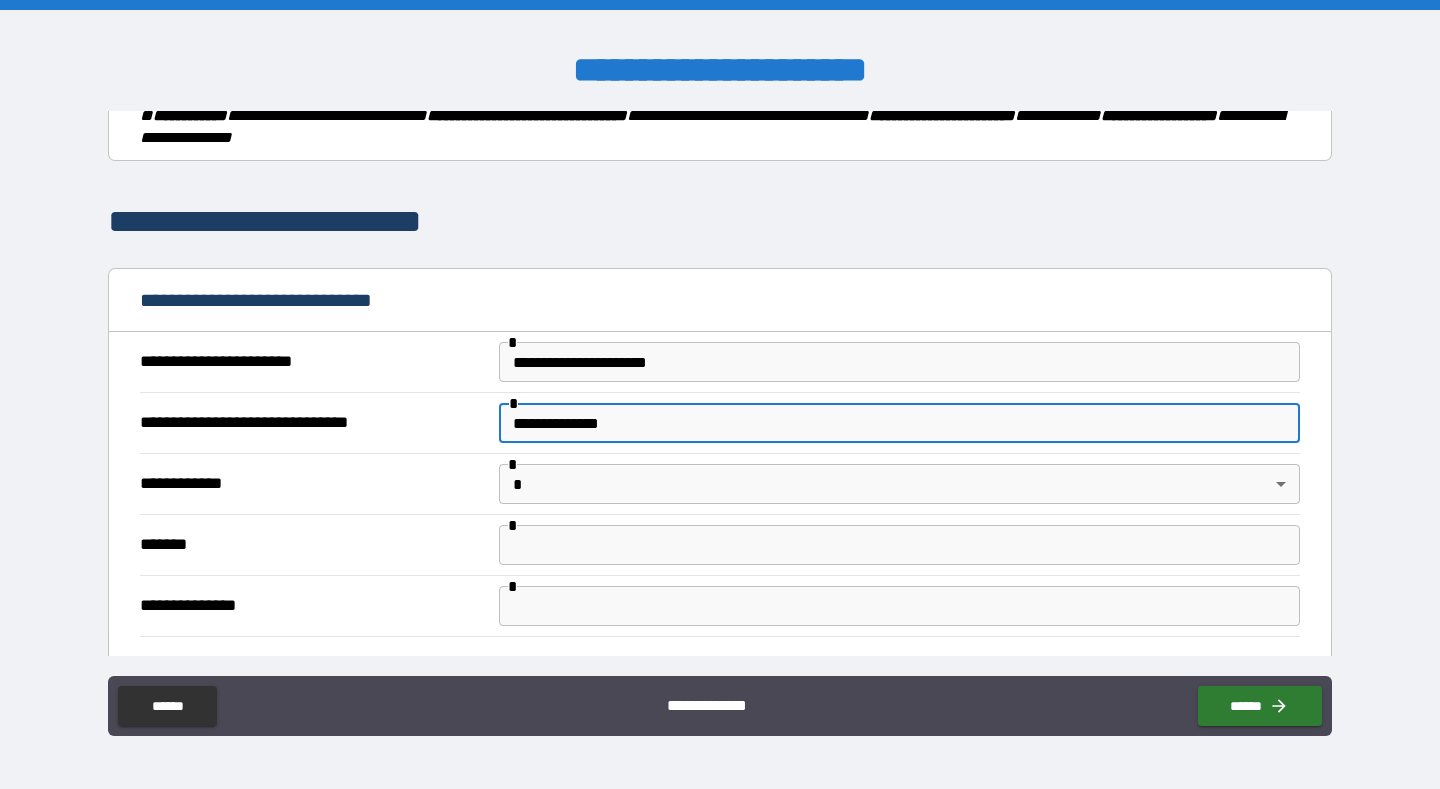 type on "**********" 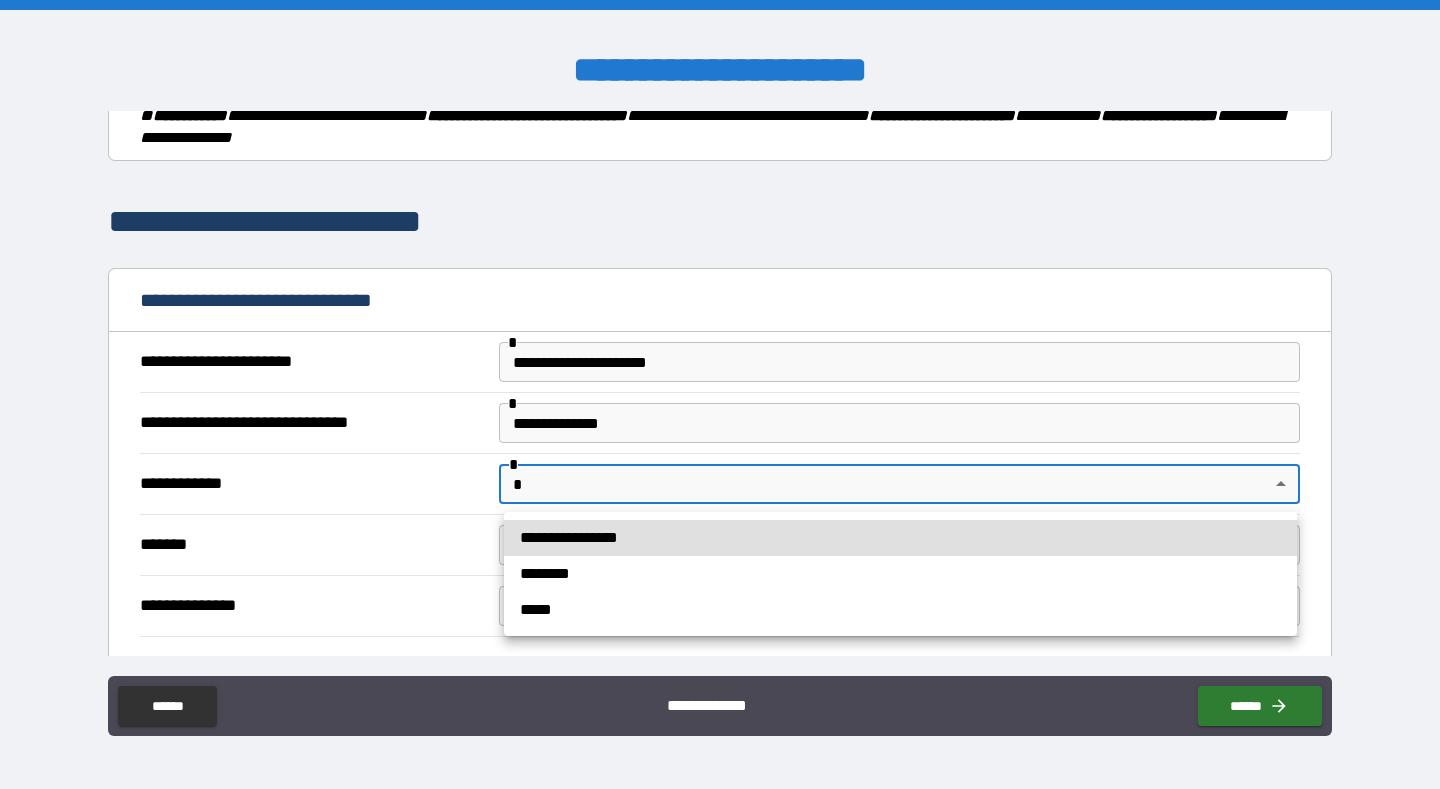 click on "**********" at bounding box center (900, 538) 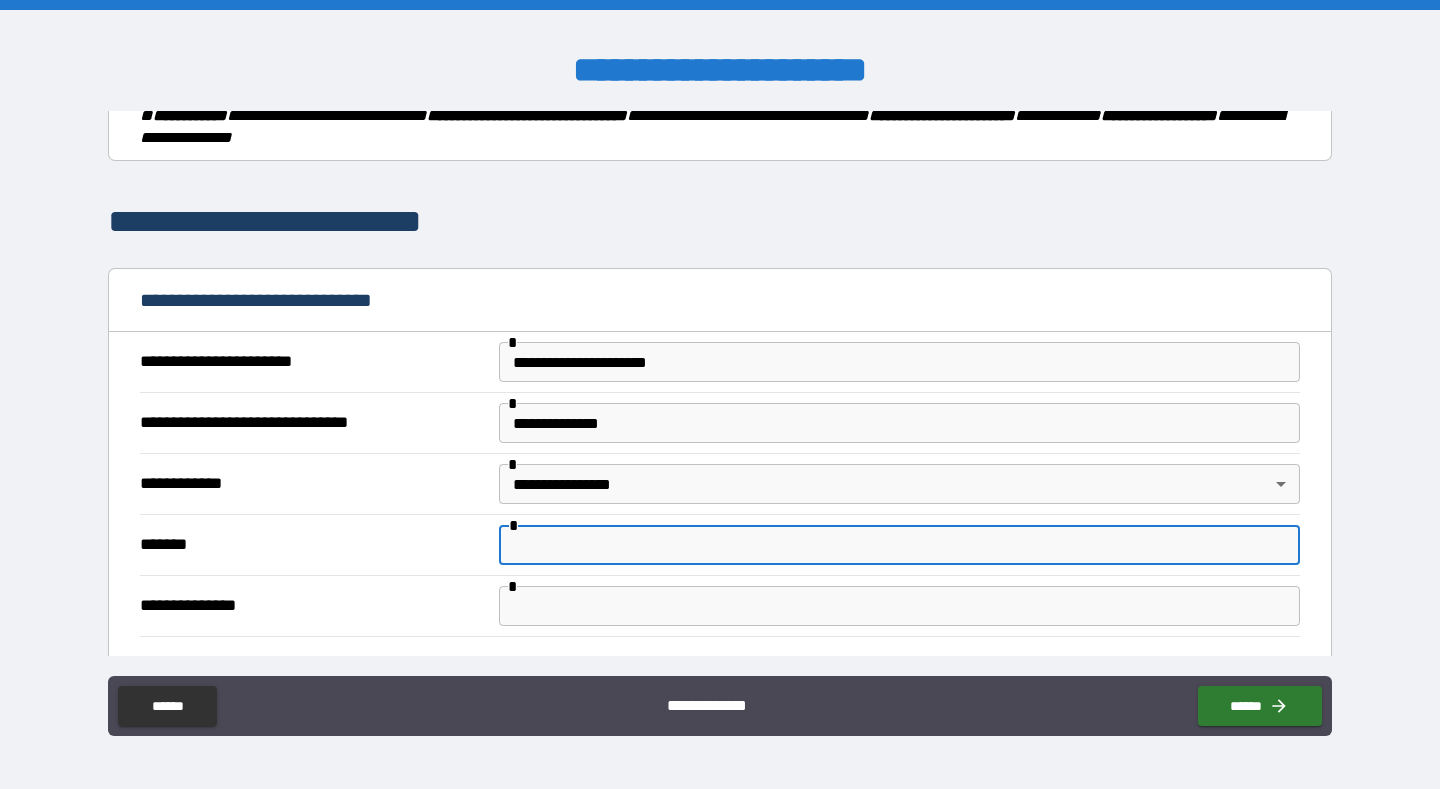 click at bounding box center (899, 545) 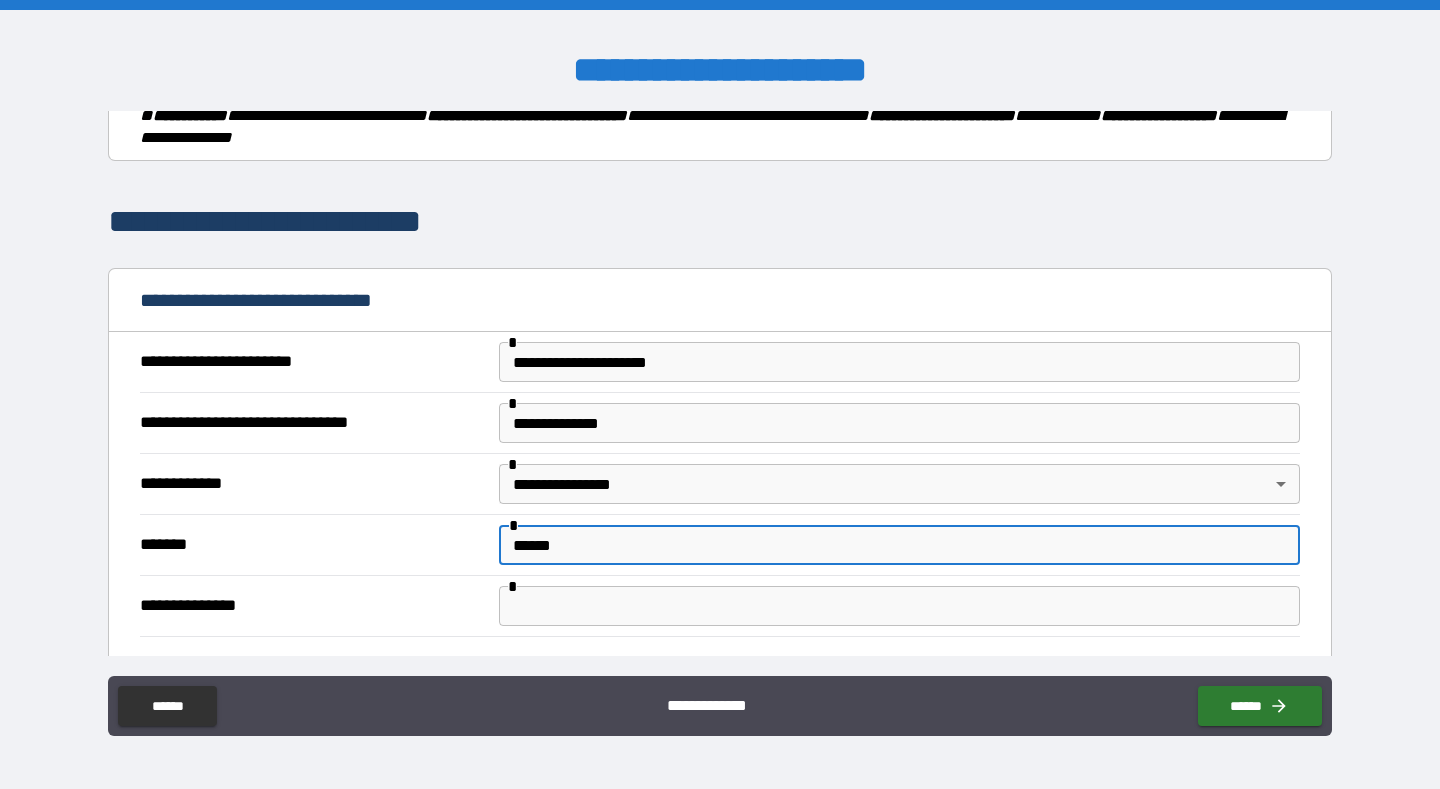 type on "******" 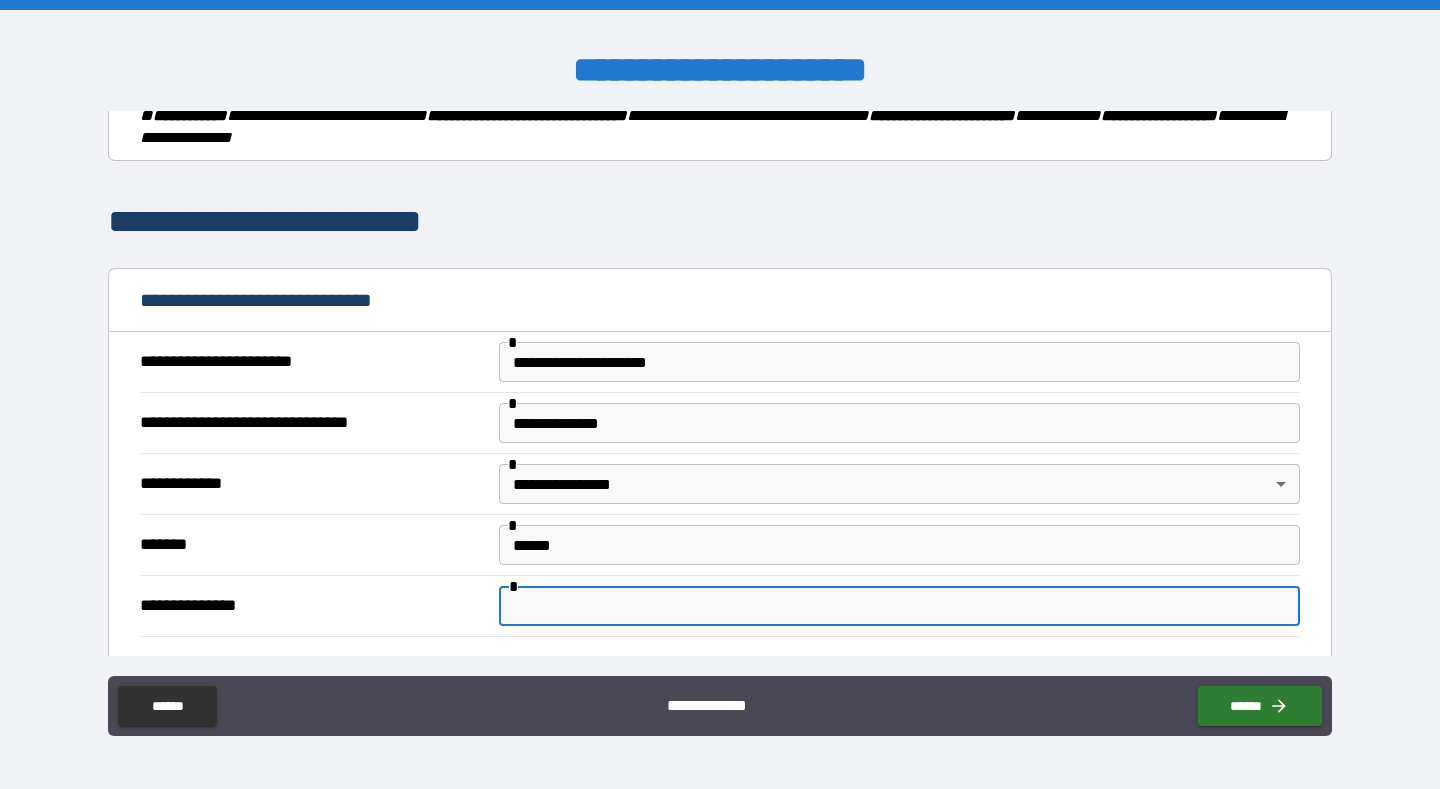 click at bounding box center [899, 606] 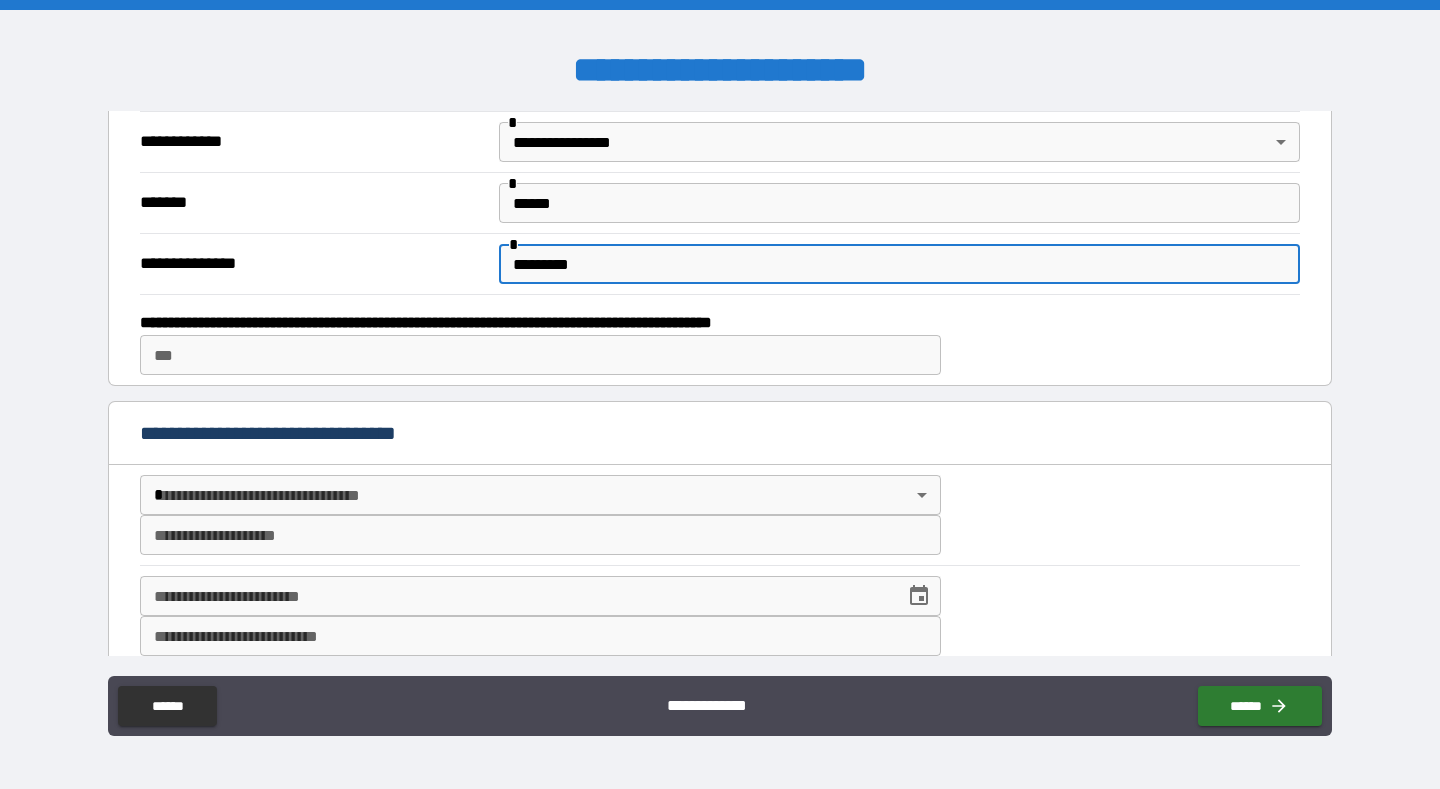 scroll, scrollTop: 687, scrollLeft: 0, axis: vertical 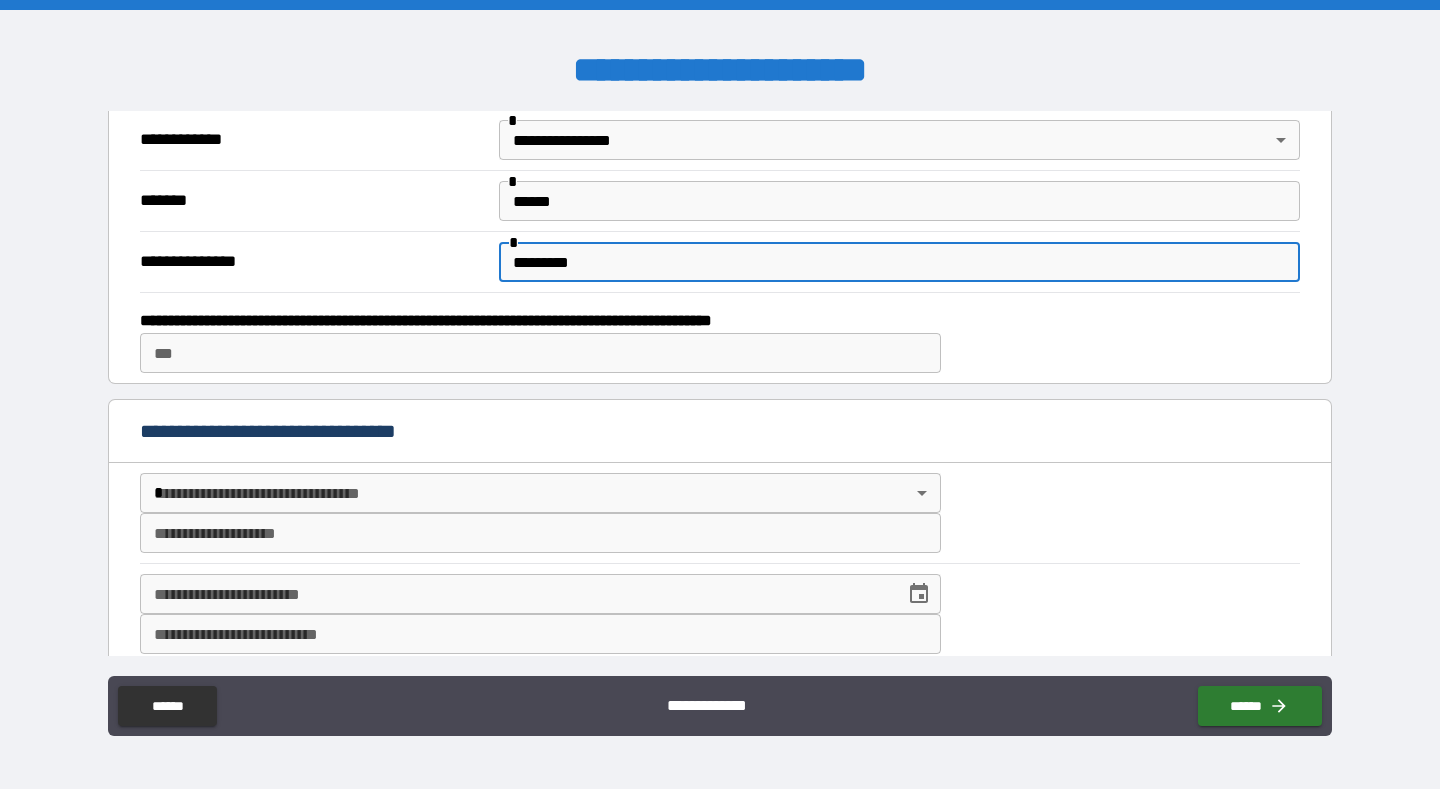 type on "*********" 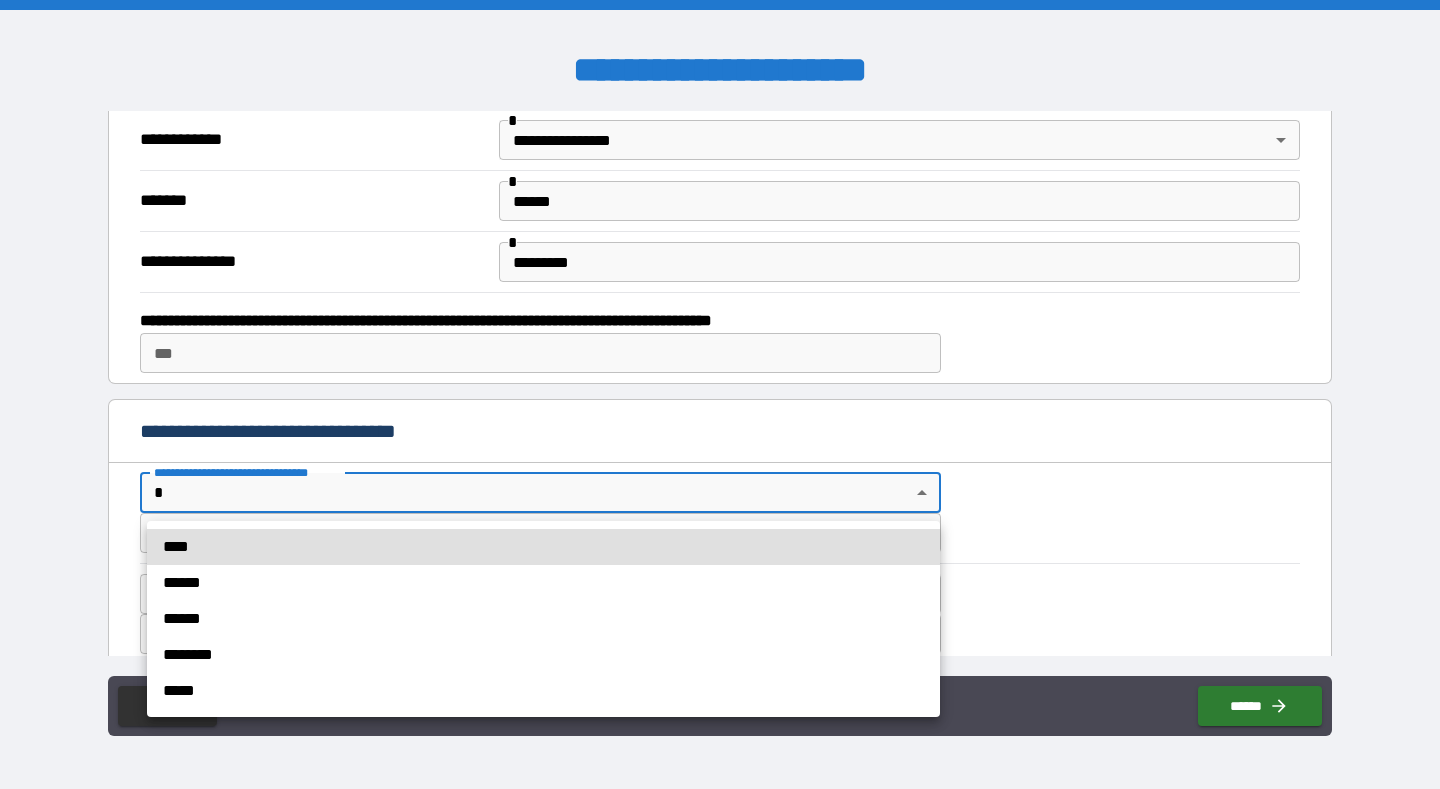 click on "**********" at bounding box center (720, 394) 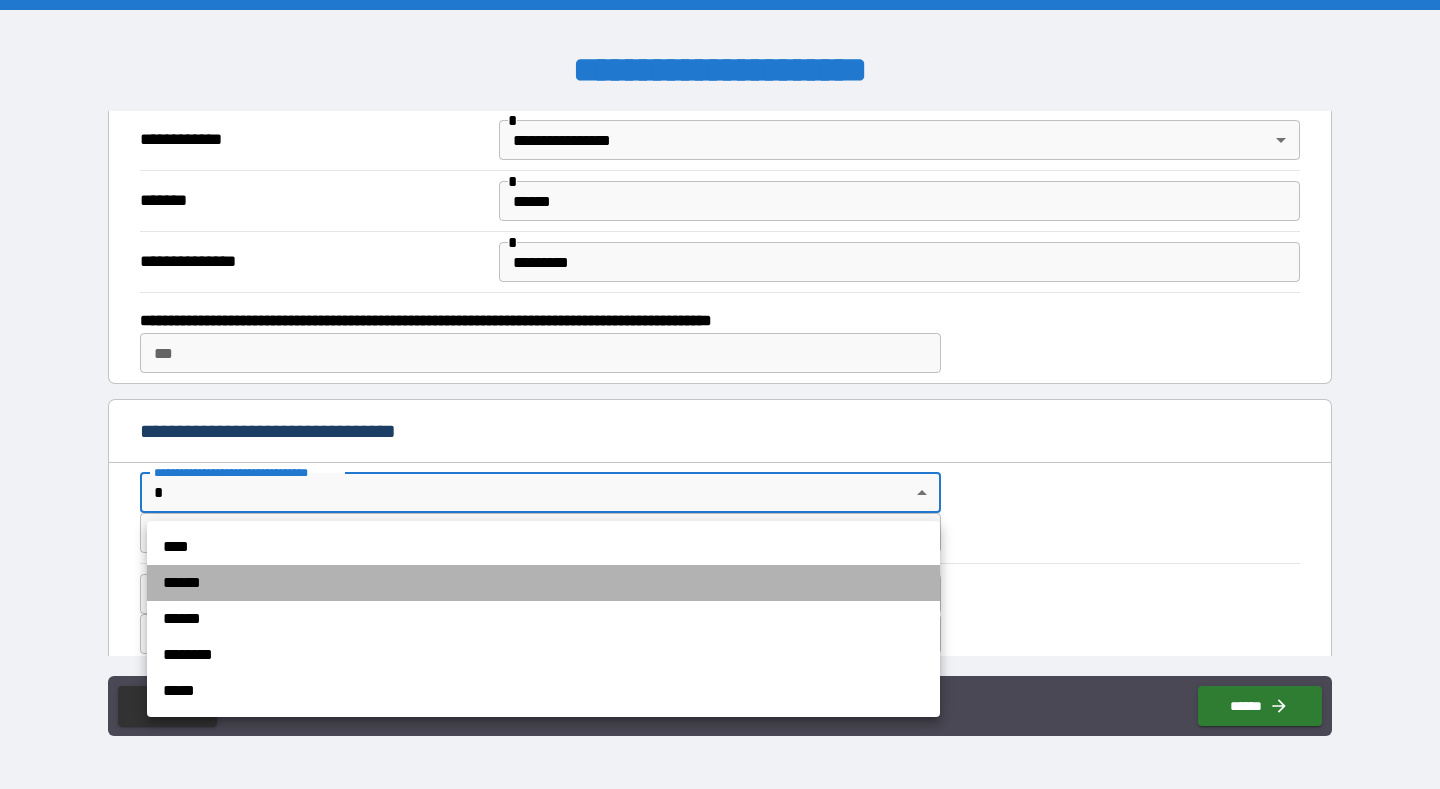 click on "******" at bounding box center (543, 583) 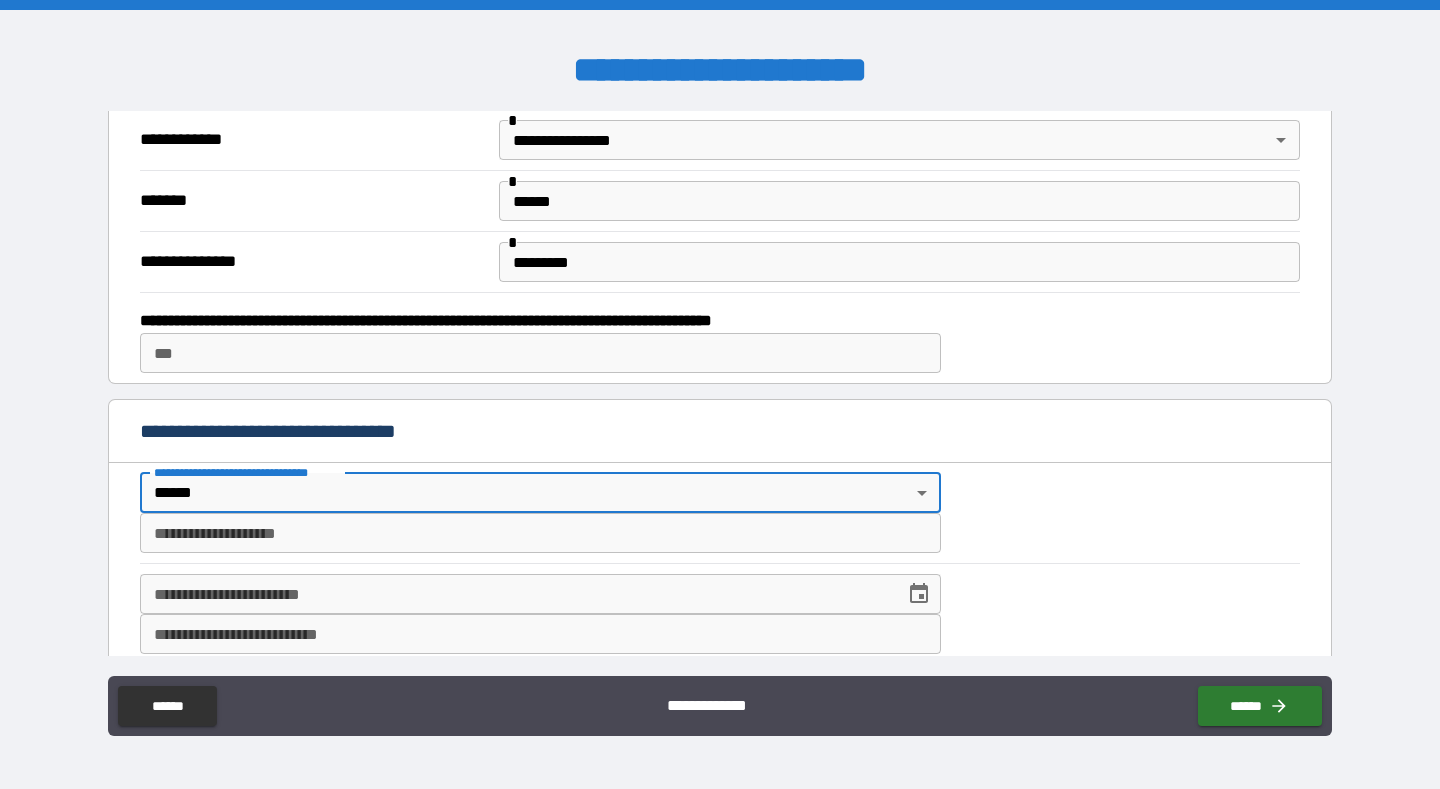 click on "**********" at bounding box center [540, 533] 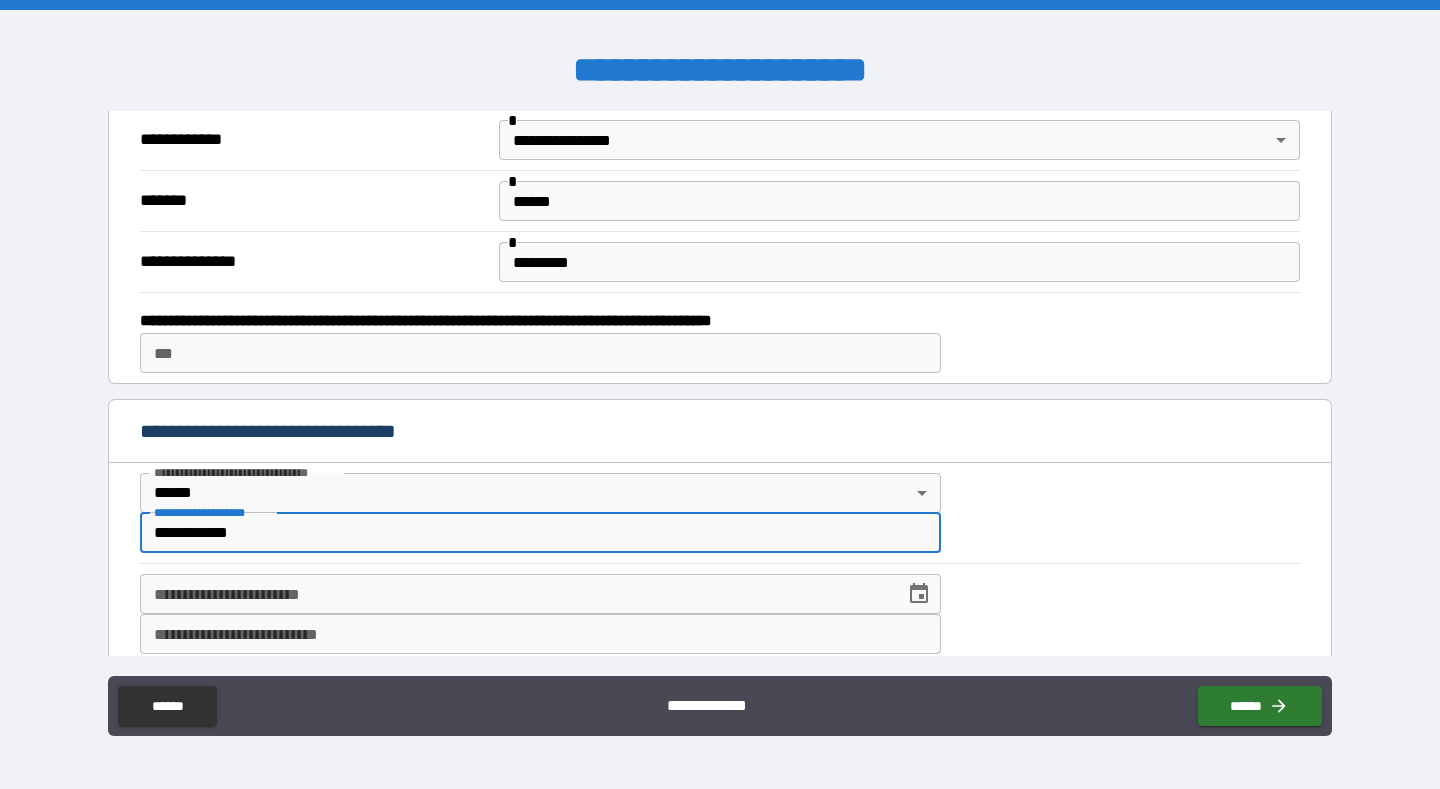 type on "**********" 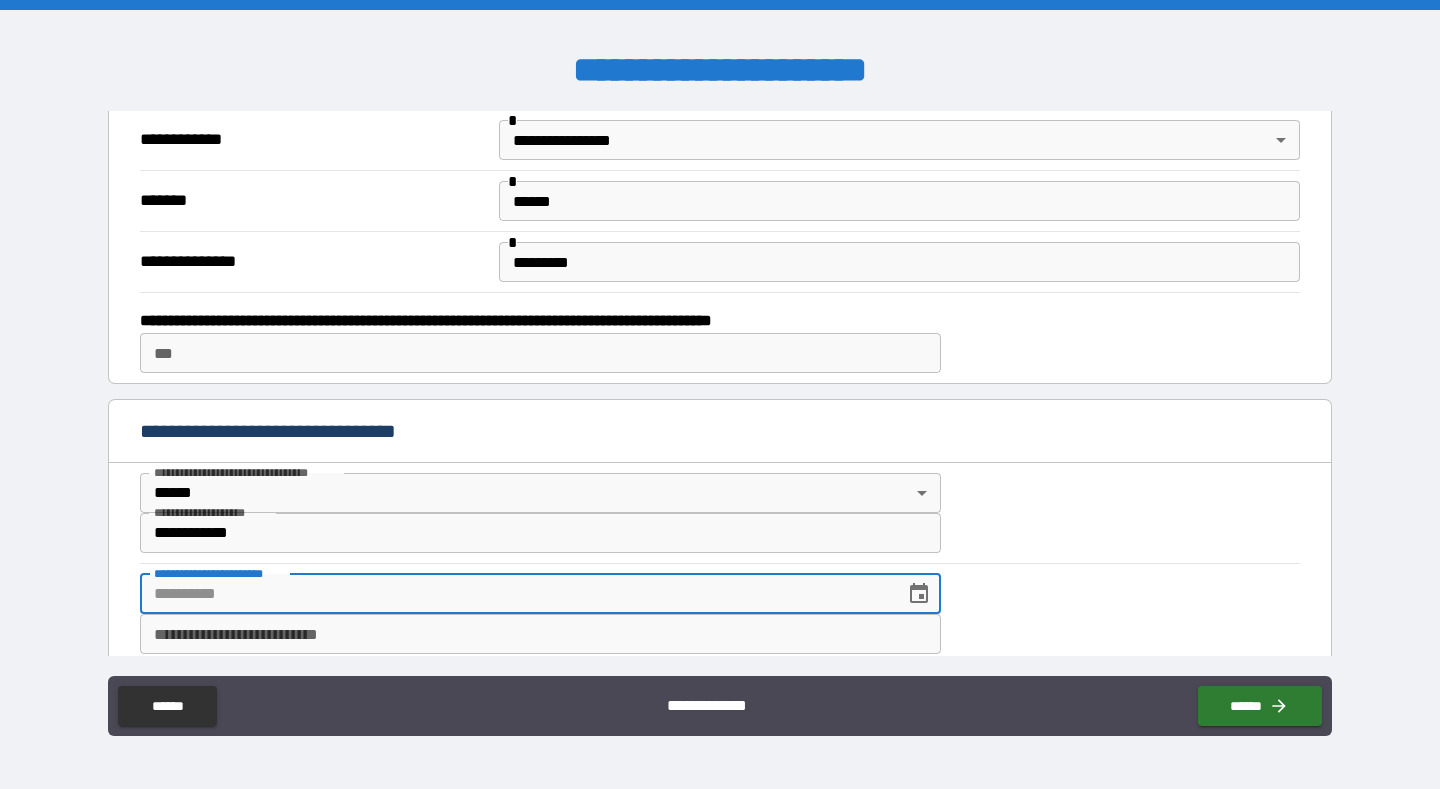 click on "**********" at bounding box center [515, 594] 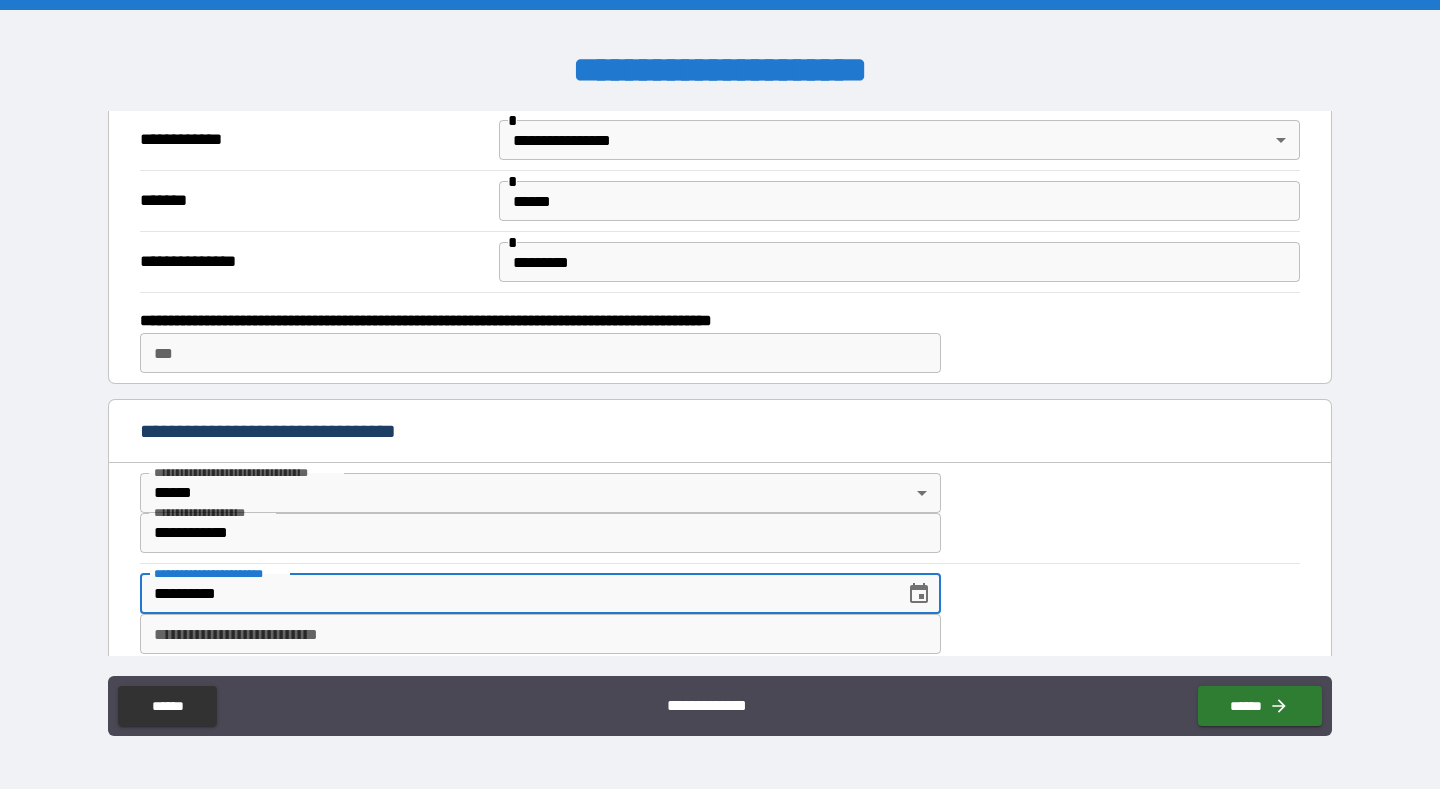 type on "**********" 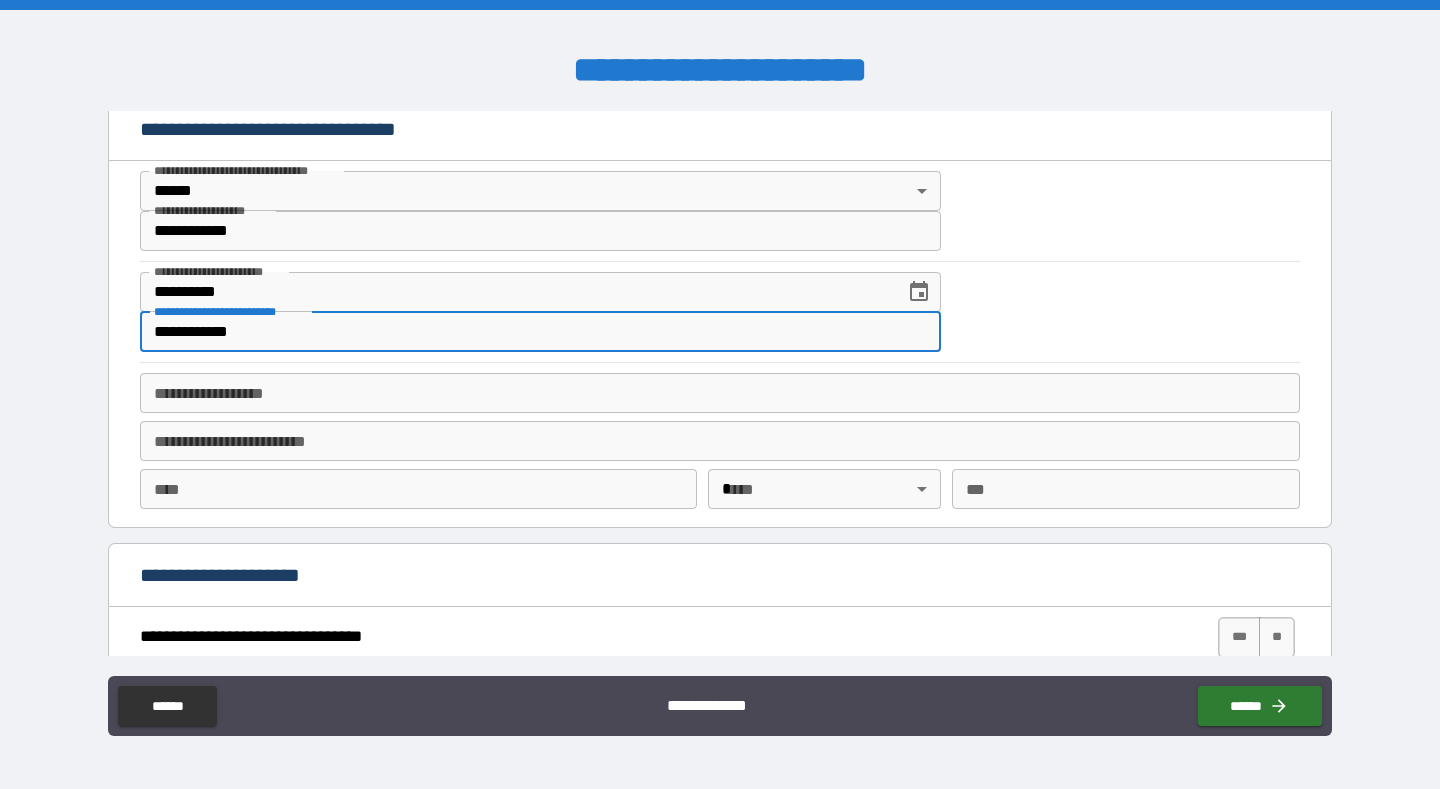 scroll, scrollTop: 991, scrollLeft: 0, axis: vertical 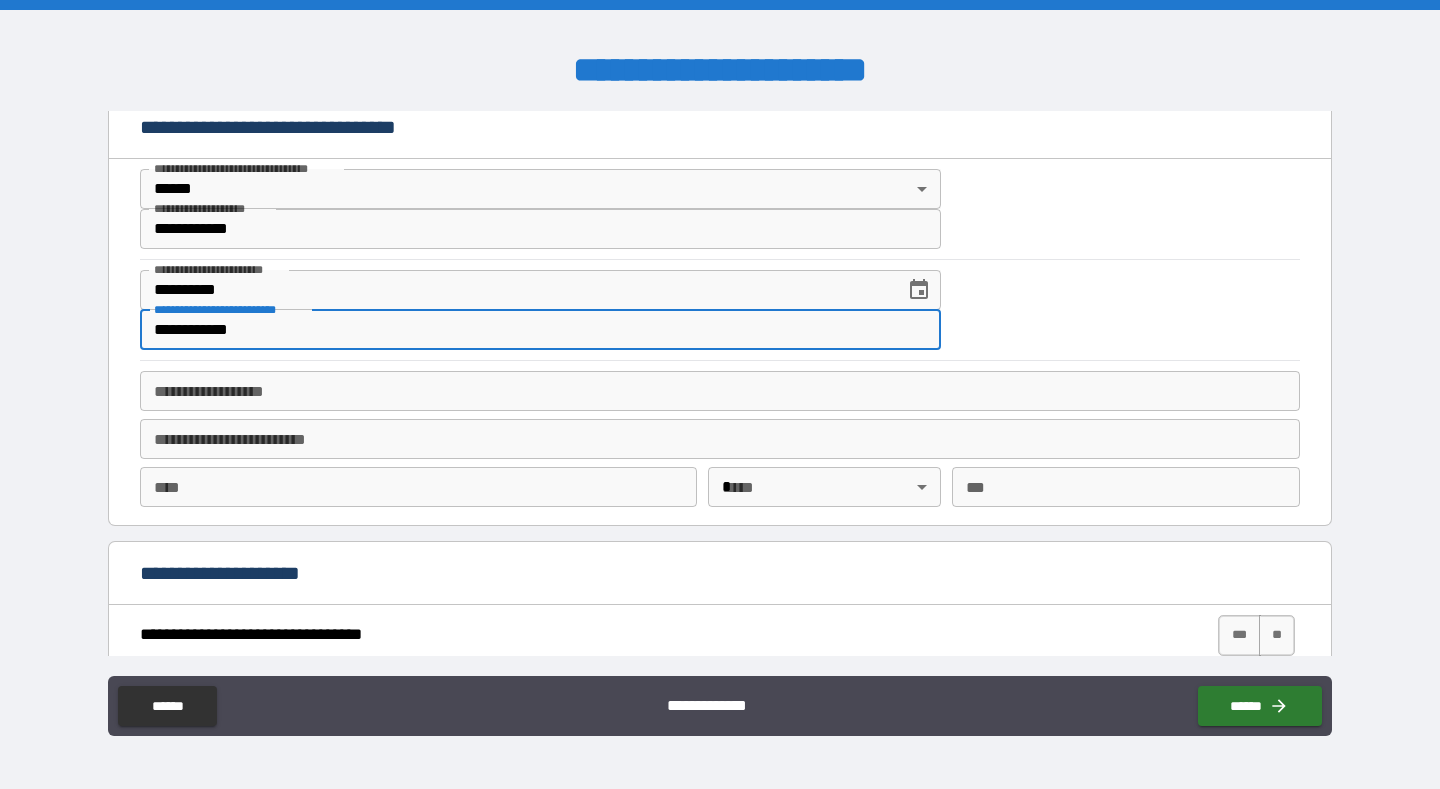 type on "**********" 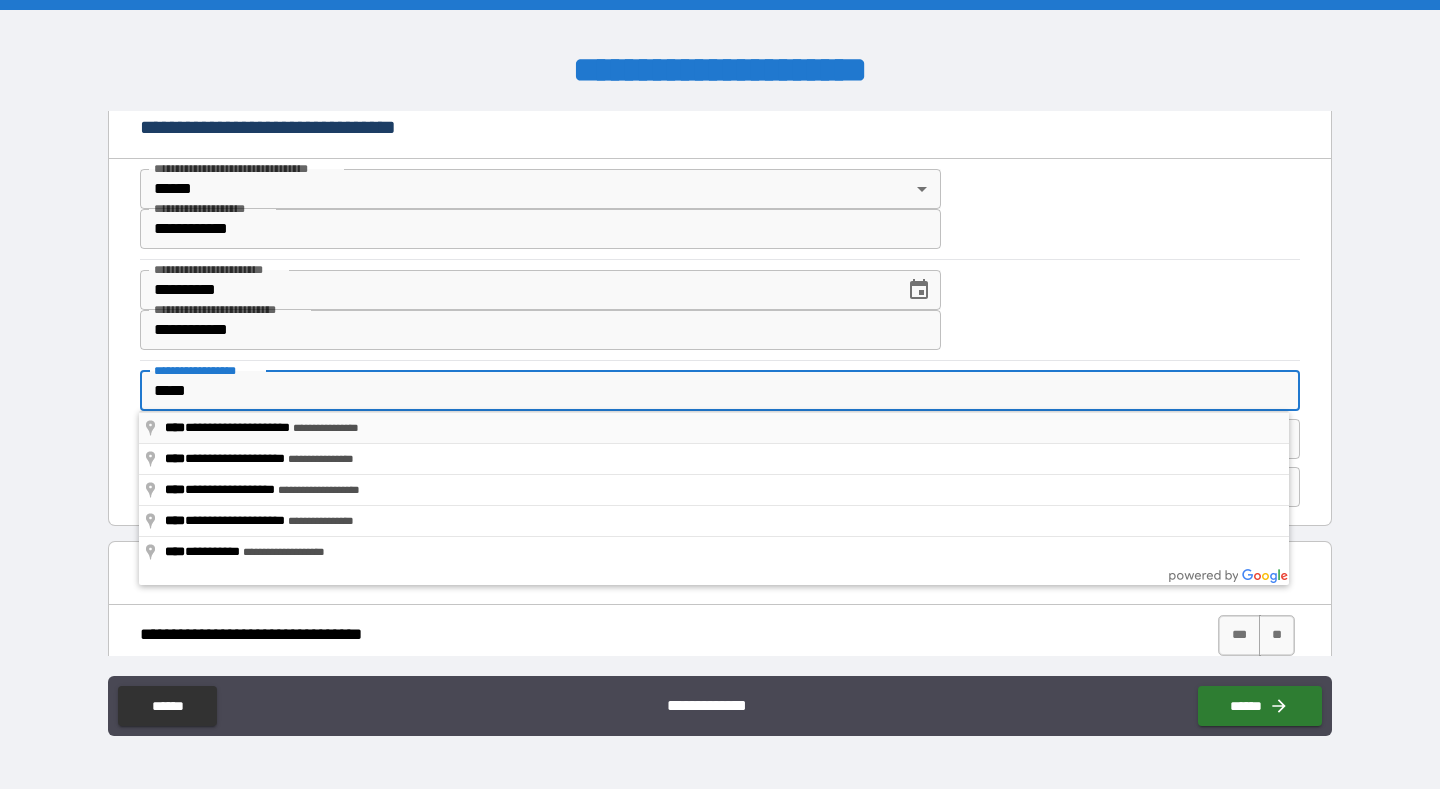 type on "**********" 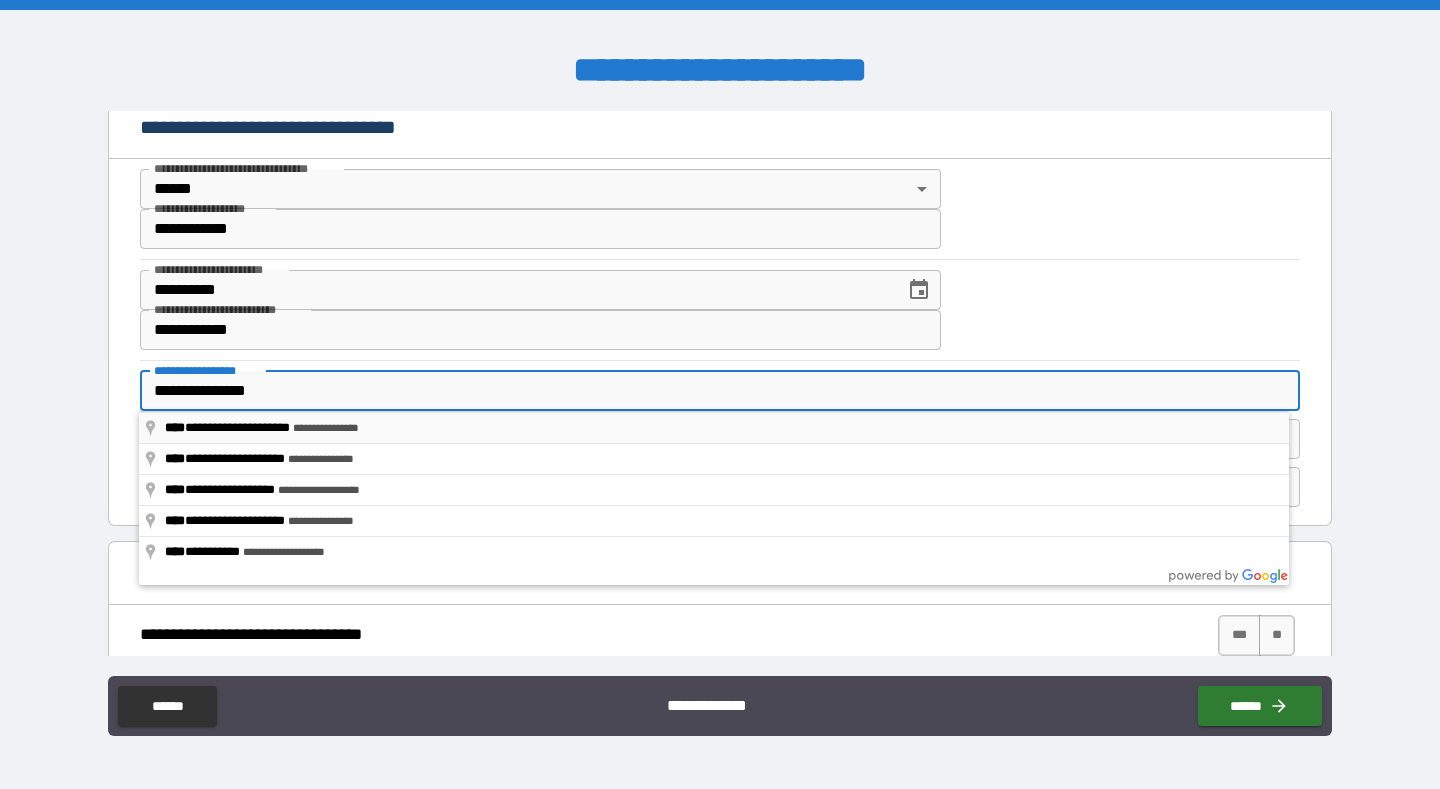 type on "*******" 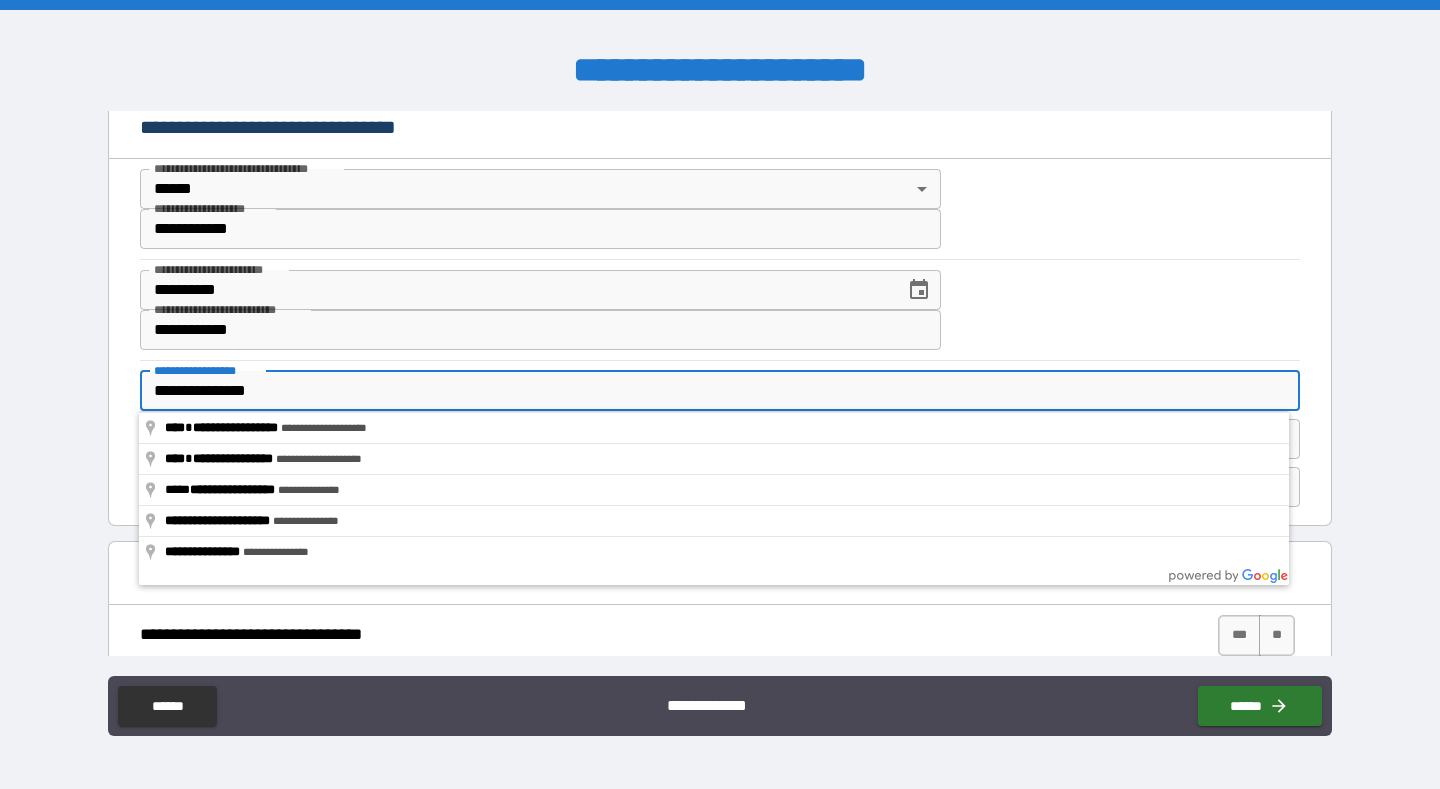click on "**********" at bounding box center (720, 391) 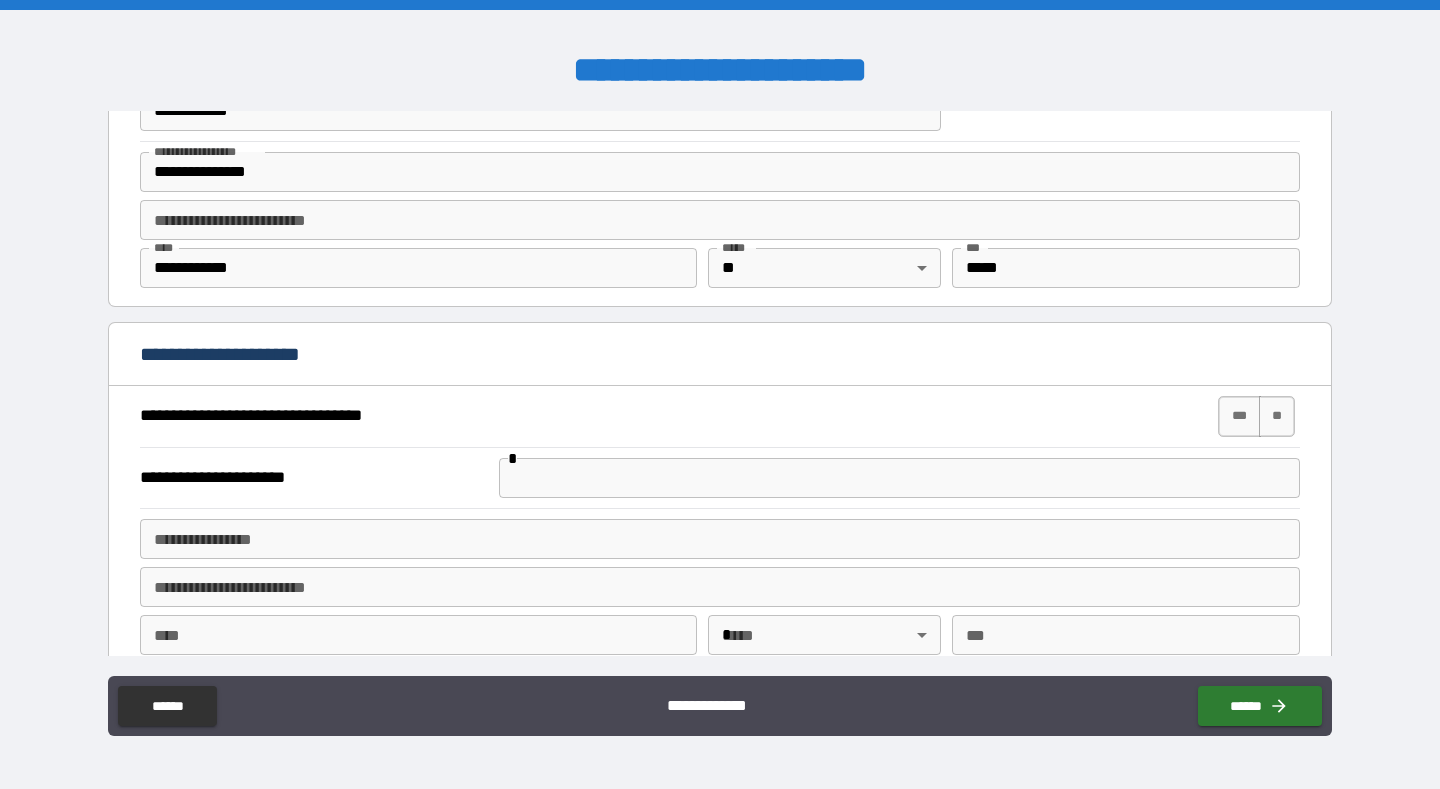 scroll, scrollTop: 1271, scrollLeft: 0, axis: vertical 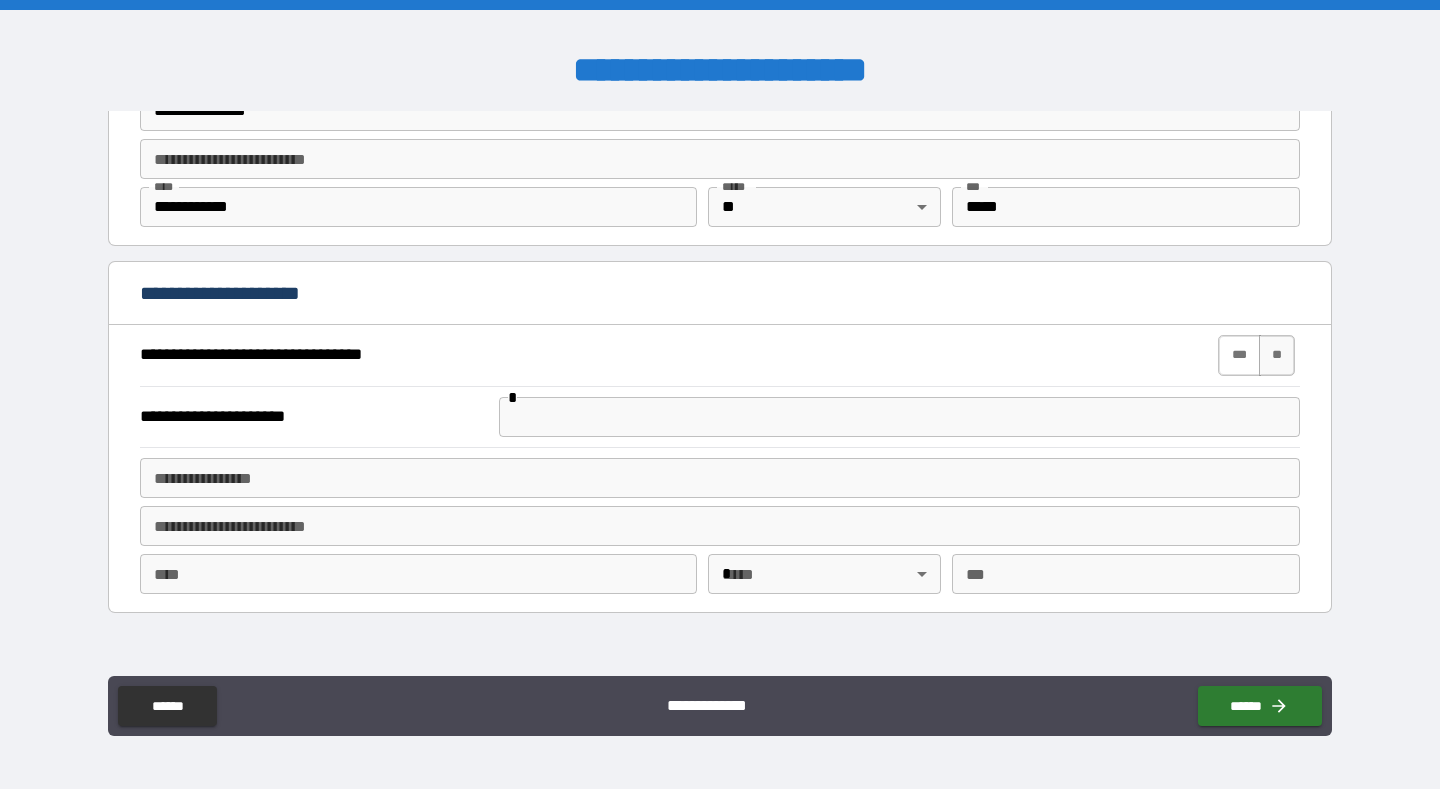 click on "***" at bounding box center (1239, 355) 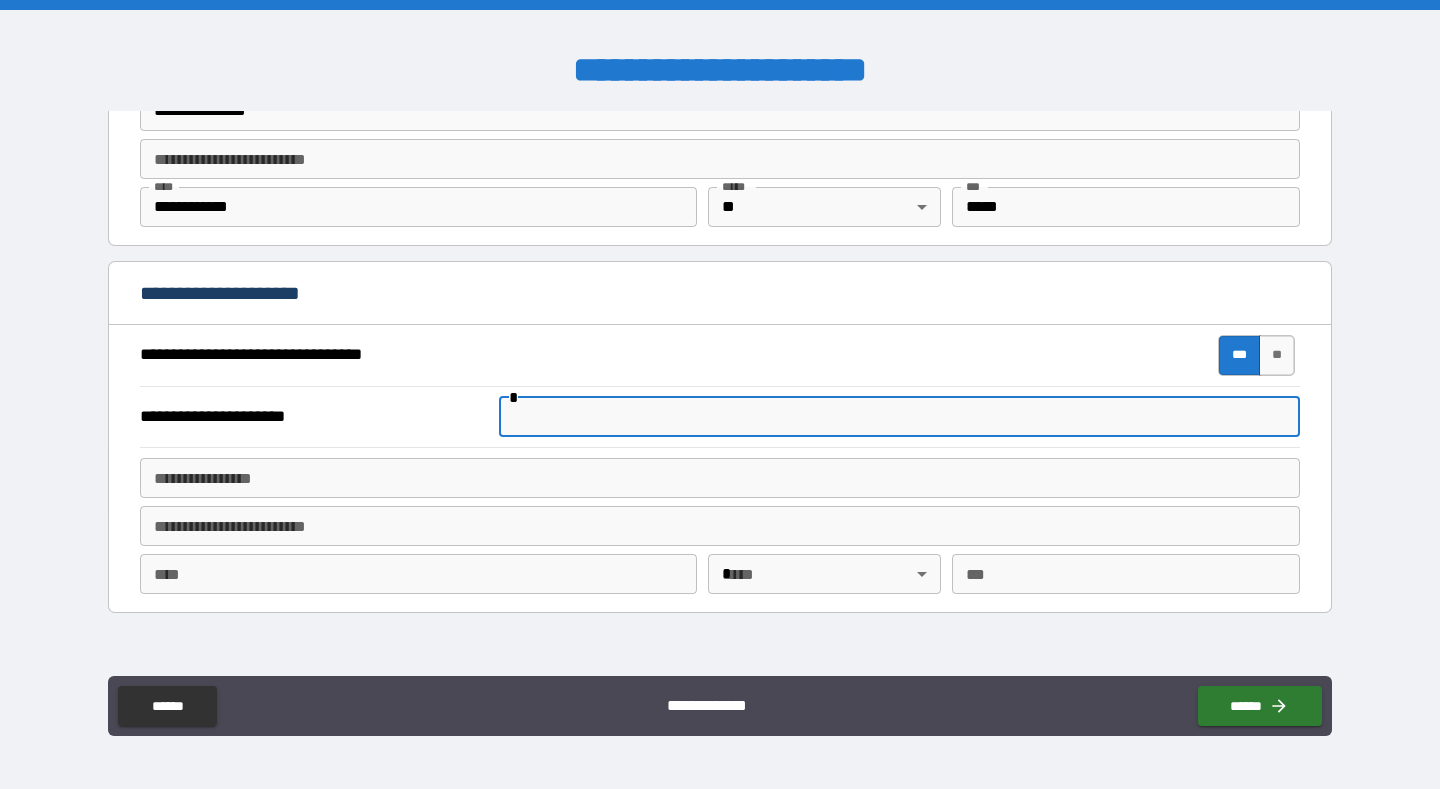 click at bounding box center [899, 417] 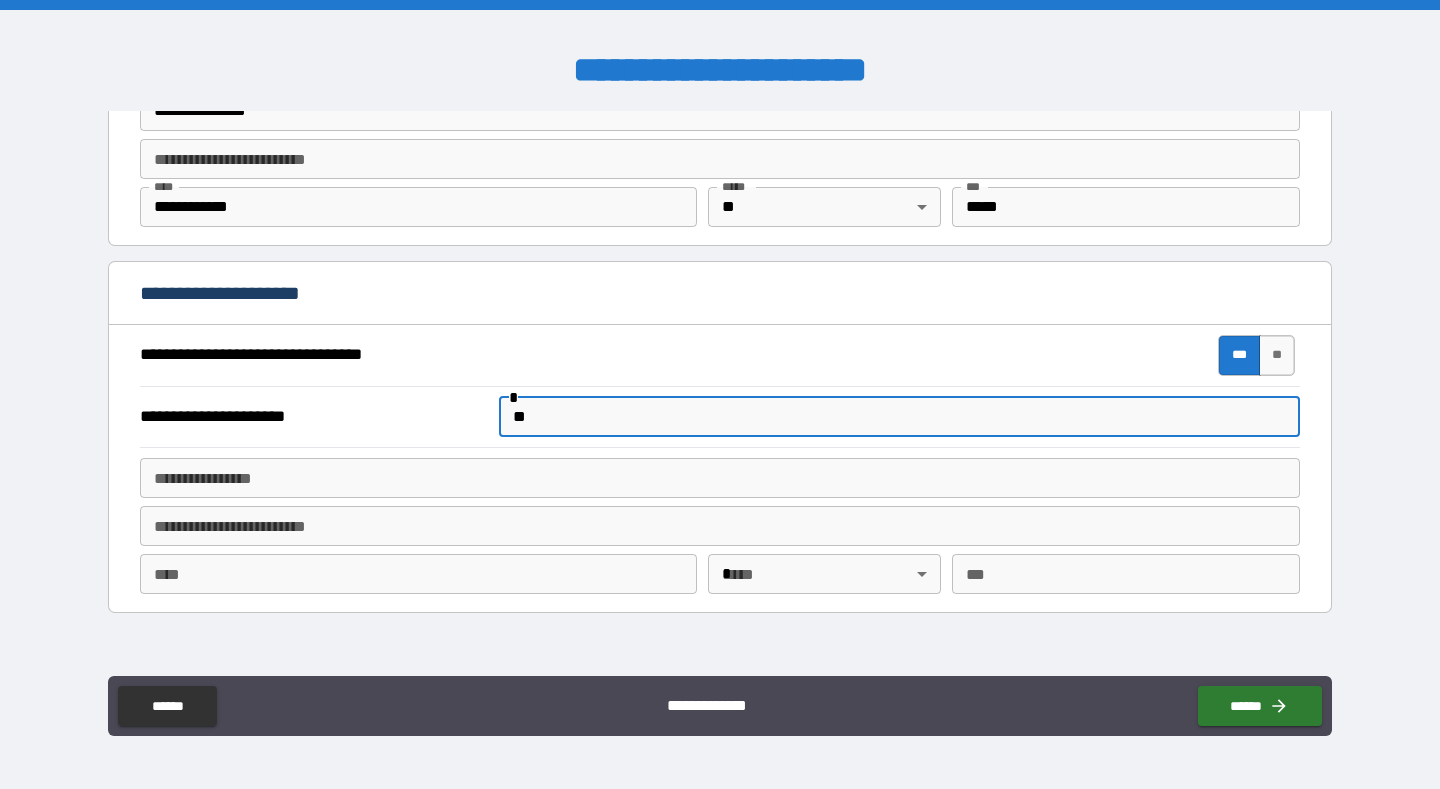 type on "*" 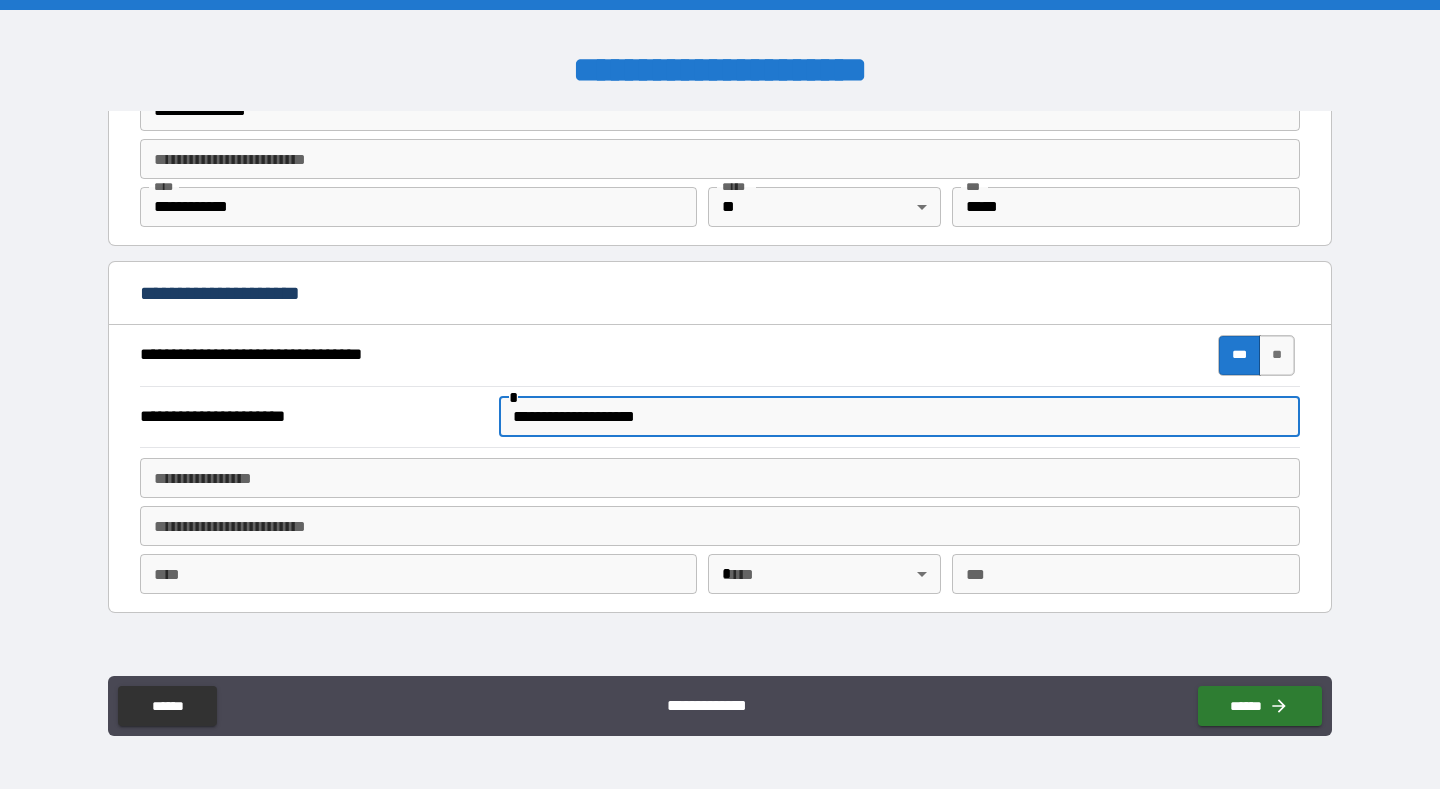 type on "**********" 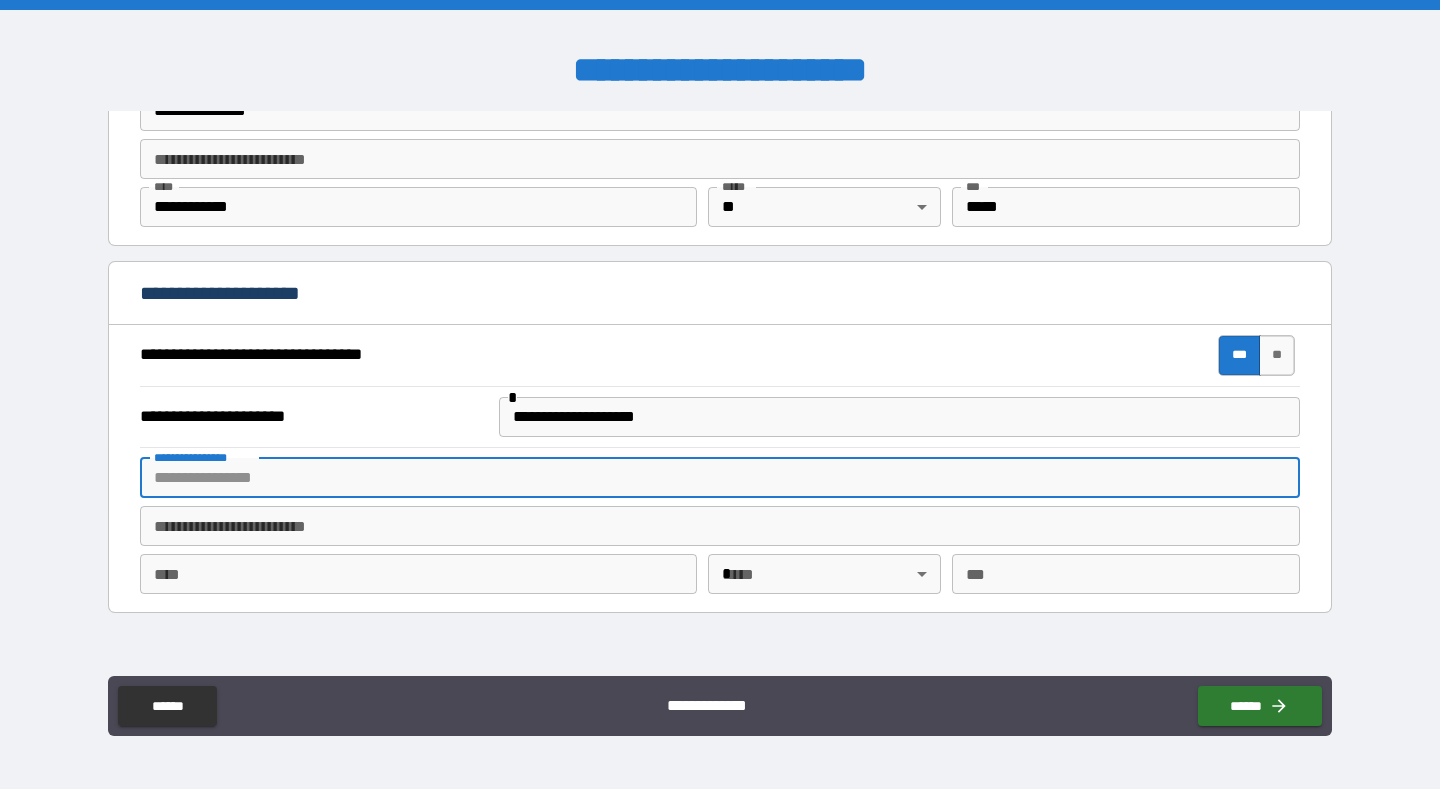 click on "**********" at bounding box center (720, 478) 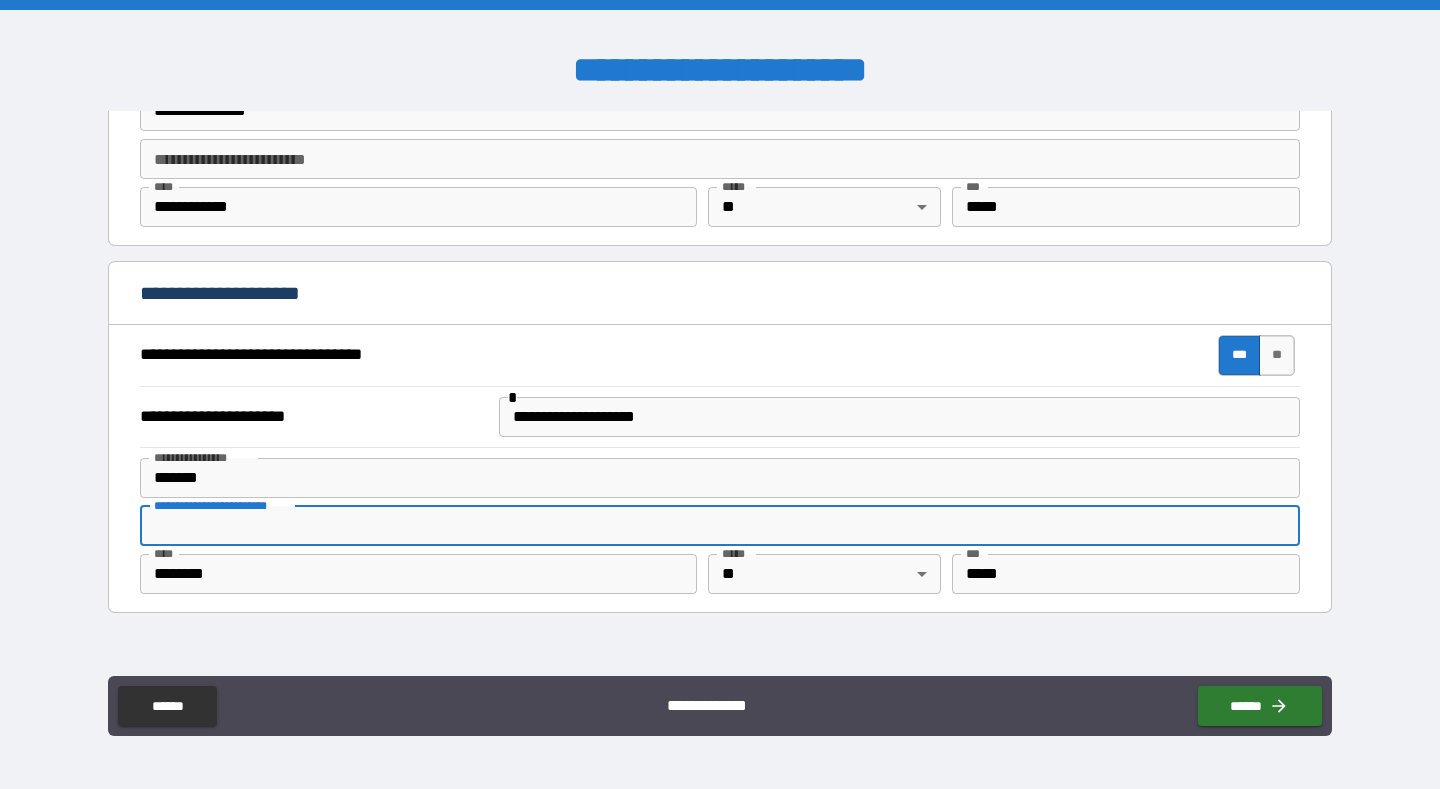type on "**********" 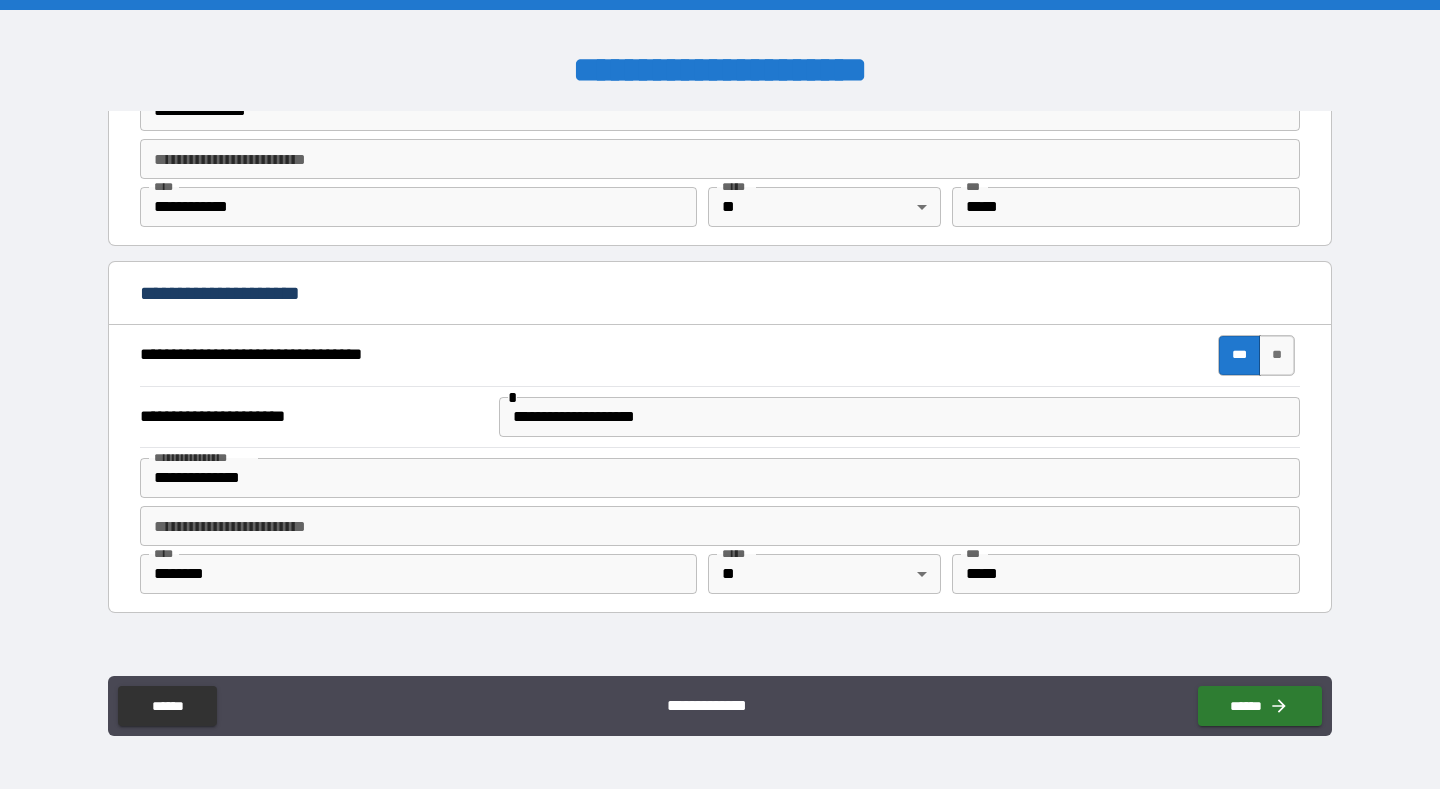 click on "**********" at bounding box center [720, 397] 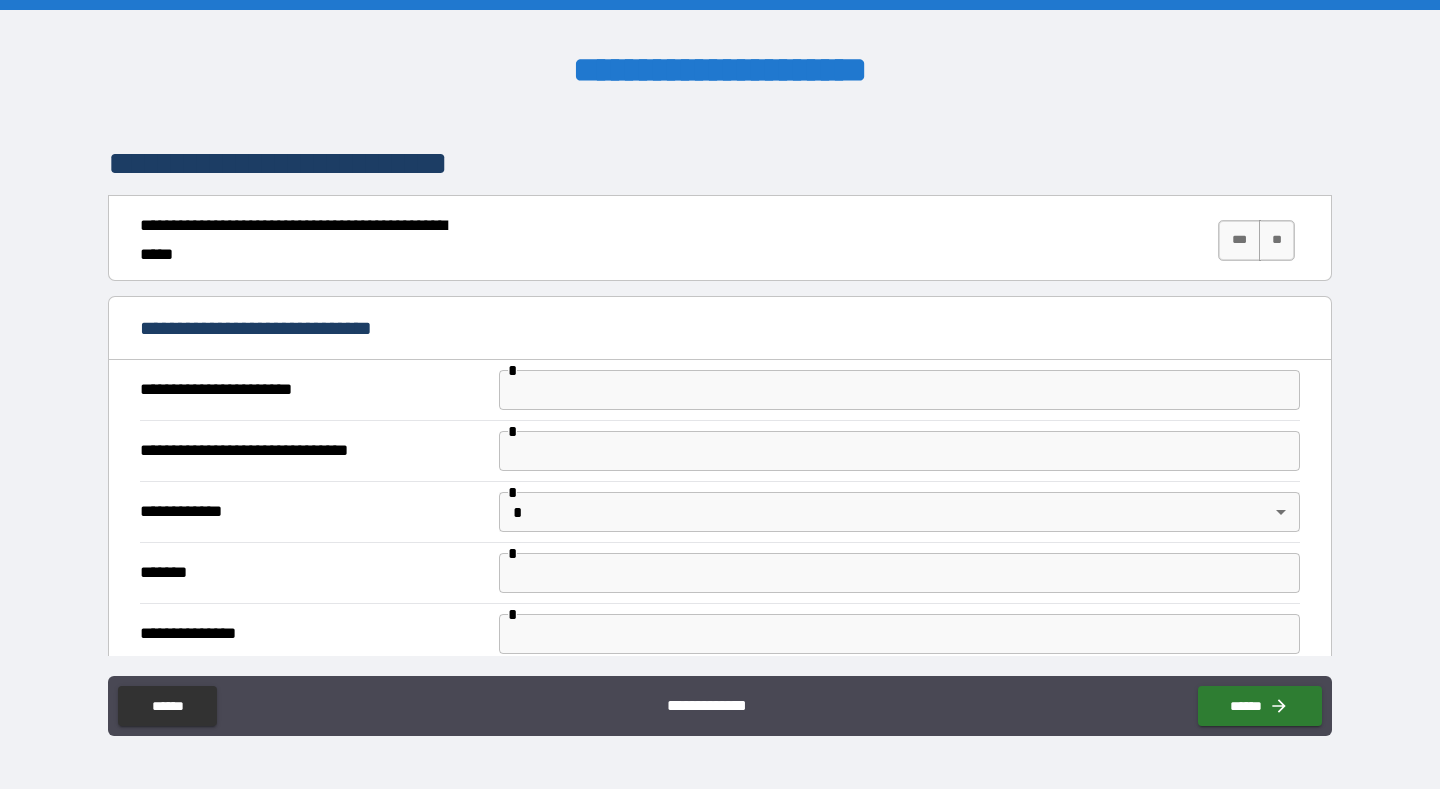 scroll, scrollTop: 1801, scrollLeft: 0, axis: vertical 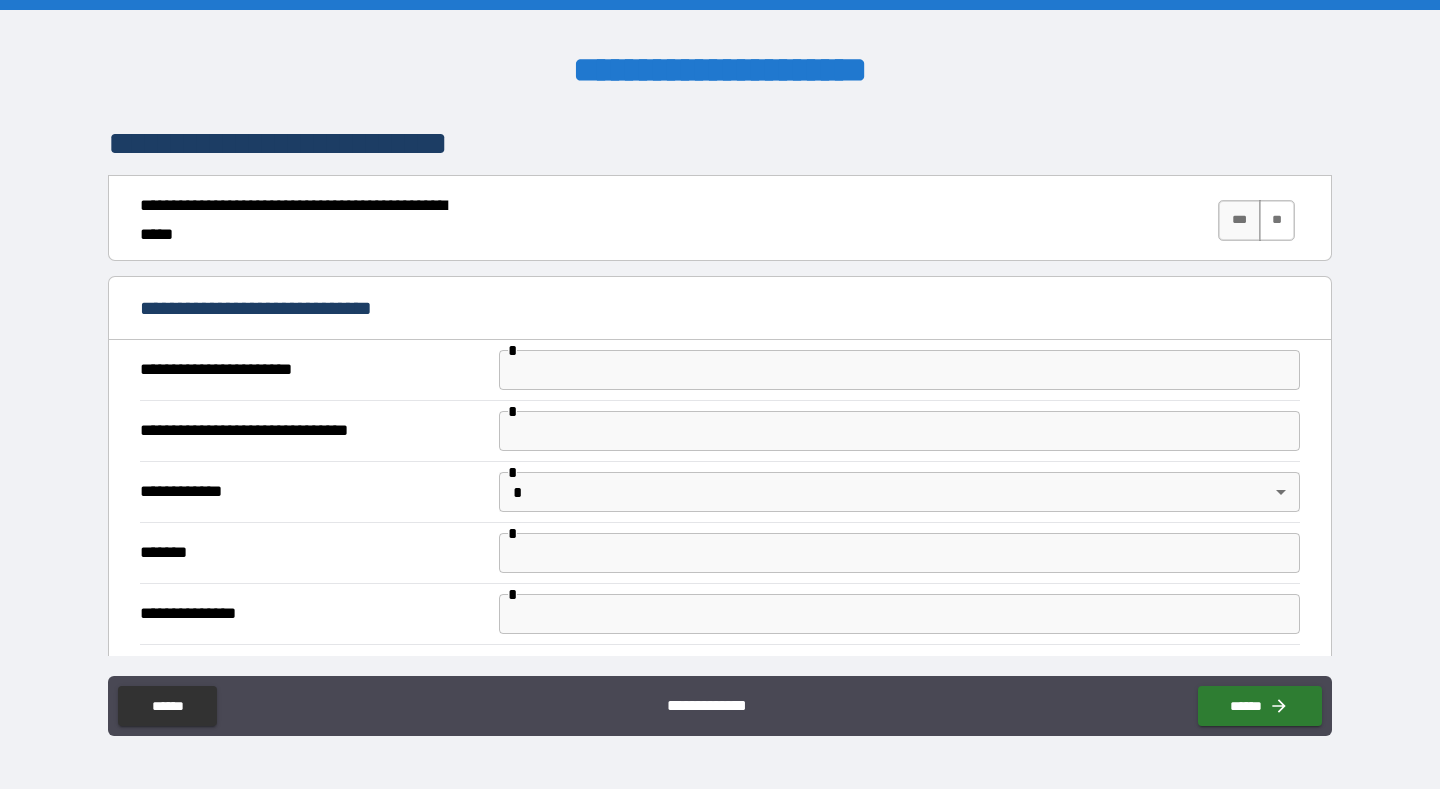 click on "**" at bounding box center (1277, 220) 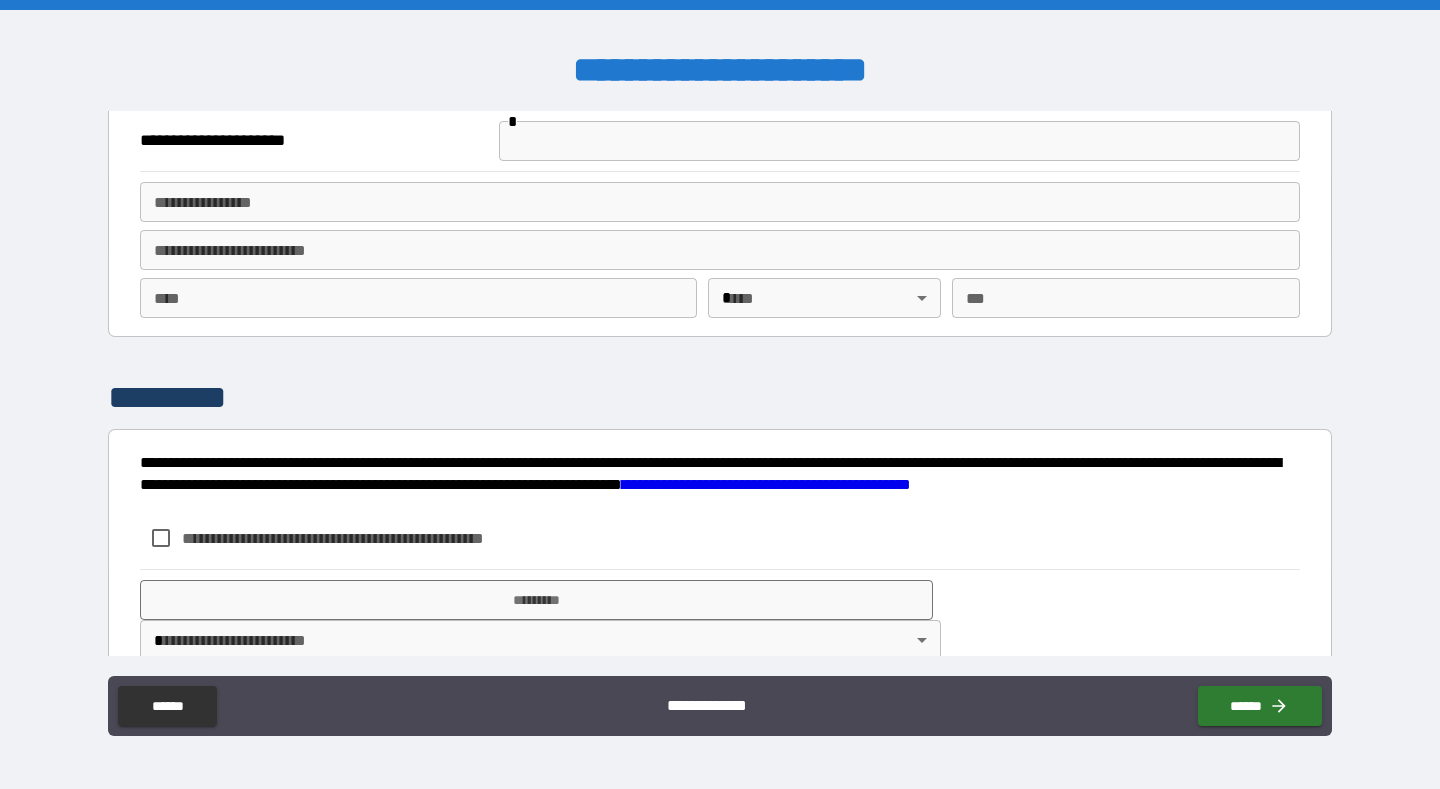 scroll, scrollTop: 3048, scrollLeft: 0, axis: vertical 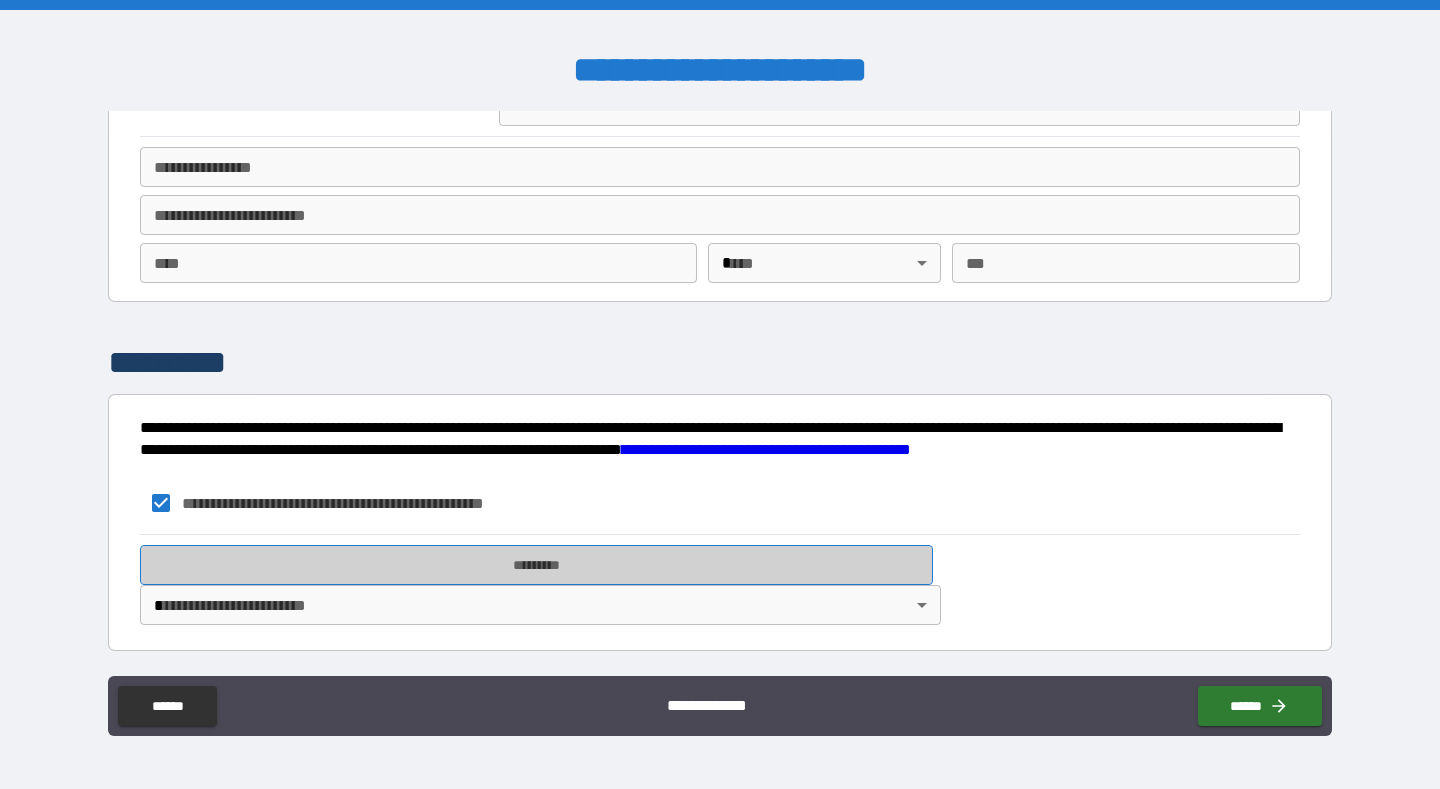 click on "*********" at bounding box center (536, 565) 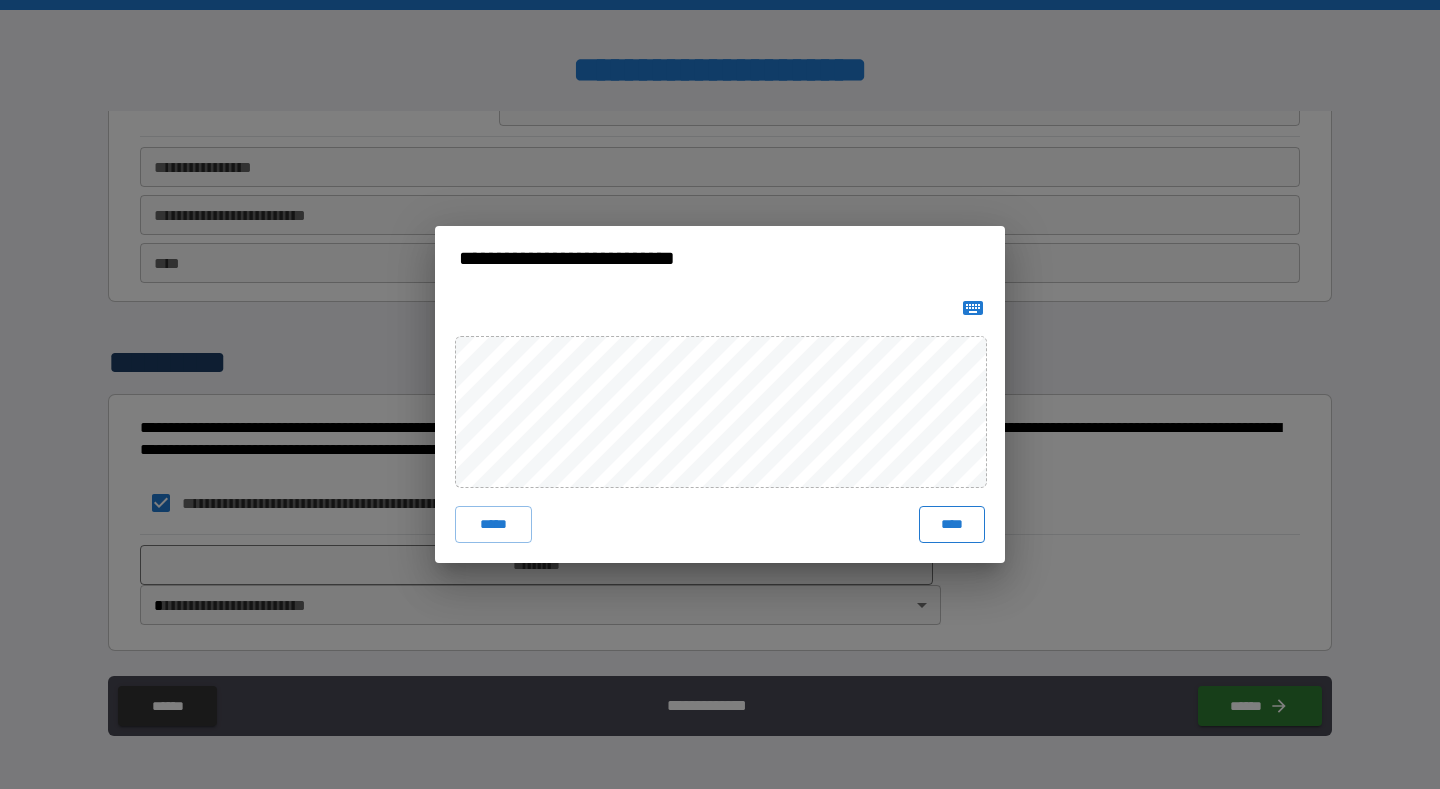 click on "****" at bounding box center (952, 524) 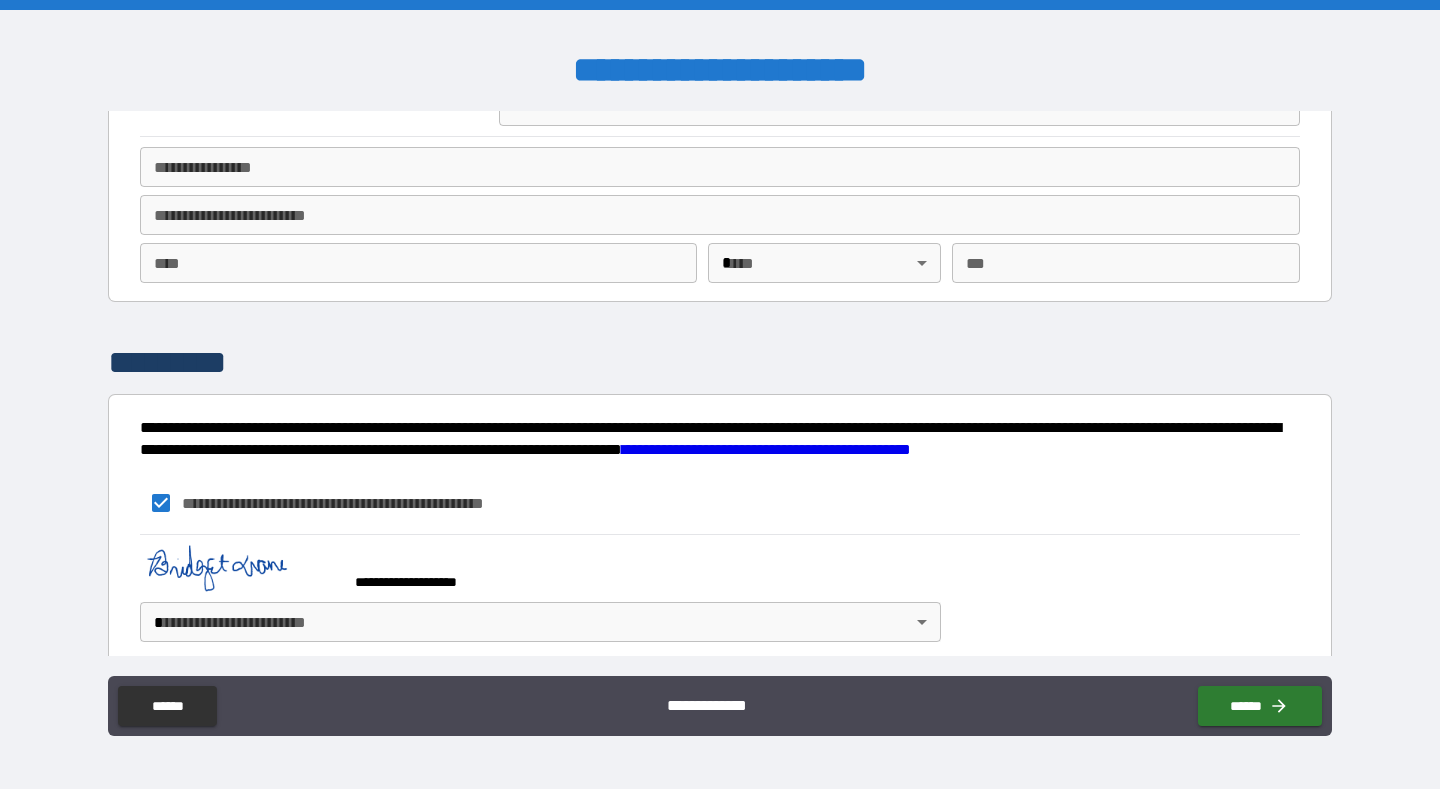 click on "**********" at bounding box center (720, 394) 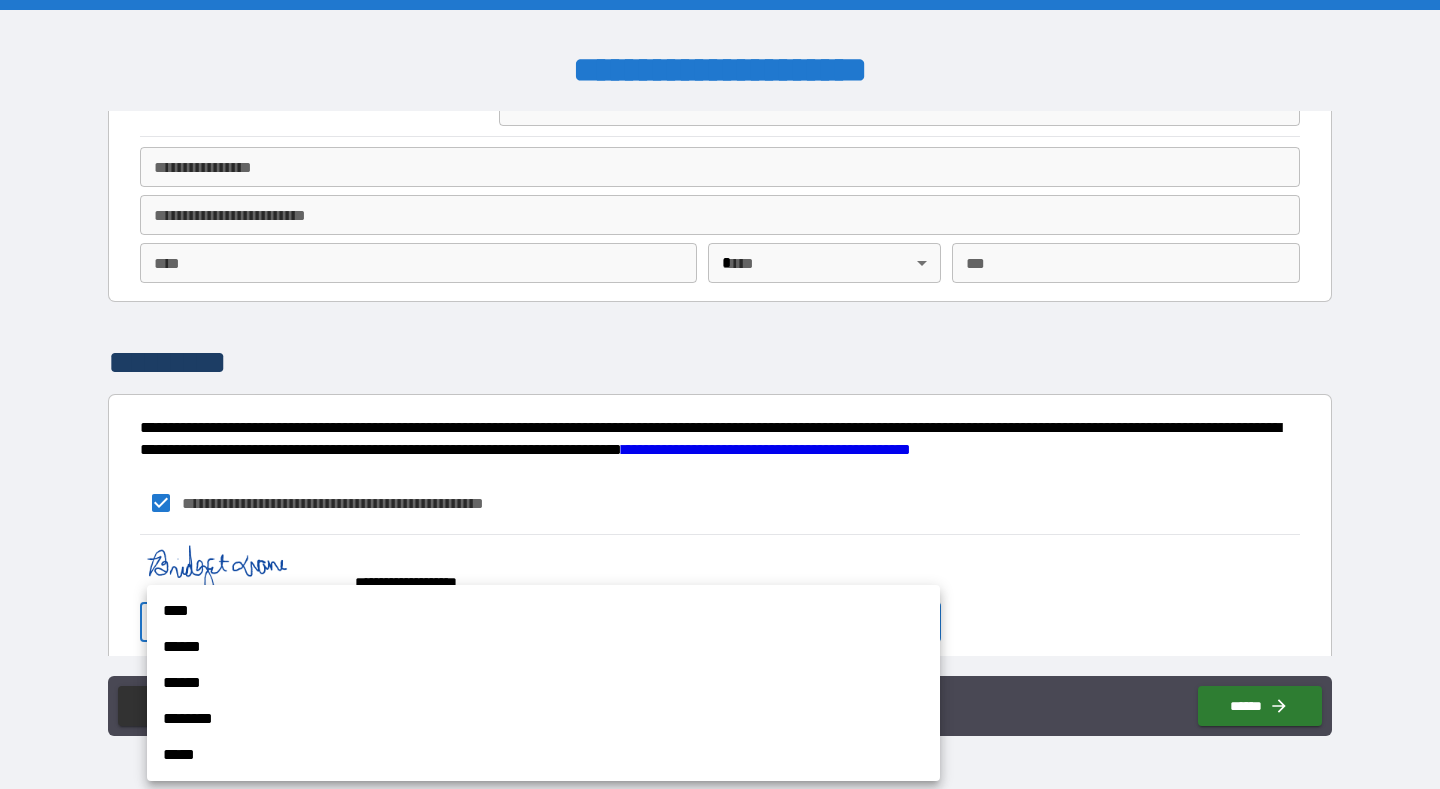 click on "******" at bounding box center (543, 647) 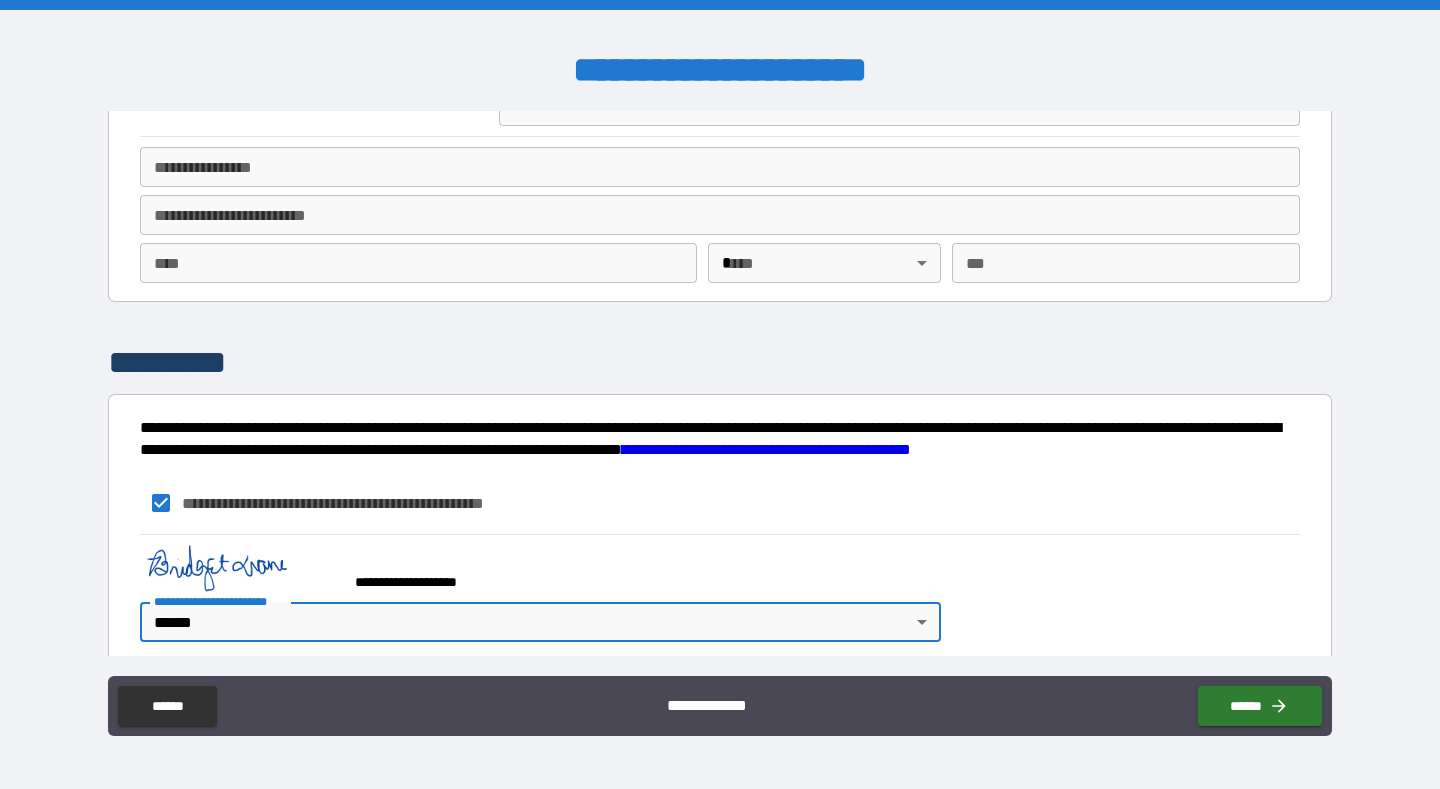 type on "*" 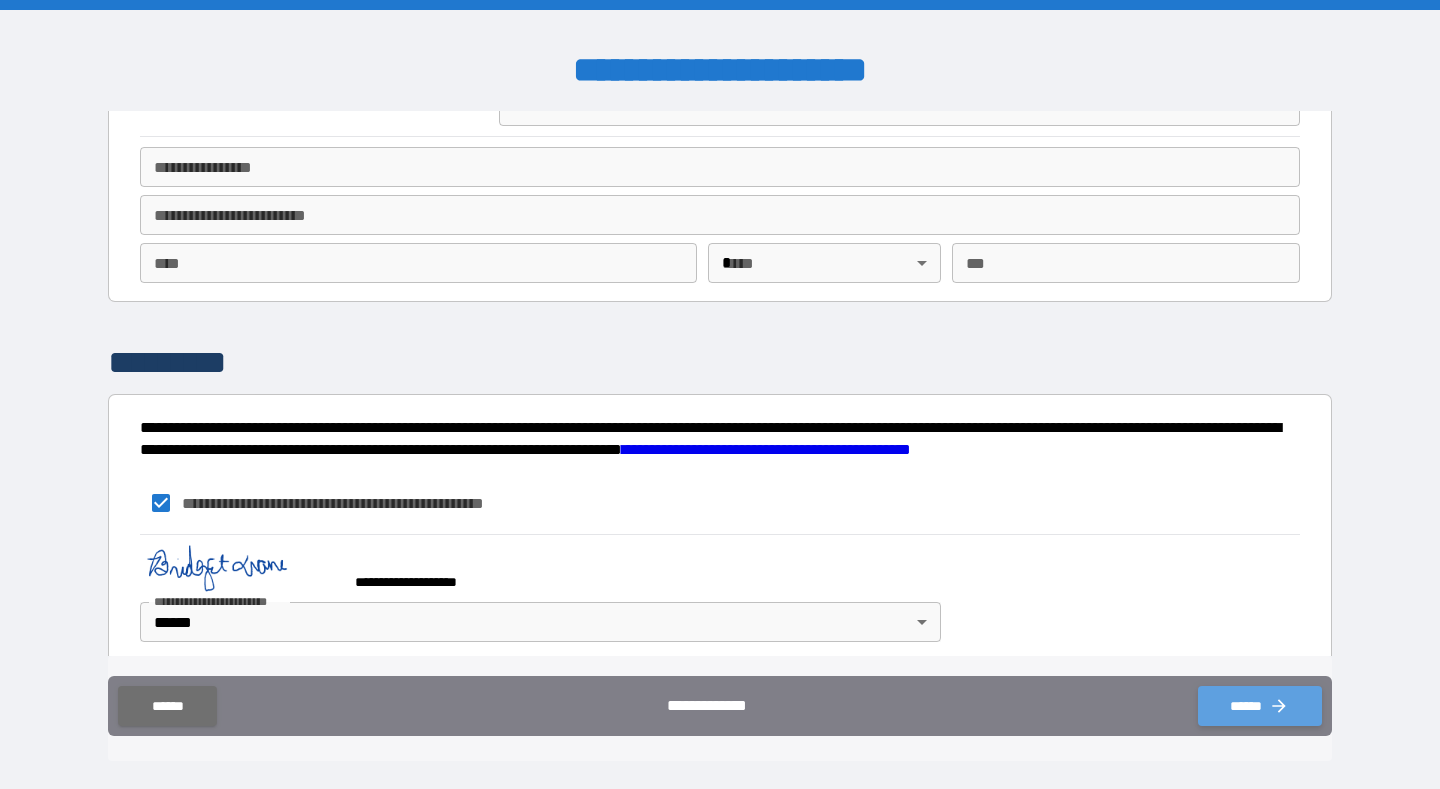 click on "******" at bounding box center [1260, 706] 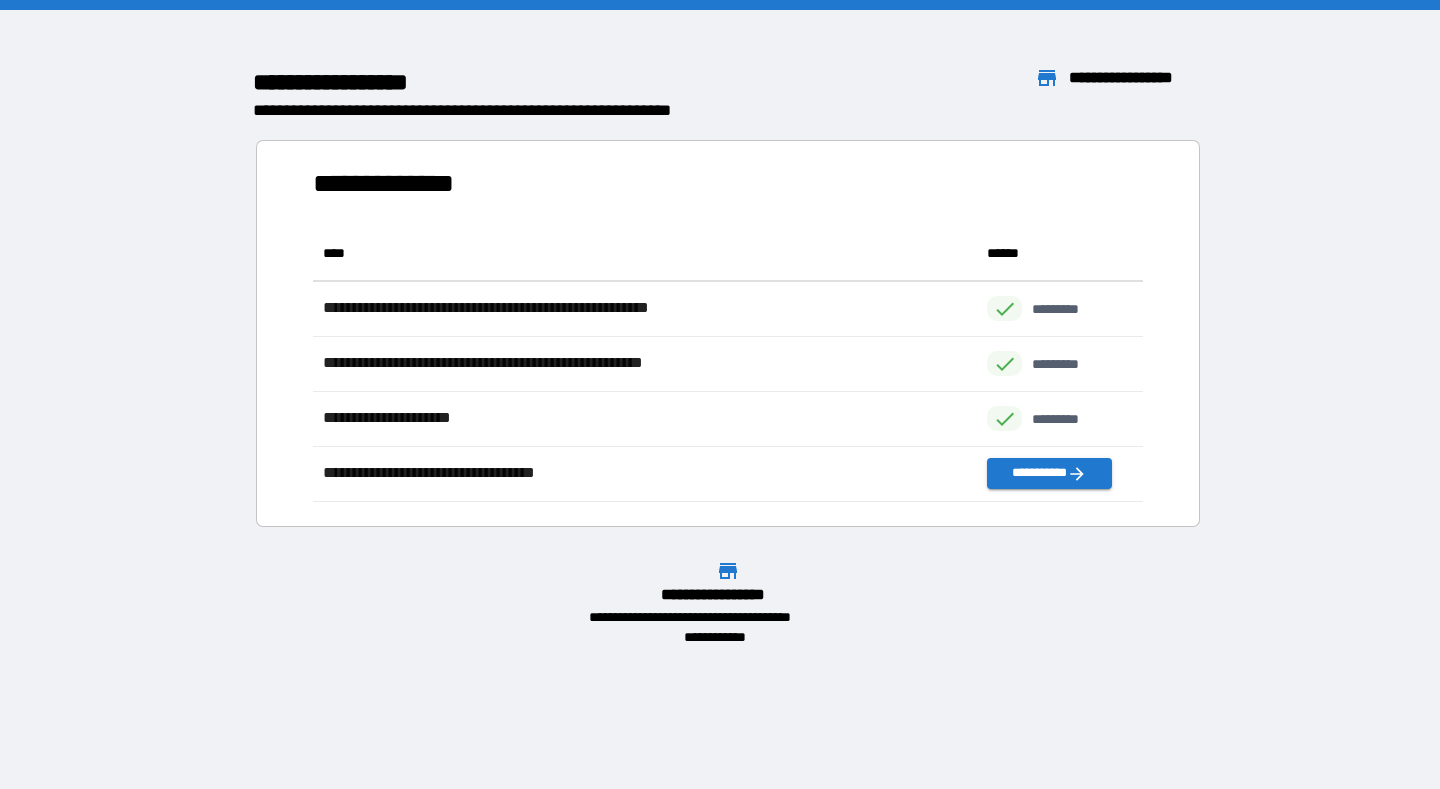 scroll, scrollTop: 1, scrollLeft: 1, axis: both 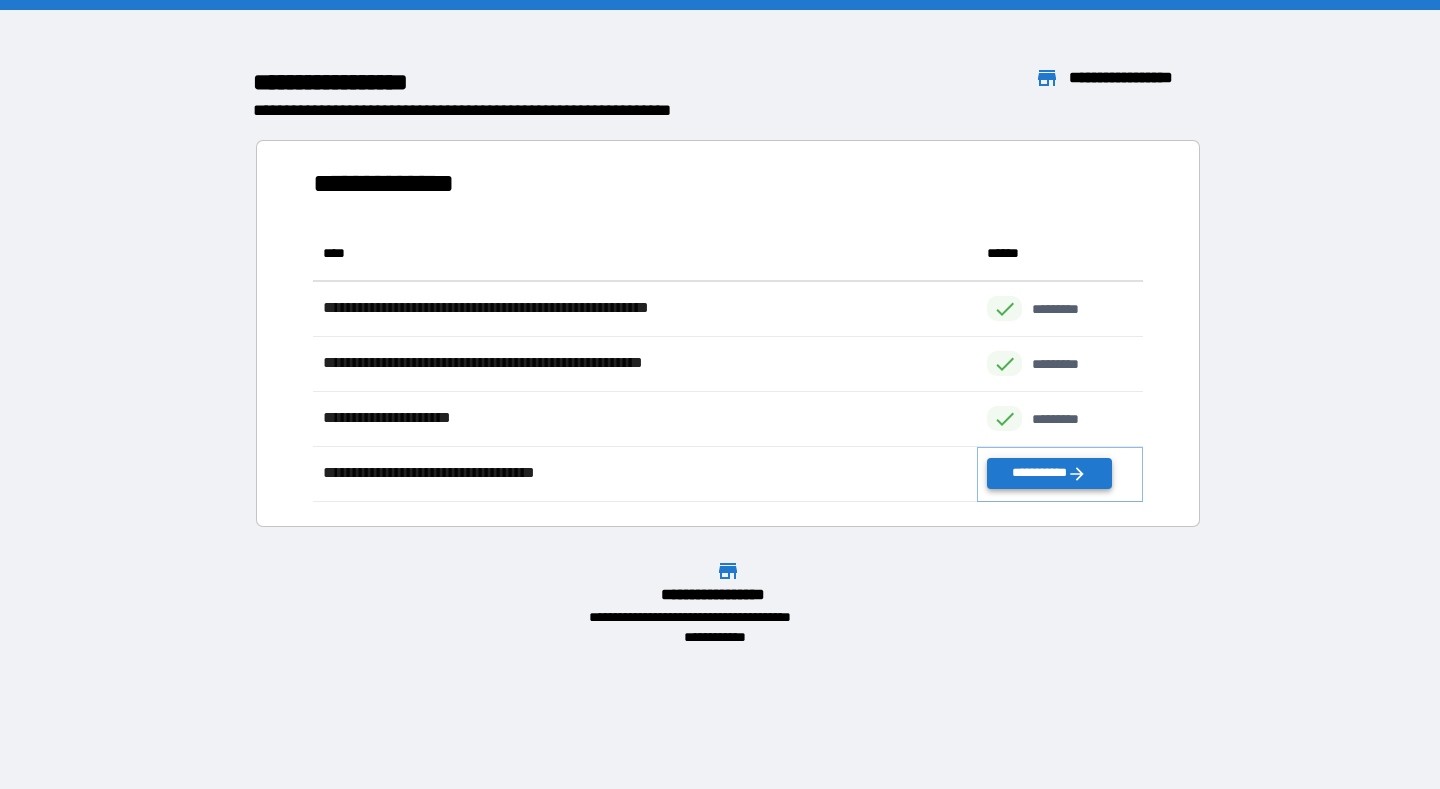 click on "**********" at bounding box center (1049, 473) 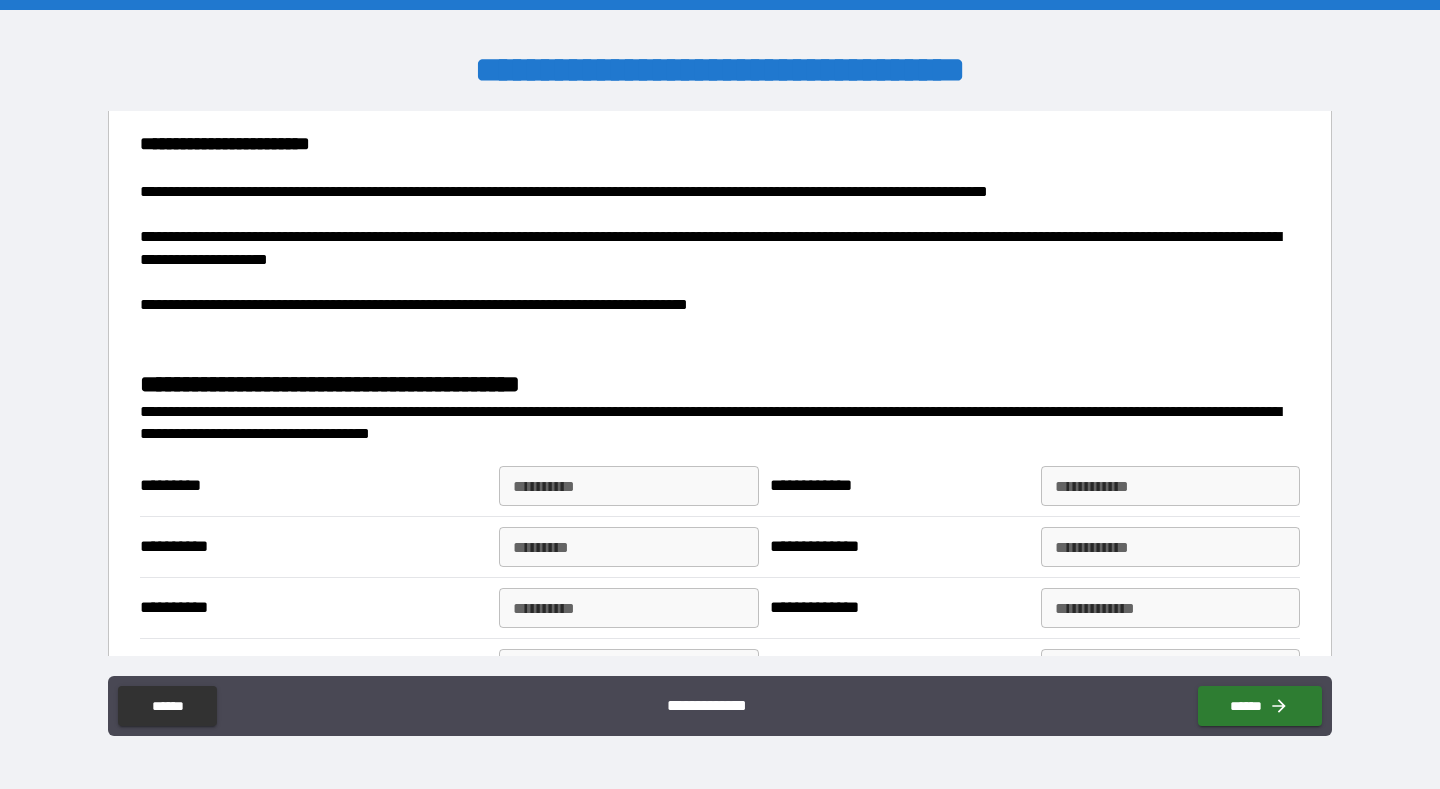 scroll, scrollTop: 1885, scrollLeft: 0, axis: vertical 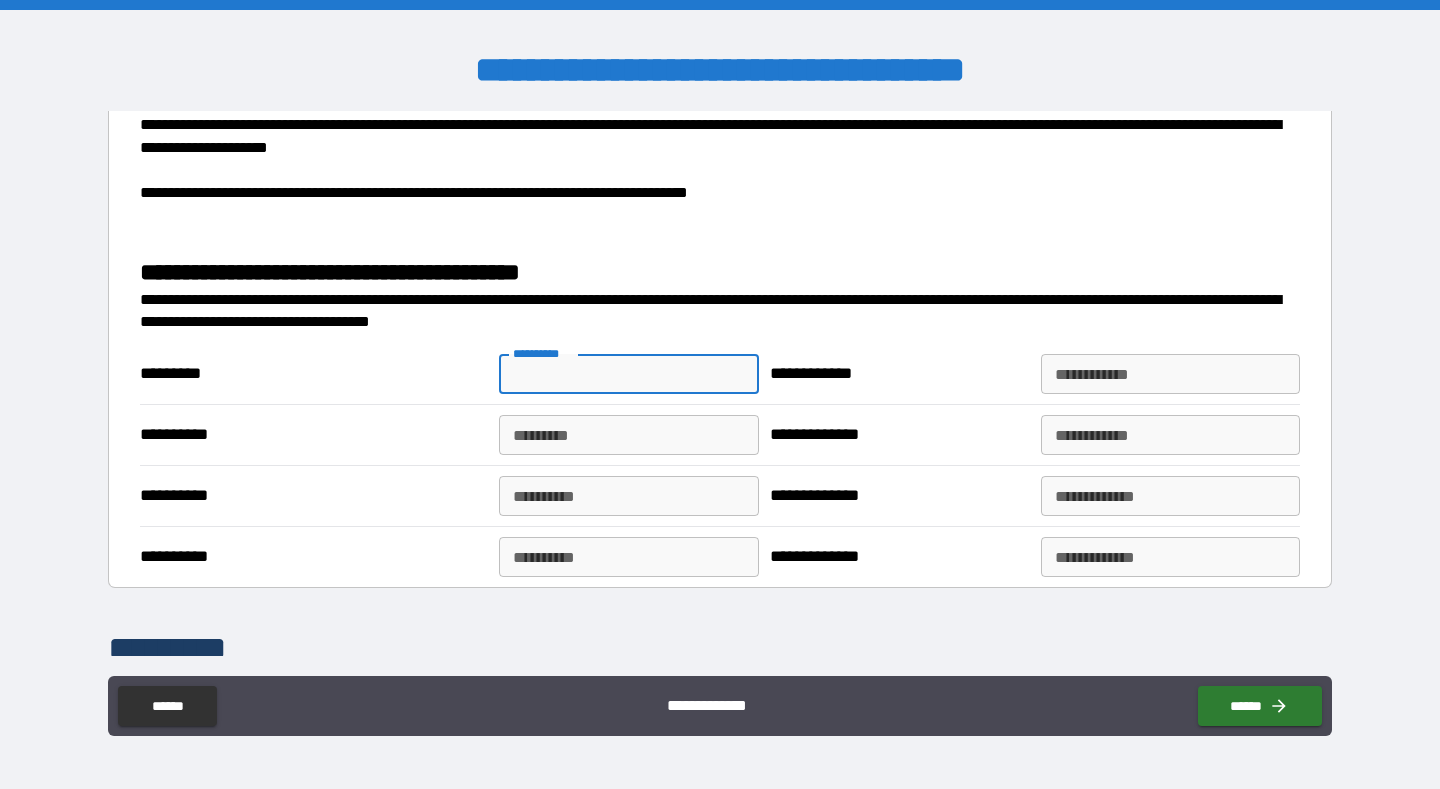 click on "**********" at bounding box center (628, 374) 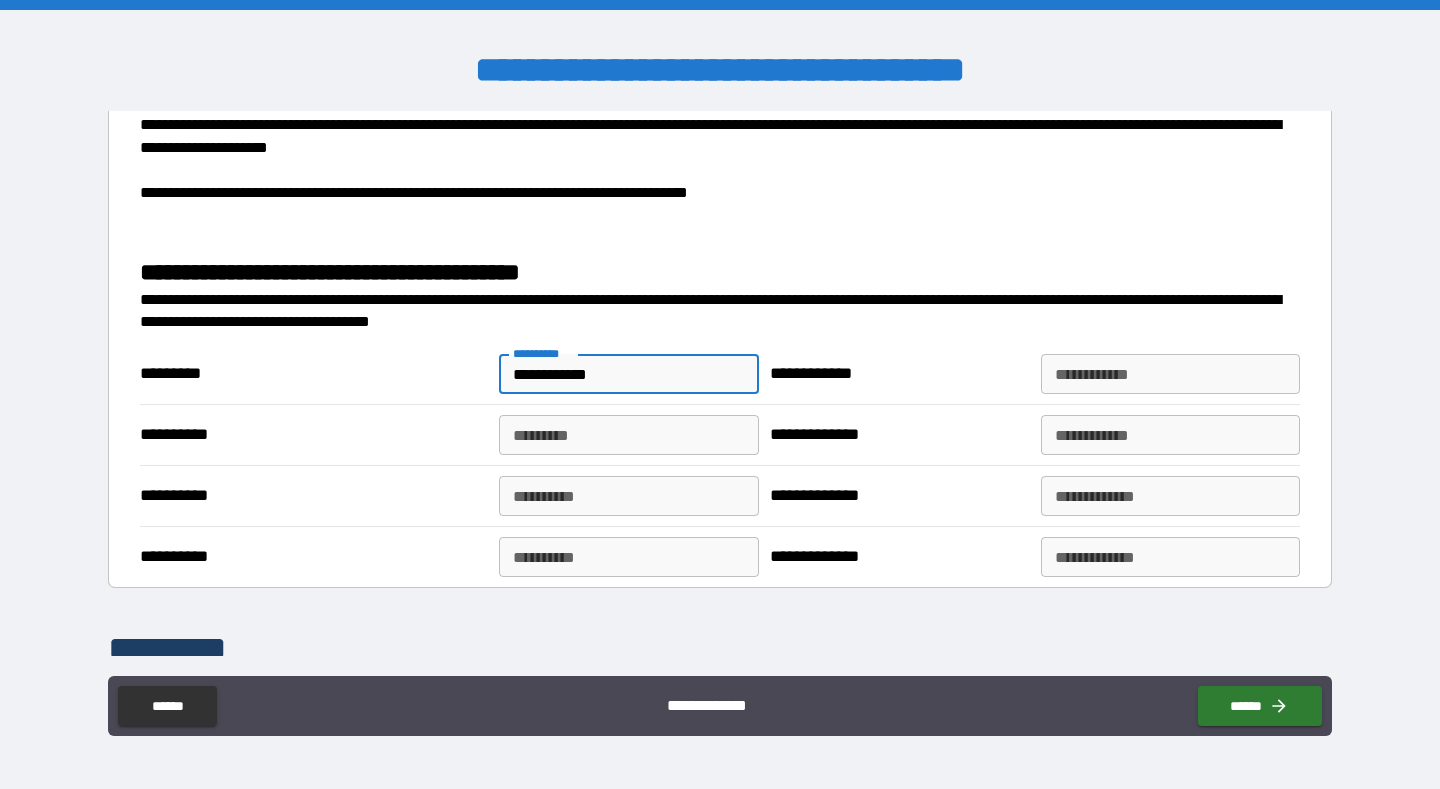 type on "**********" 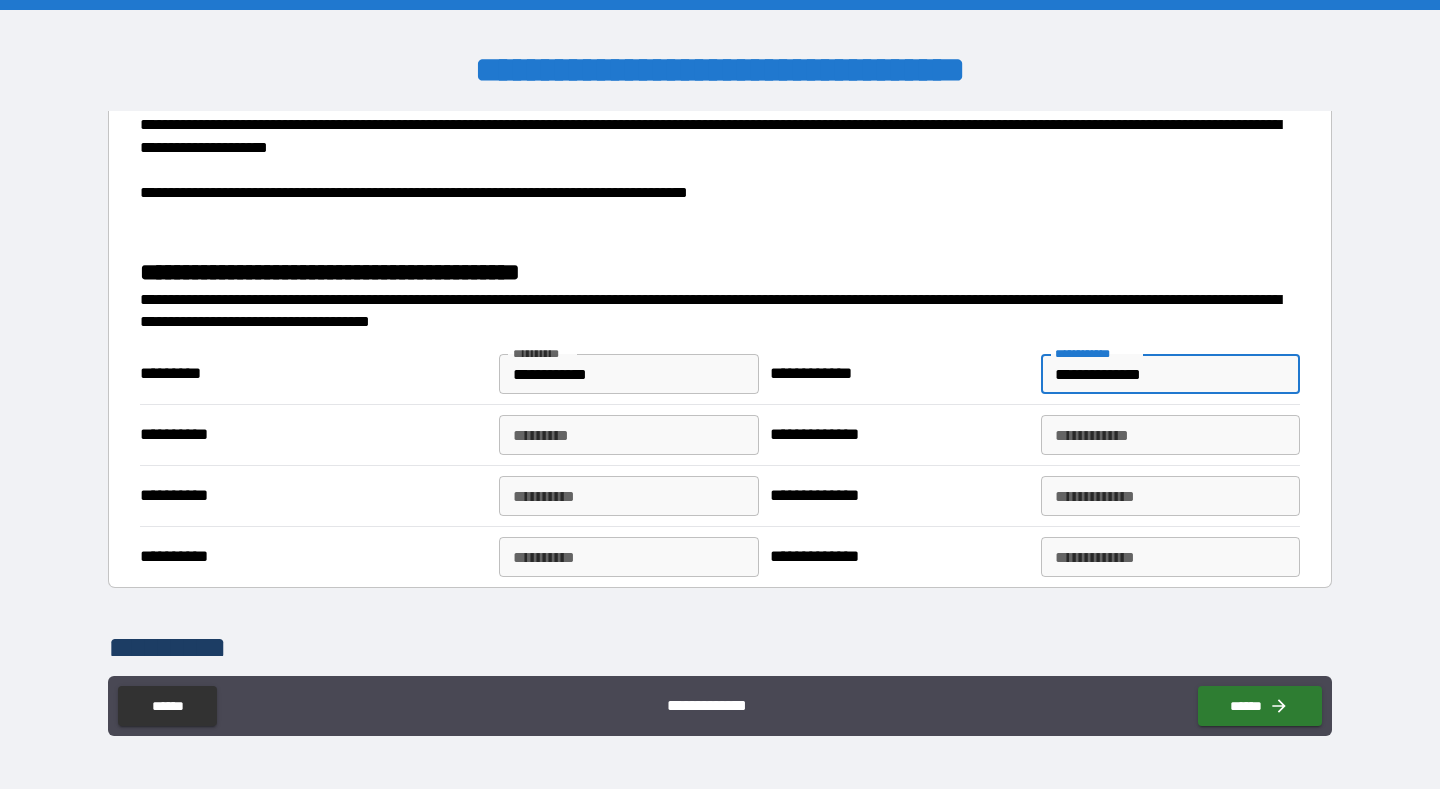 type on "**********" 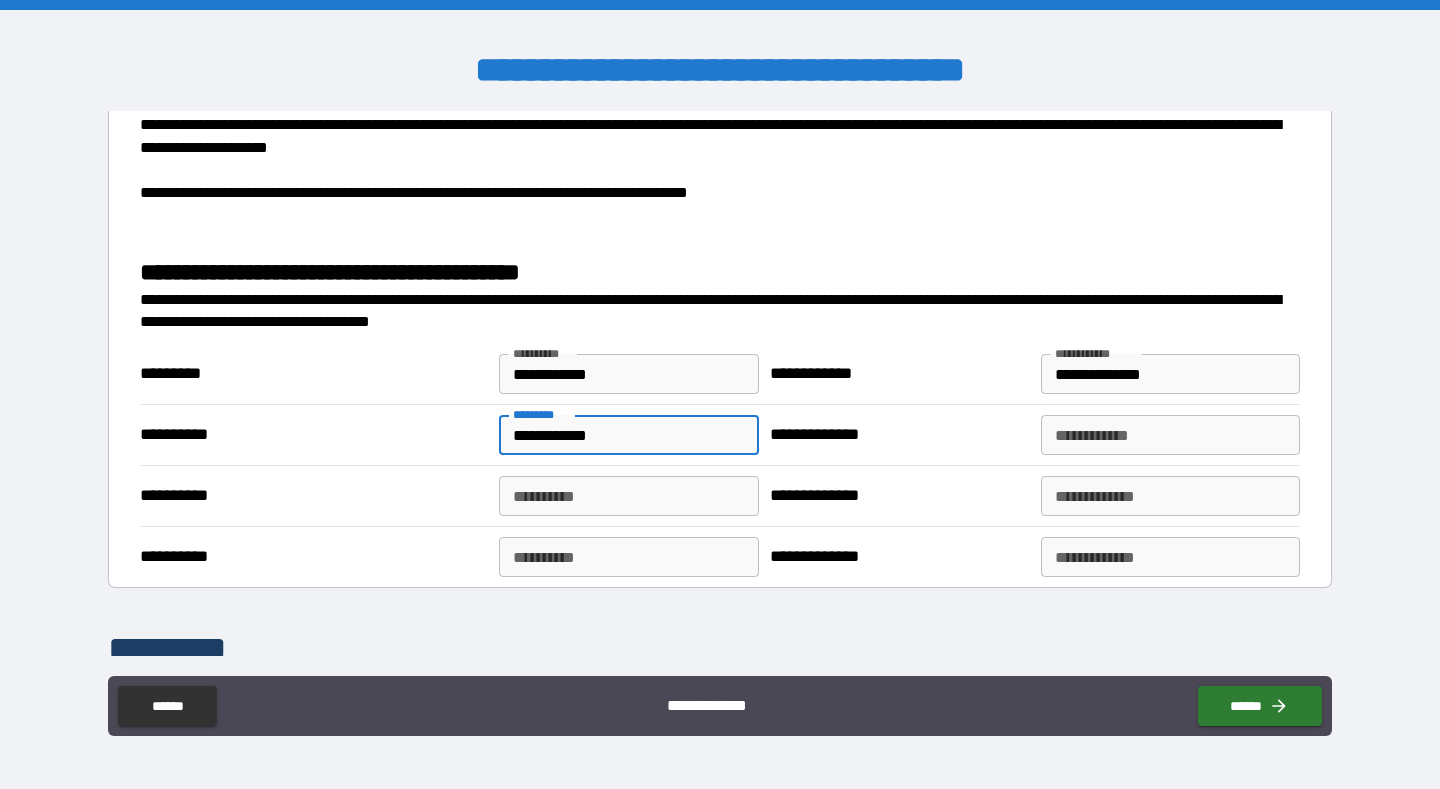 type on "**********" 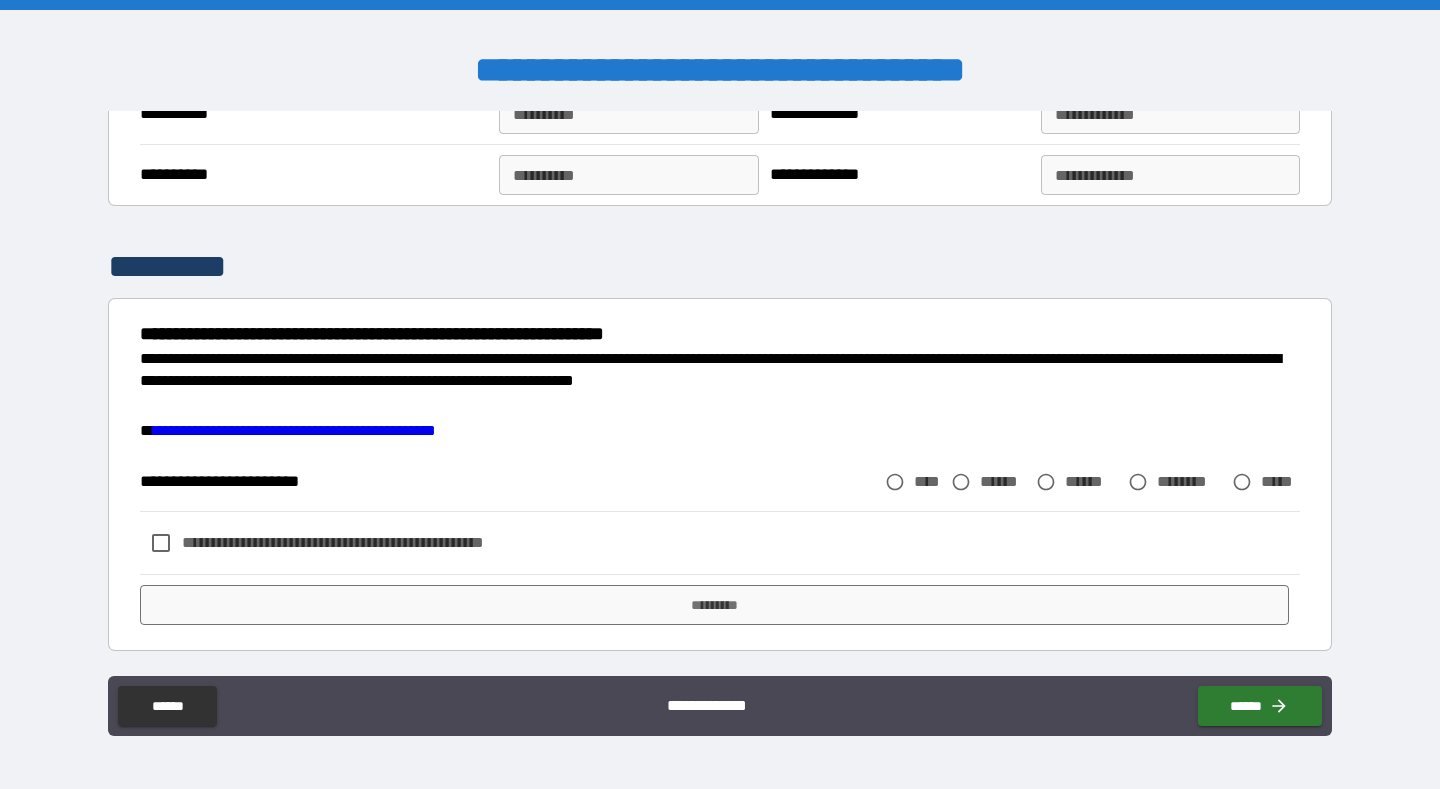 scroll, scrollTop: 2293, scrollLeft: 0, axis: vertical 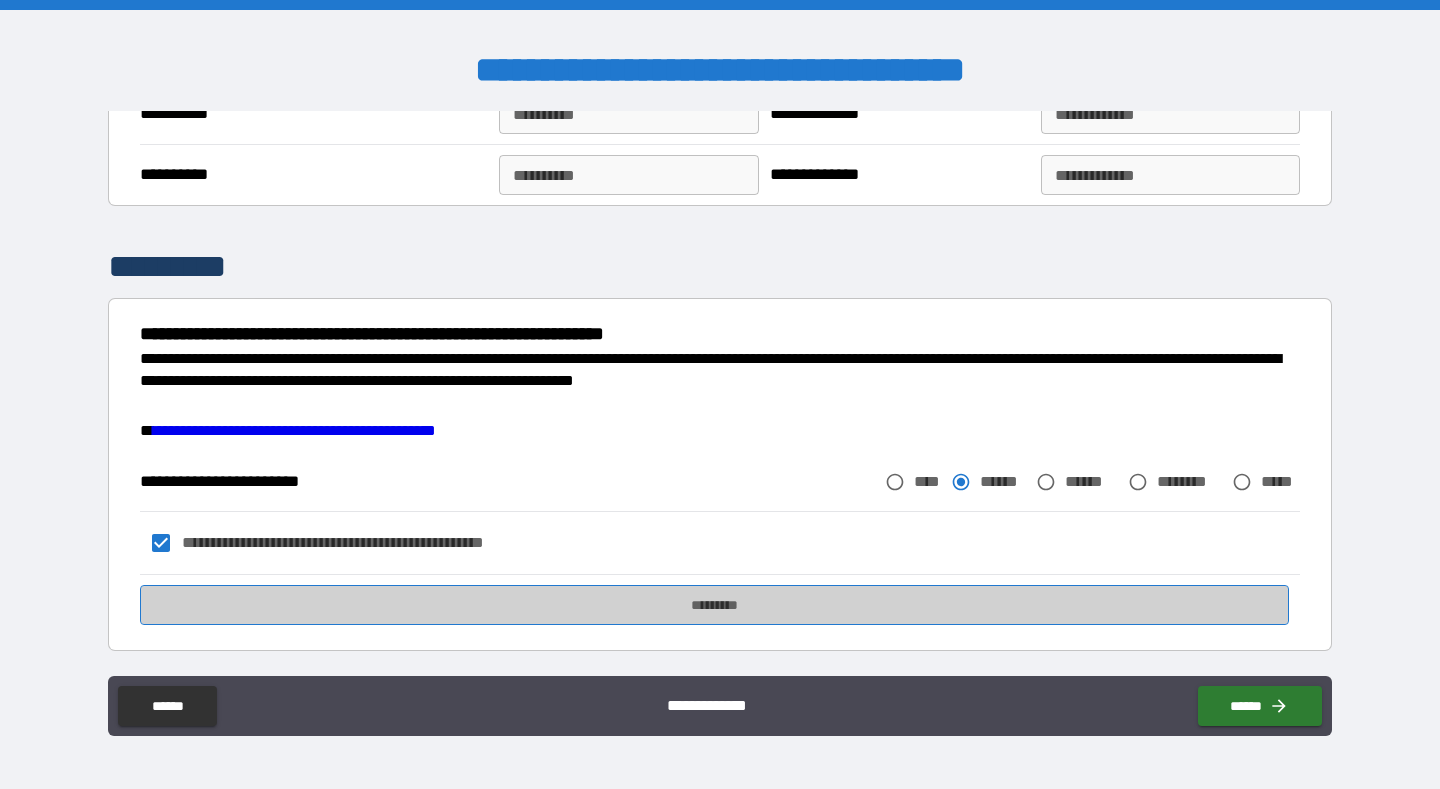 click on "*********" at bounding box center [715, 605] 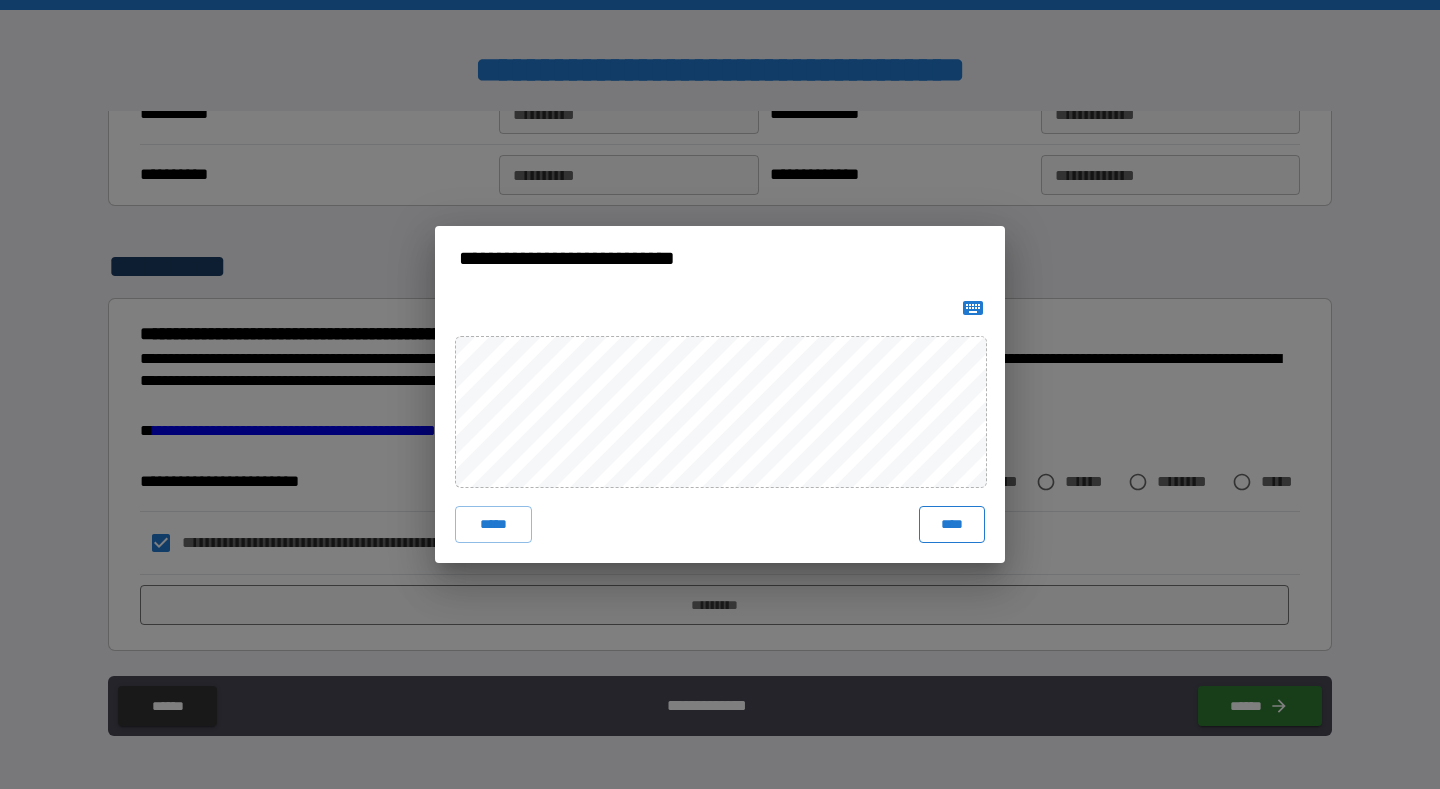 click on "****" at bounding box center (952, 524) 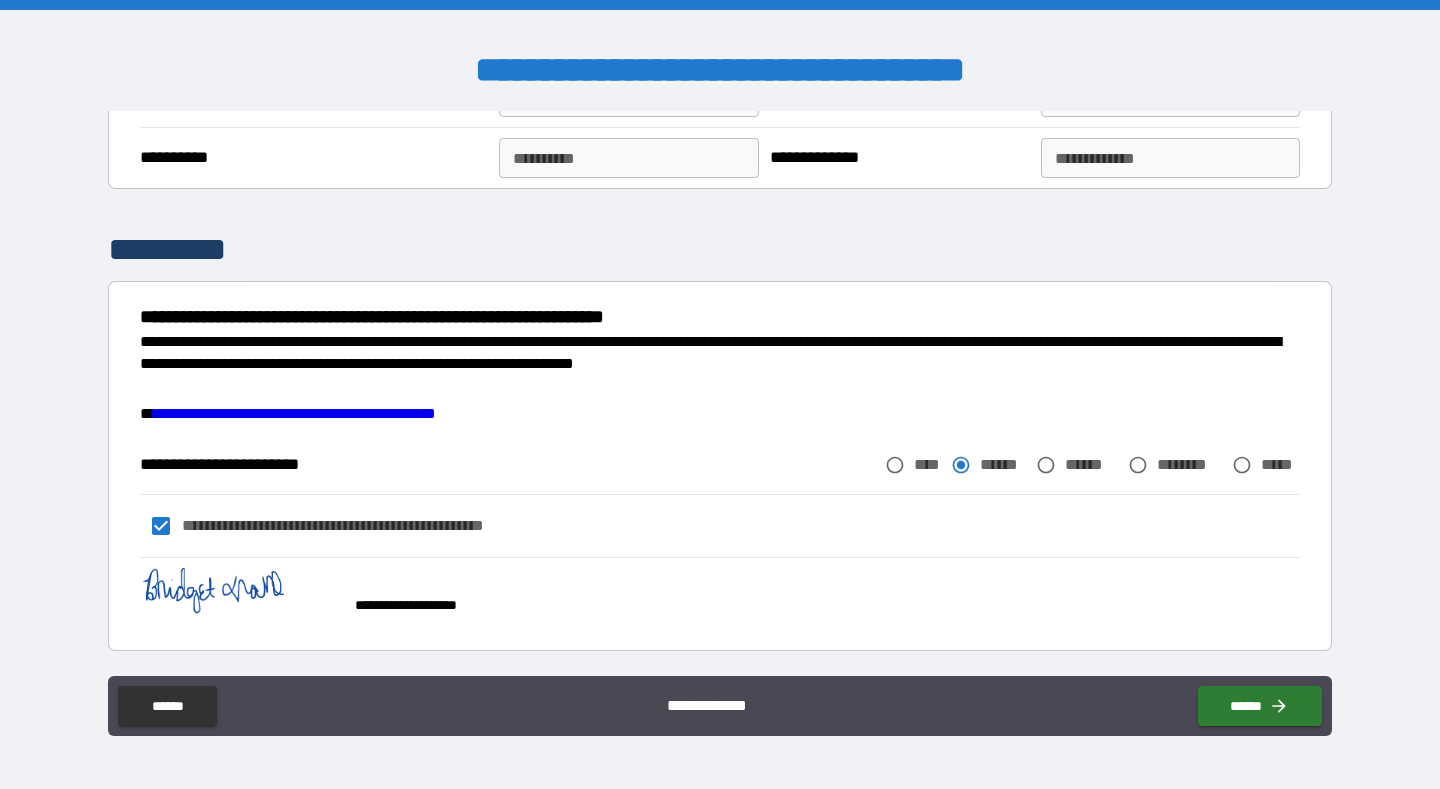 scroll, scrollTop: 2311, scrollLeft: 0, axis: vertical 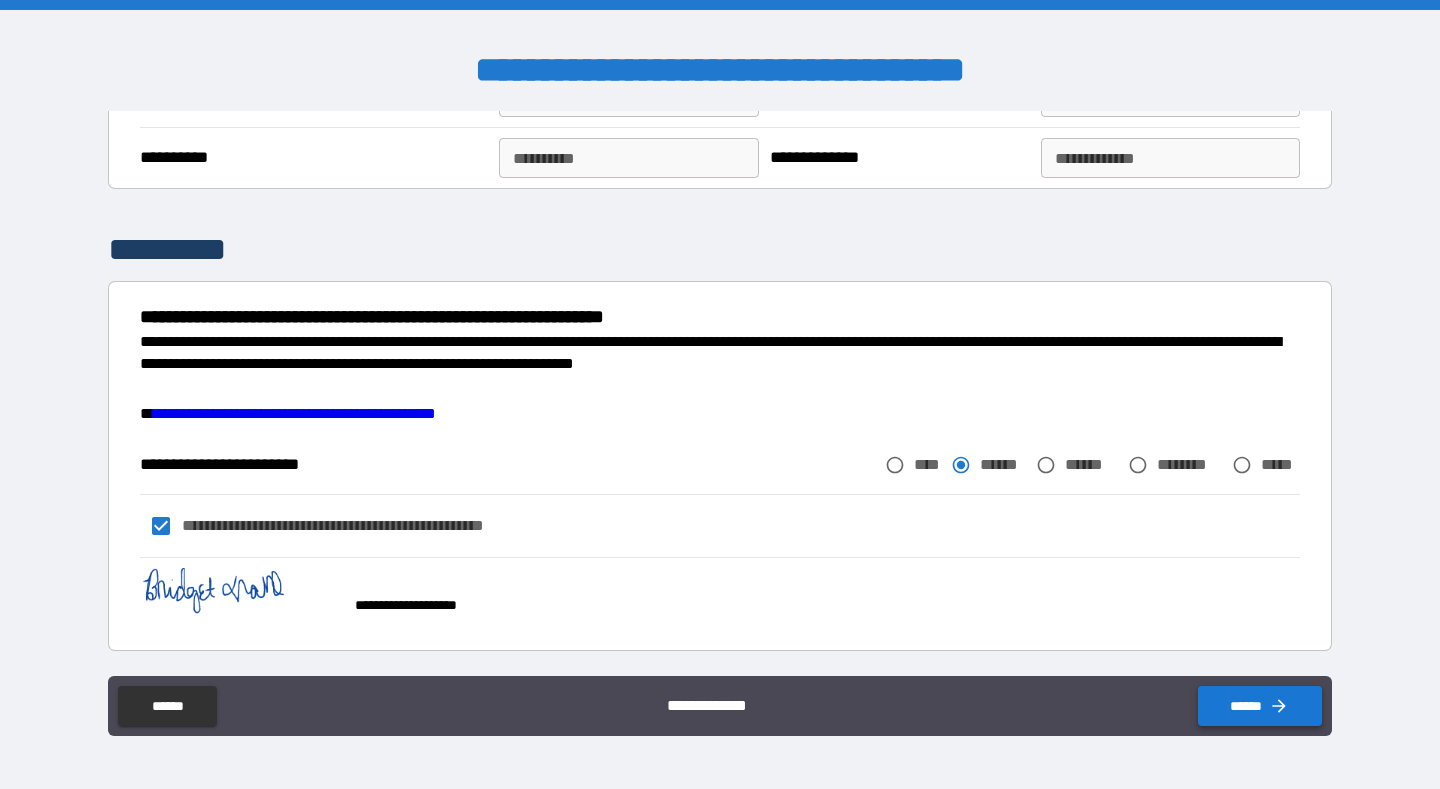 click on "******" at bounding box center [1260, 706] 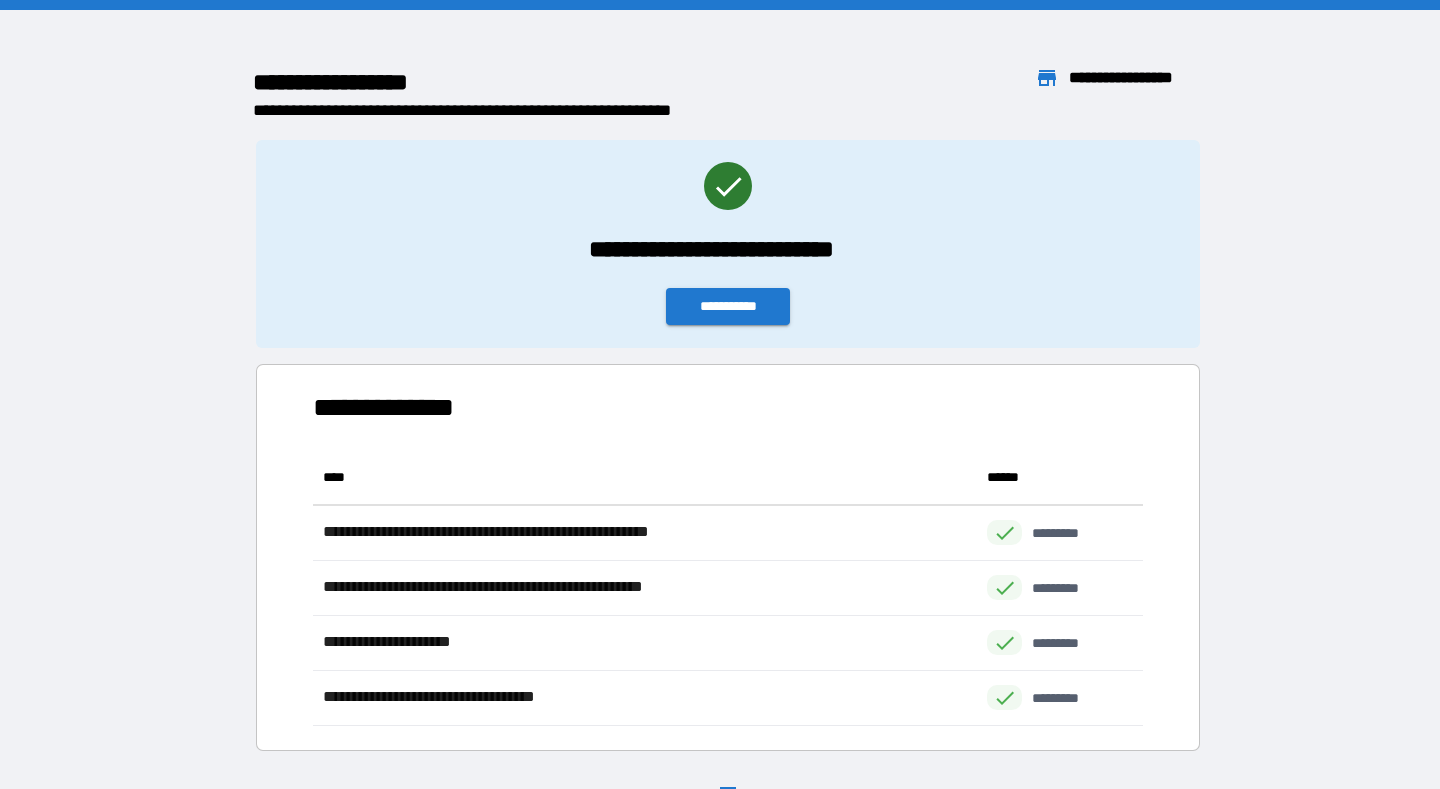 scroll, scrollTop: 276, scrollLeft: 830, axis: both 